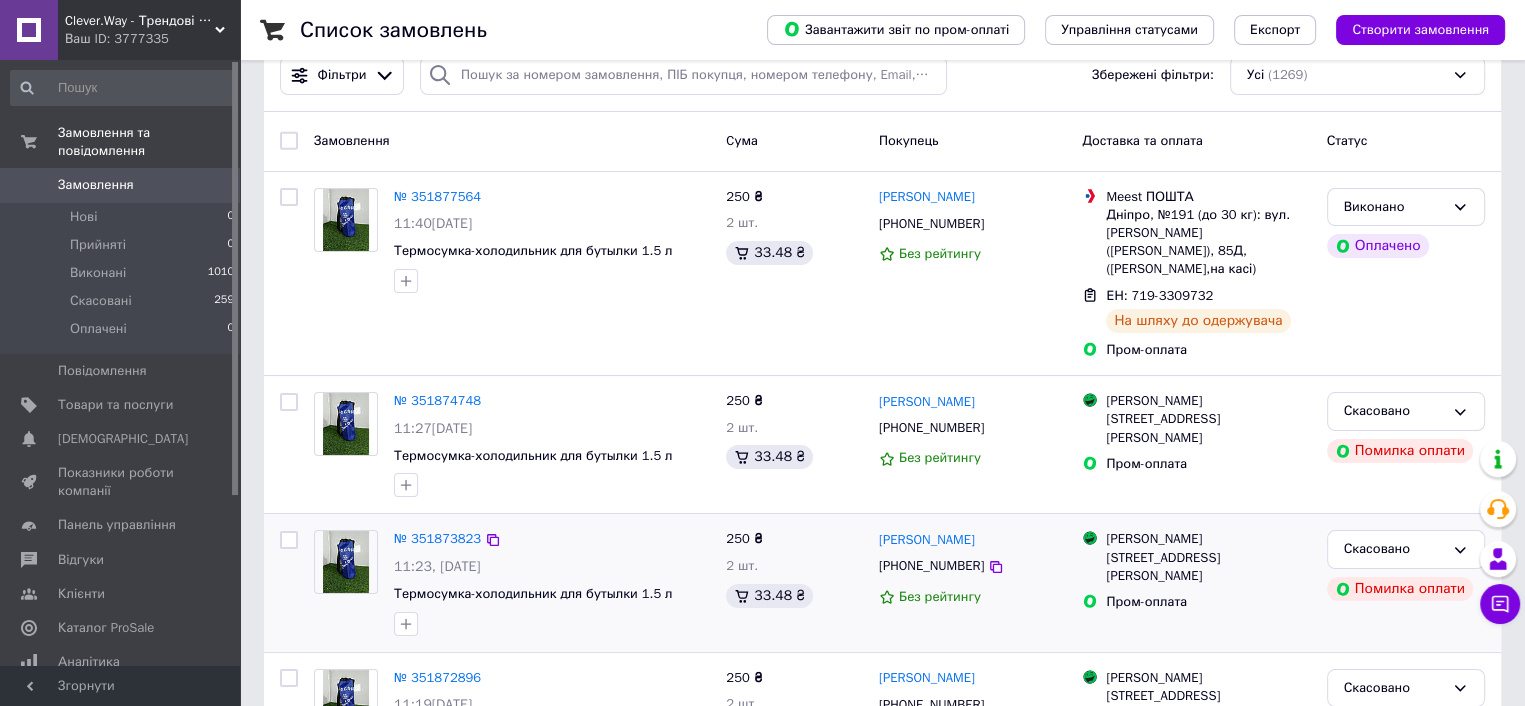 scroll, scrollTop: 0, scrollLeft: 0, axis: both 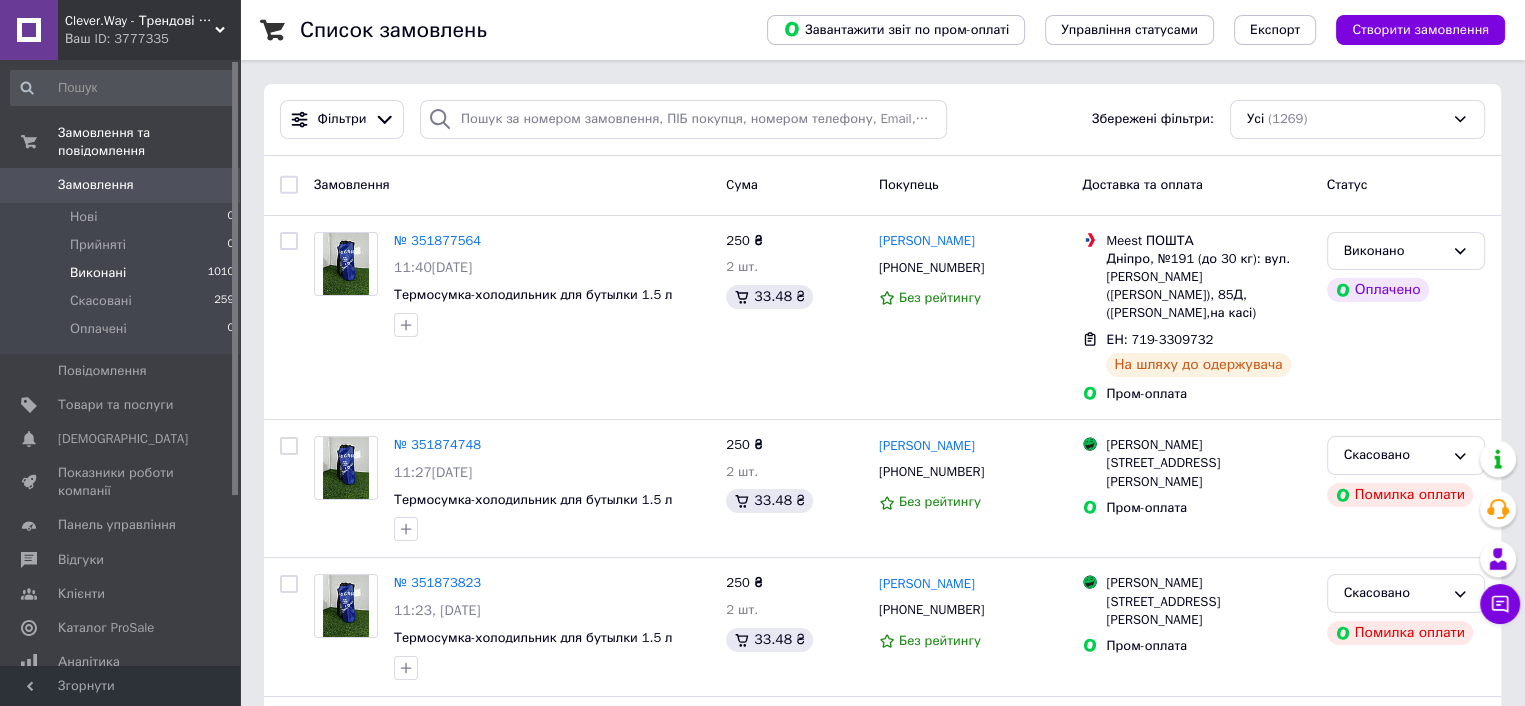 click on "Виконані 1010" at bounding box center [123, 273] 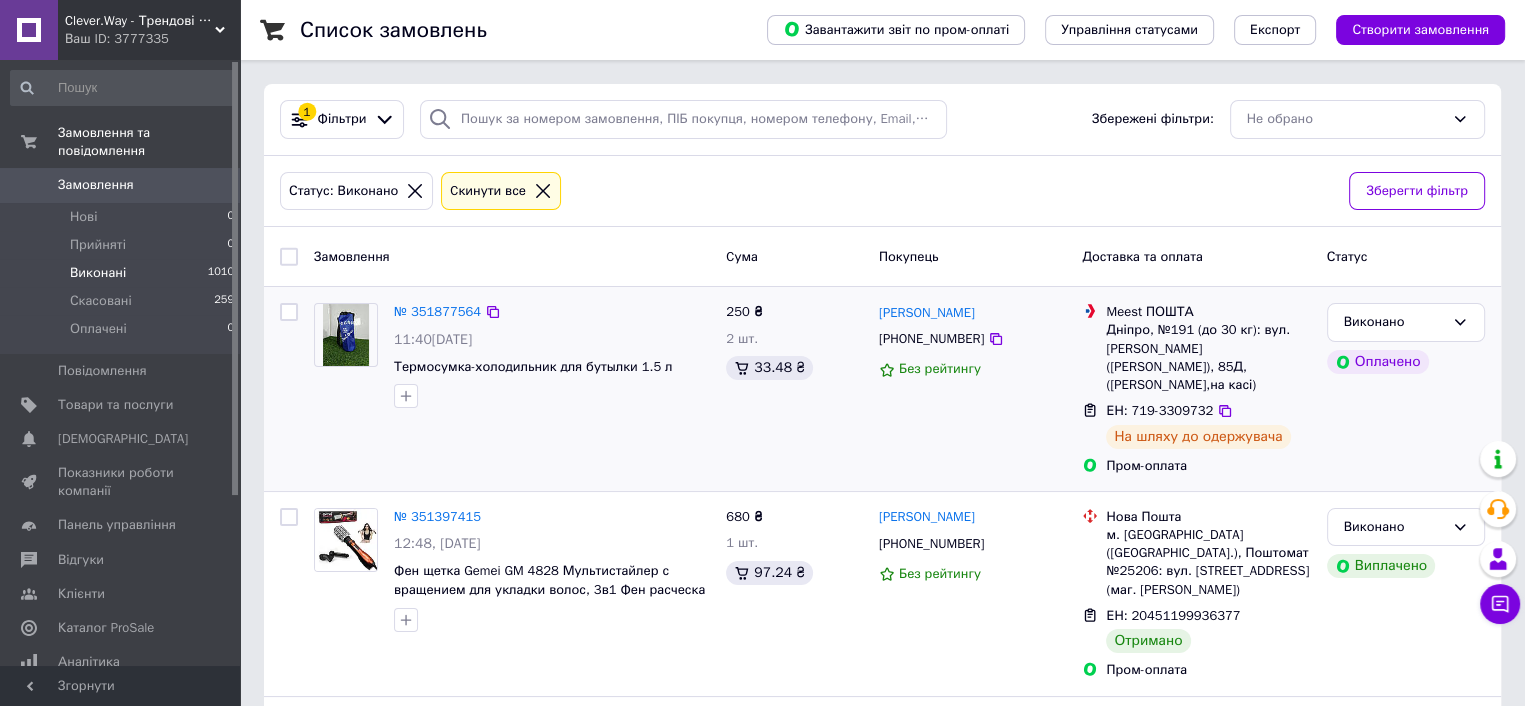 scroll, scrollTop: 100, scrollLeft: 0, axis: vertical 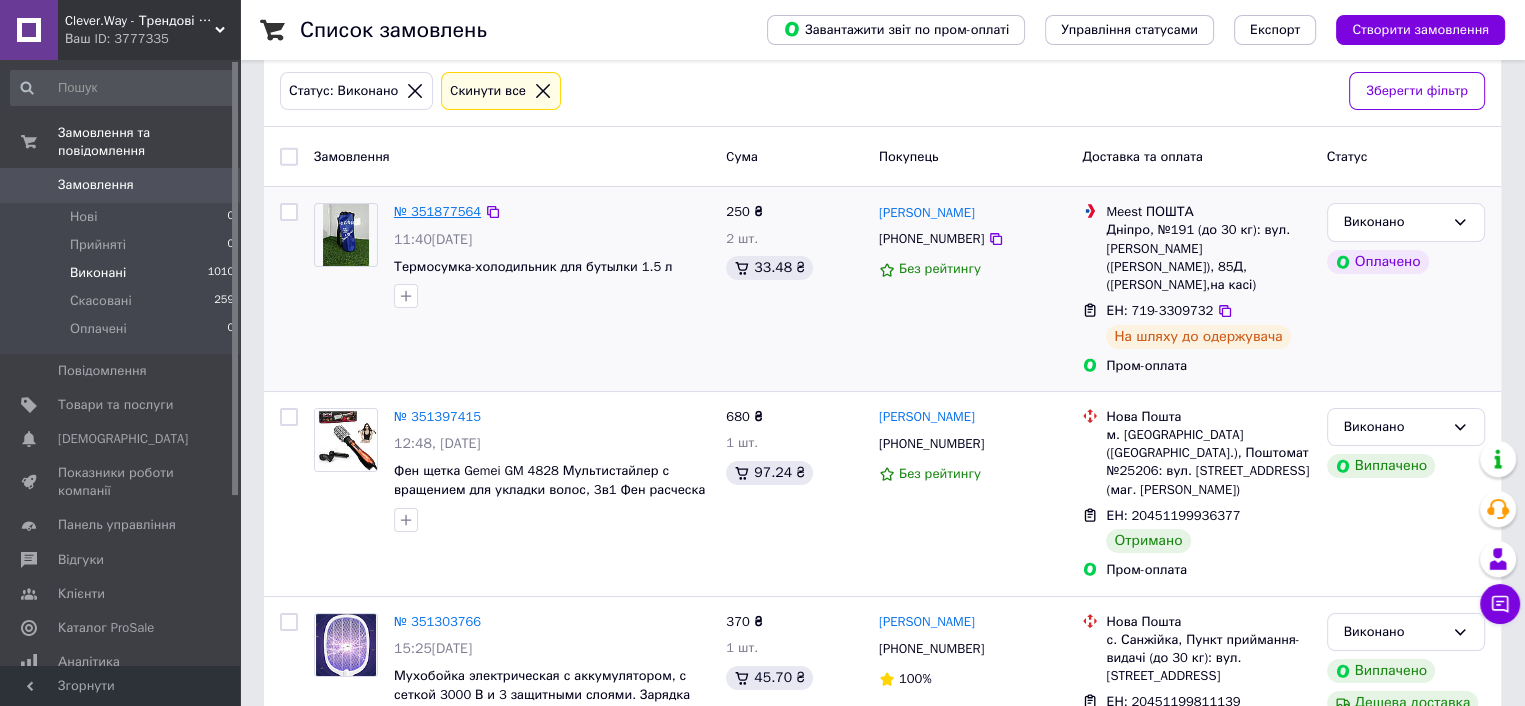 click on "№ 351877564" at bounding box center [437, 211] 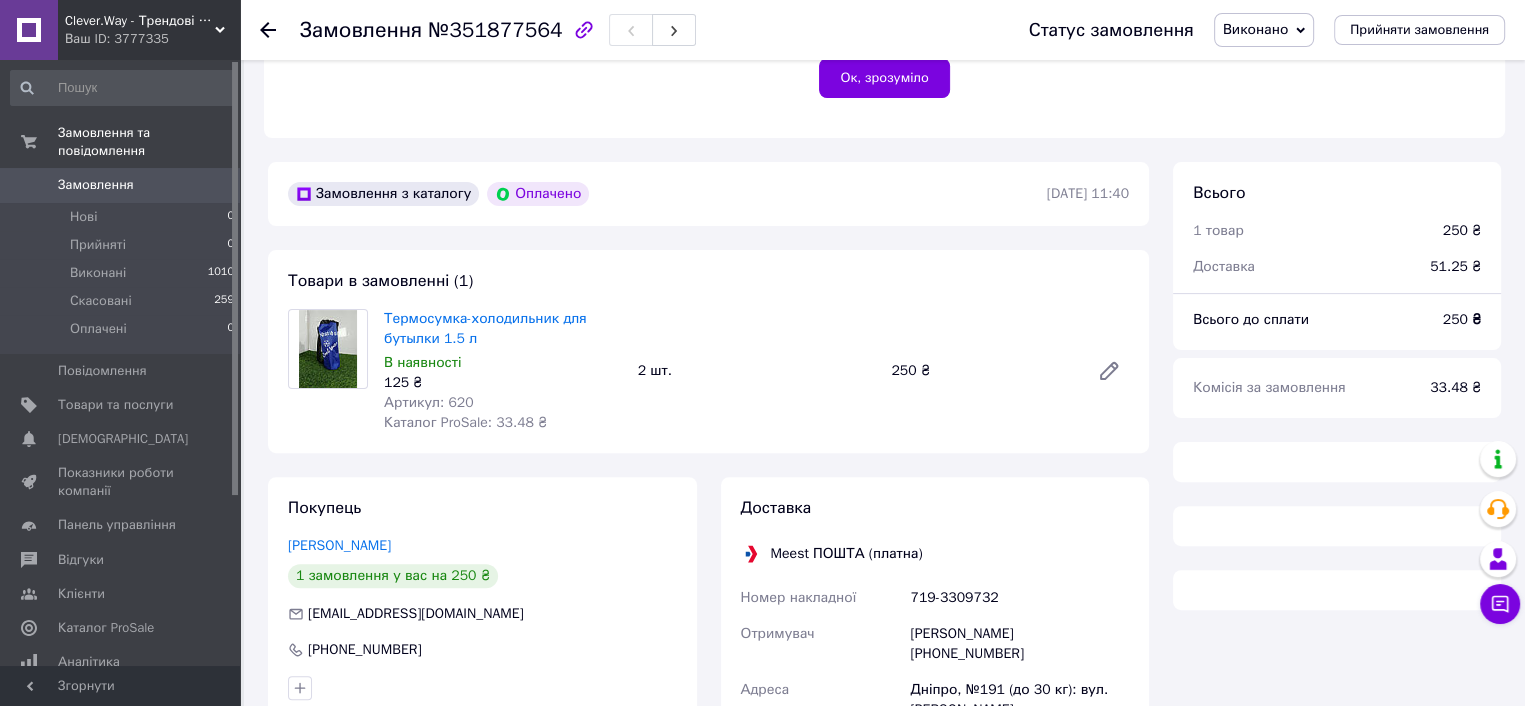 scroll, scrollTop: 600, scrollLeft: 0, axis: vertical 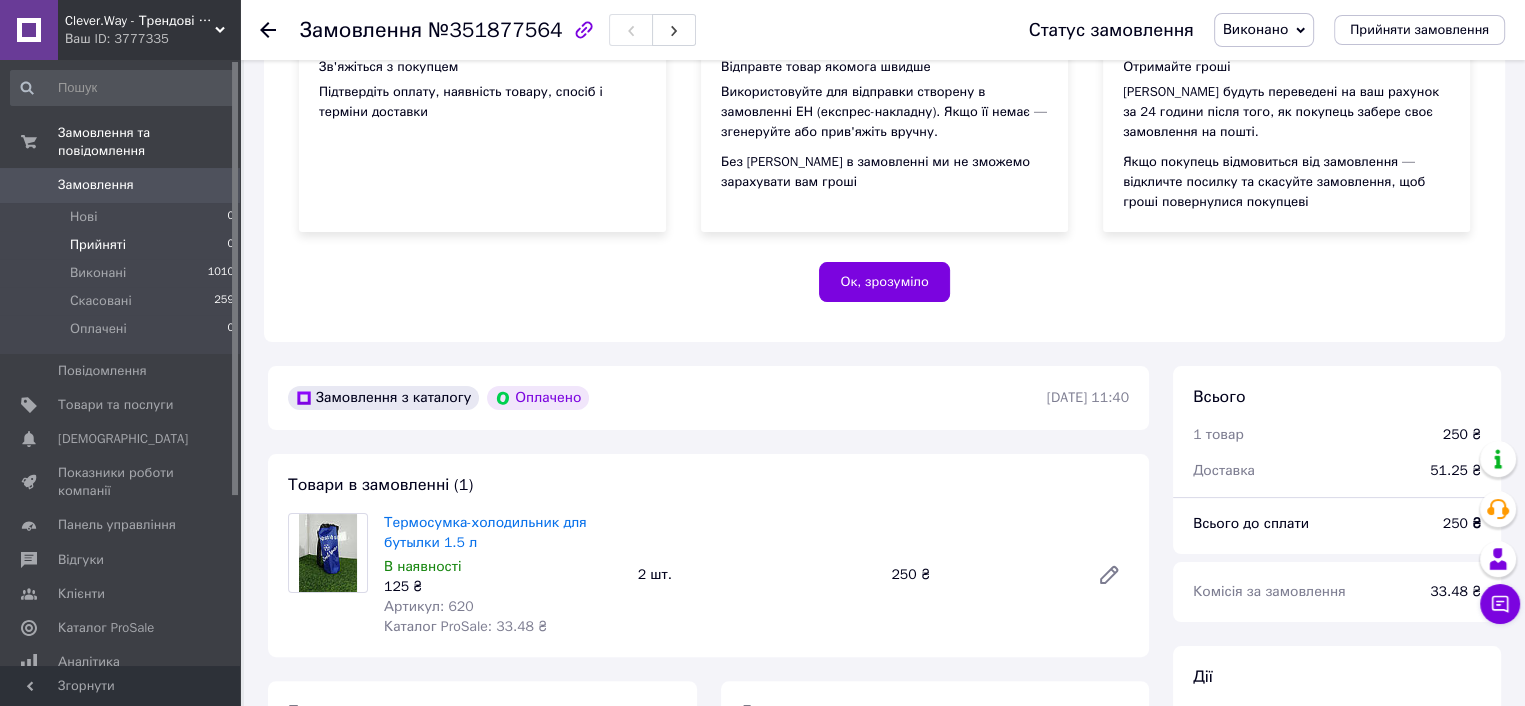 click on "Прийняті 0" at bounding box center [123, 245] 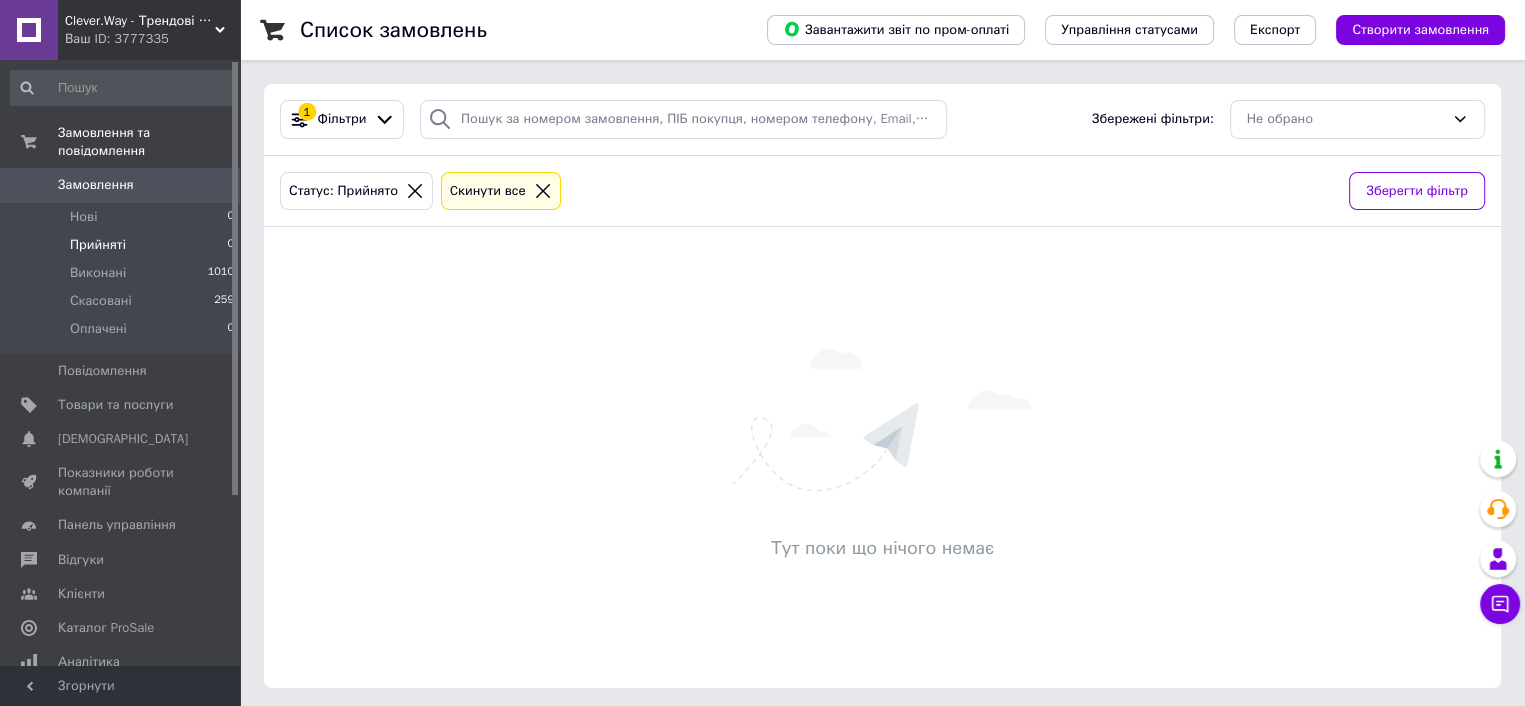 click on "Прийняті 0" at bounding box center (123, 245) 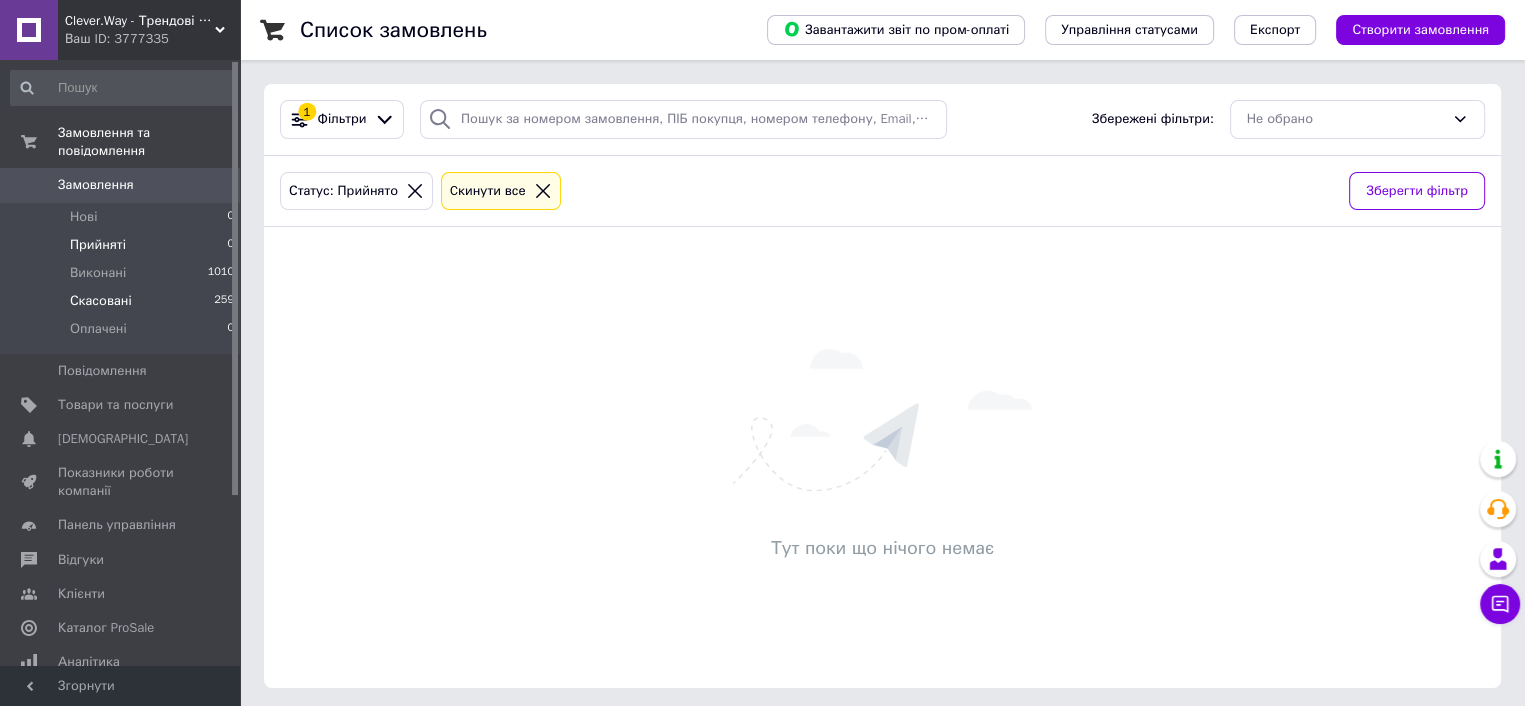 click on "259" at bounding box center (224, 301) 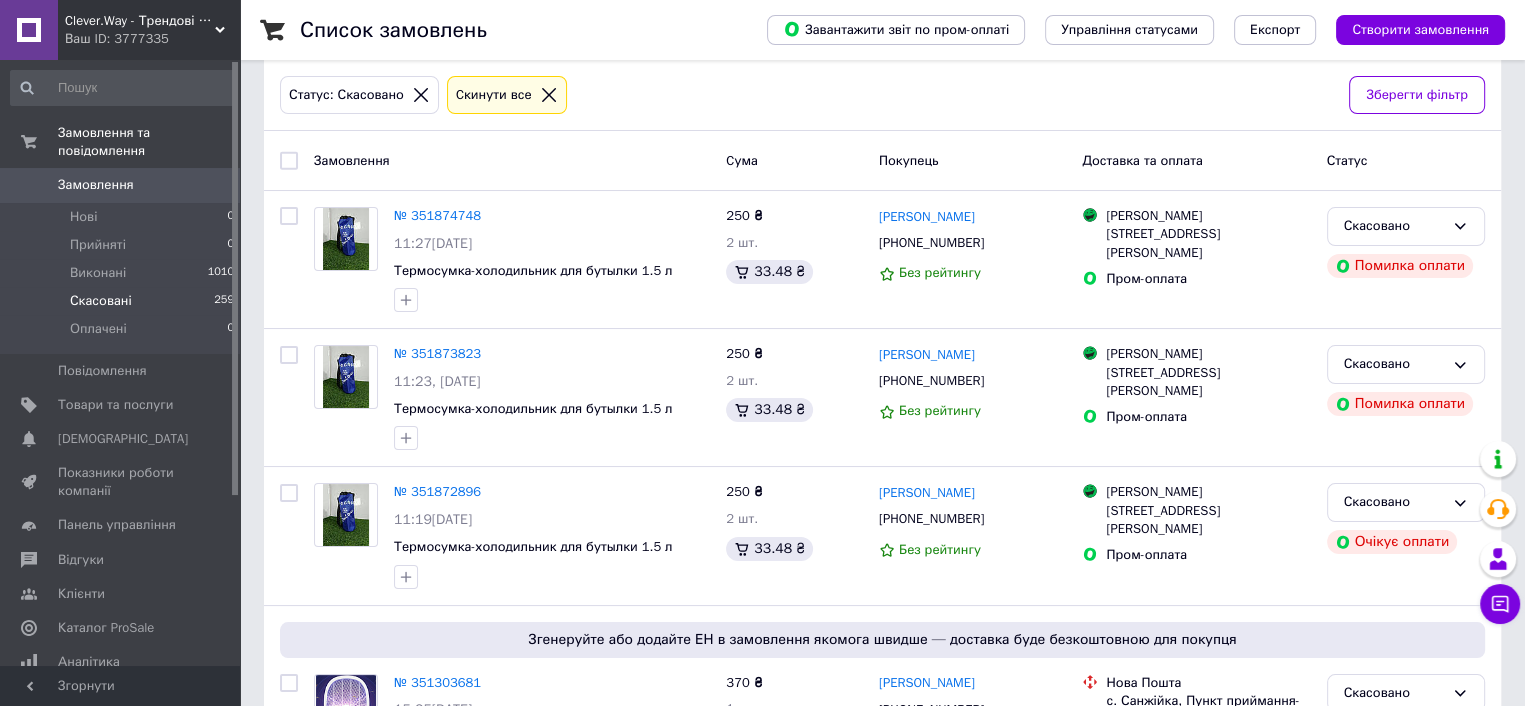 scroll, scrollTop: 0, scrollLeft: 0, axis: both 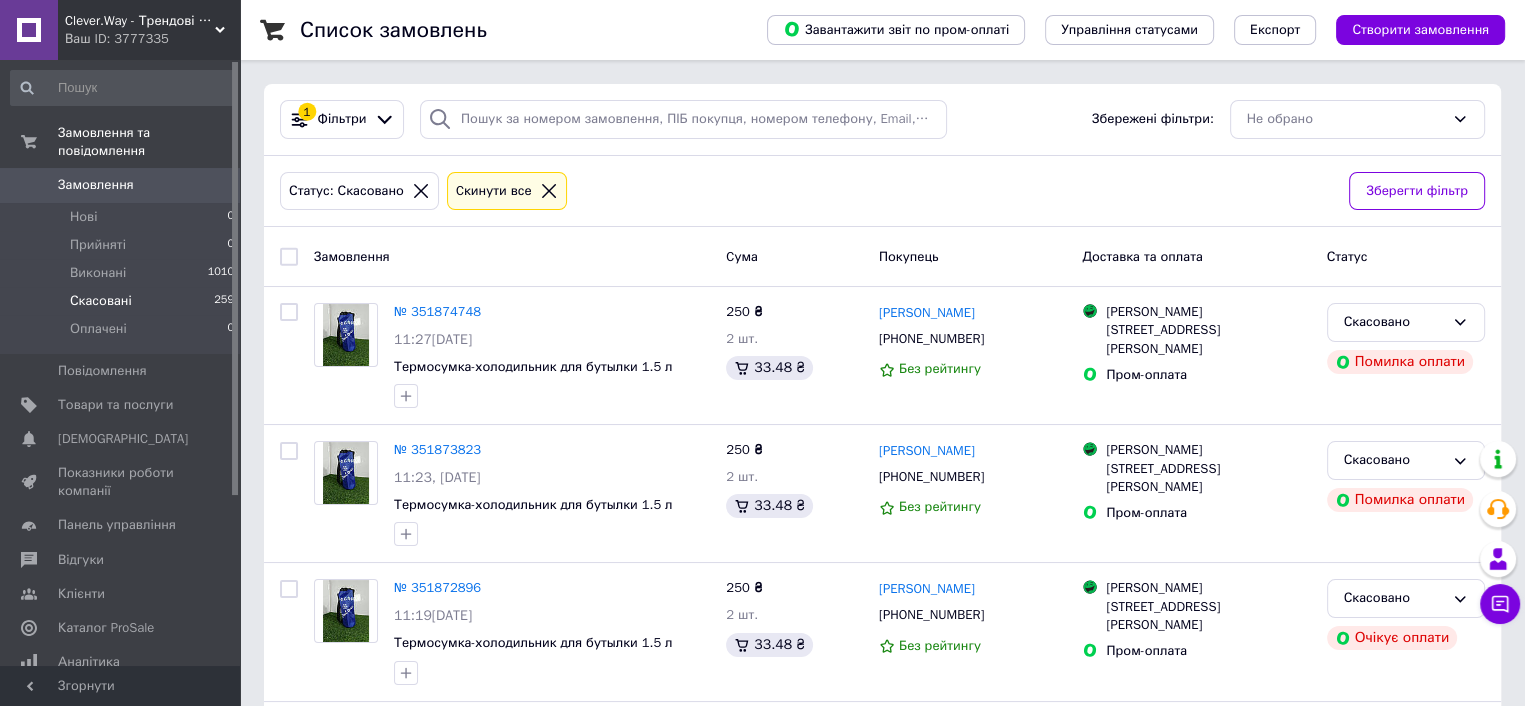 click on "Скасовані 259" at bounding box center (123, 301) 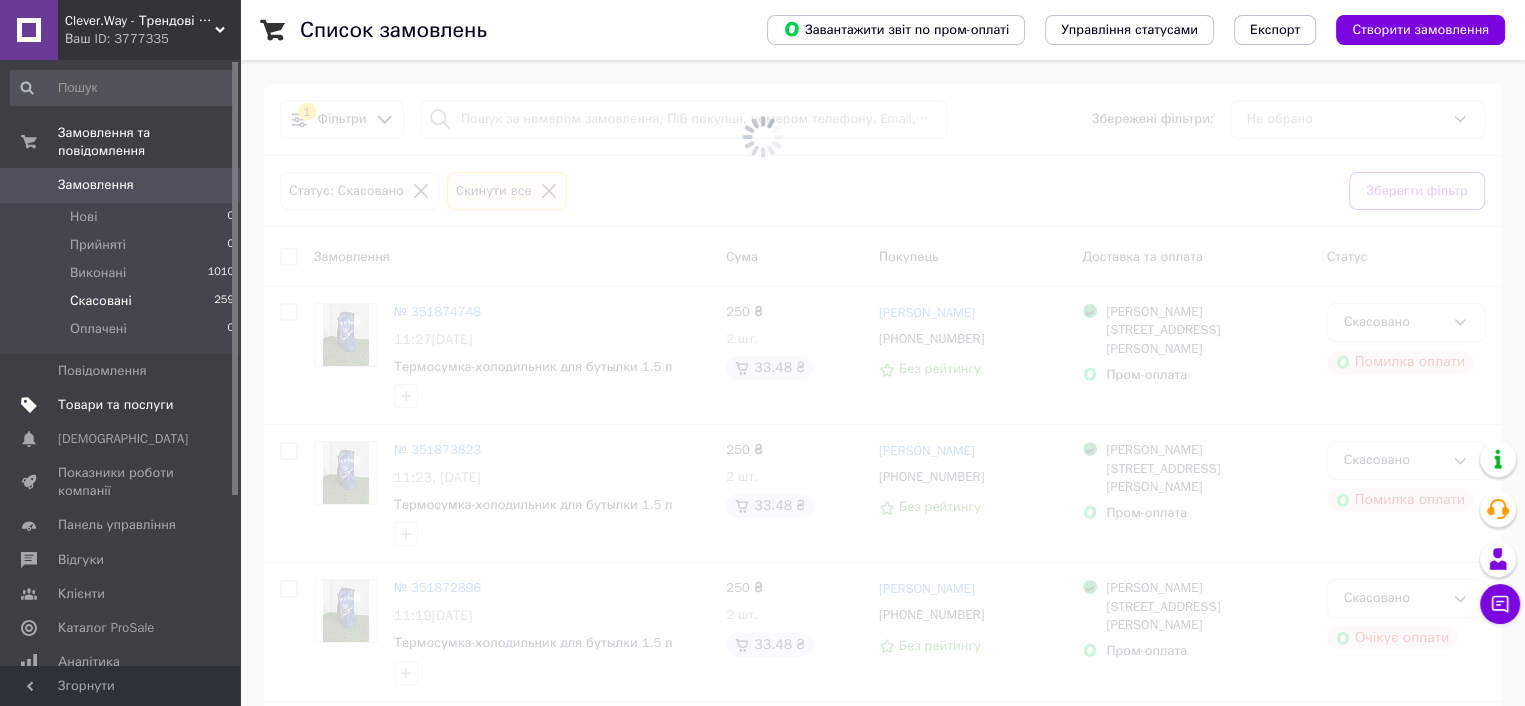 click on "Товари та послуги" at bounding box center (121, 405) 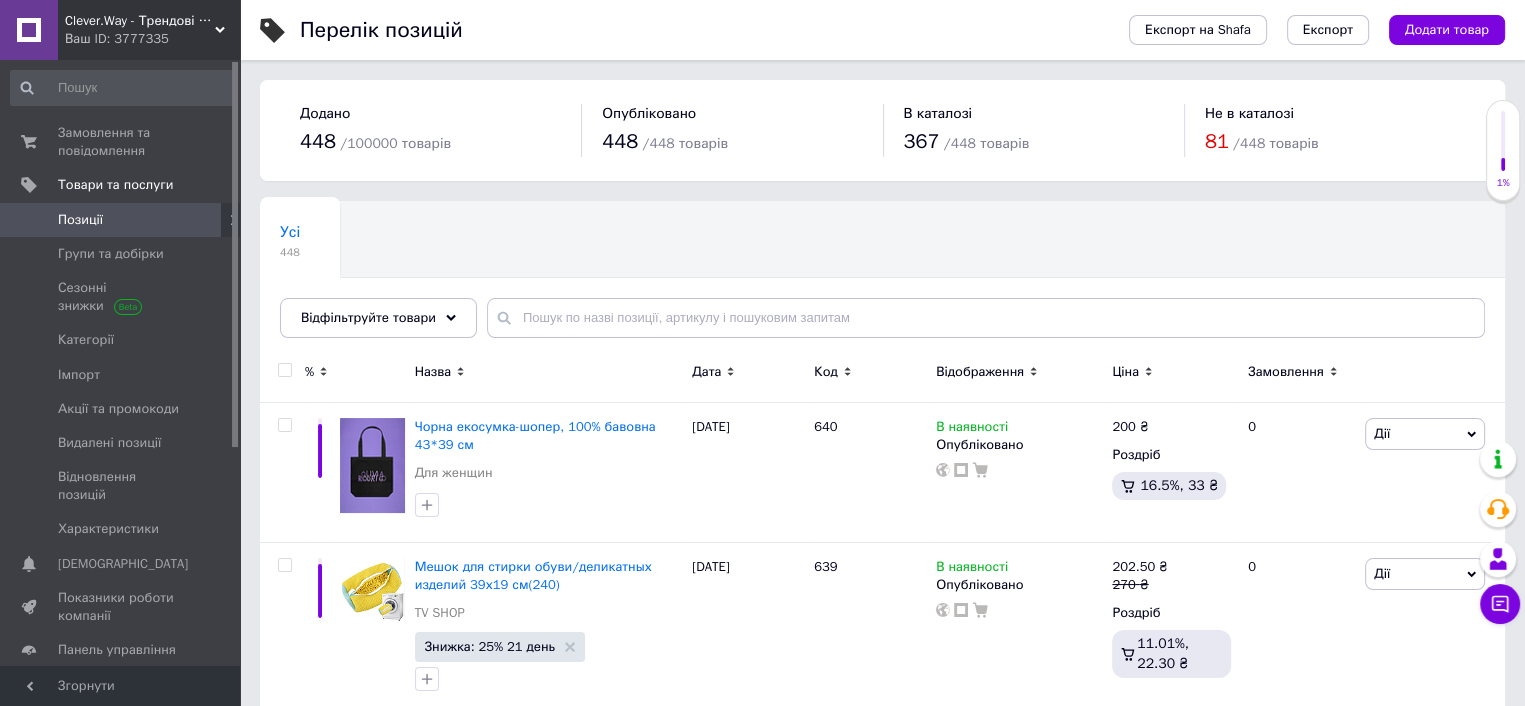 click on "Позиції" at bounding box center [121, 220] 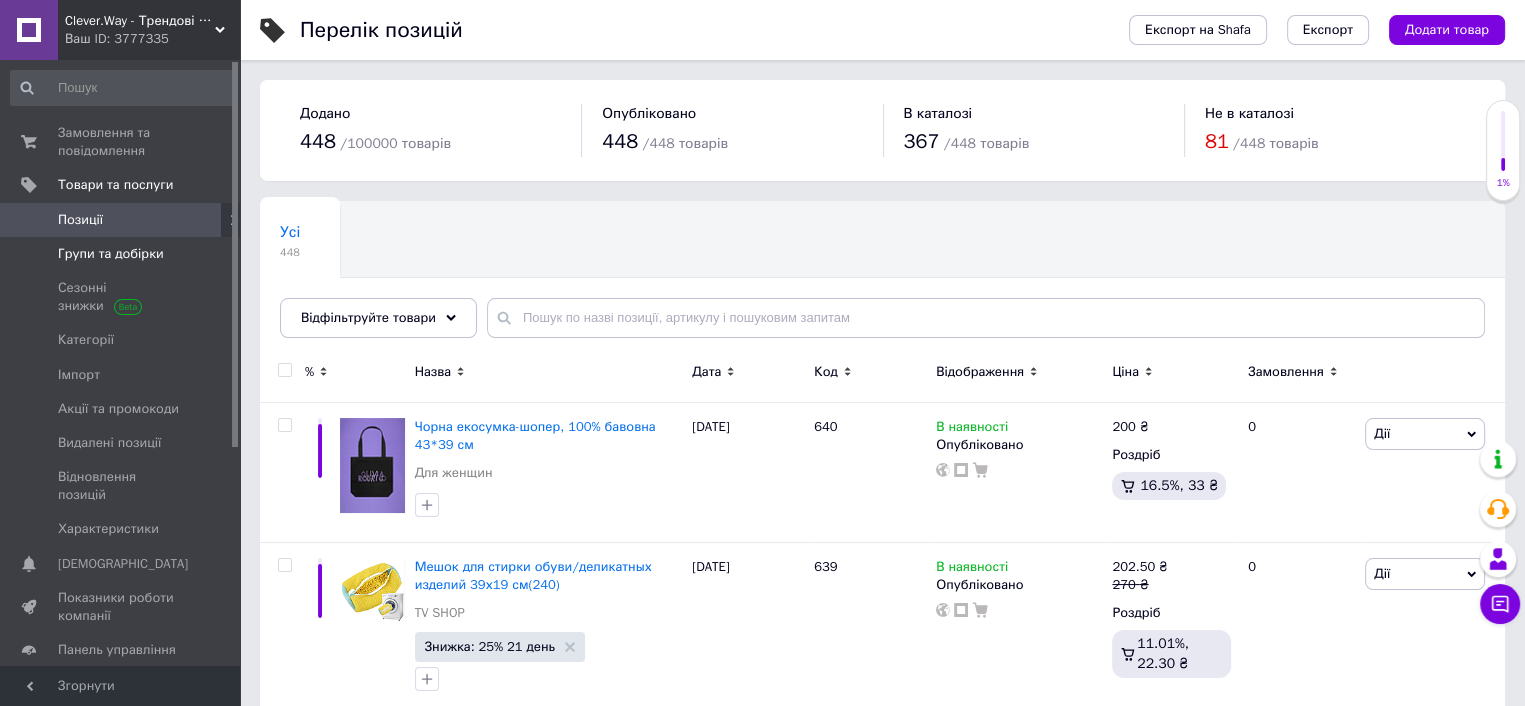 click on "Групи та добірки" at bounding box center (123, 254) 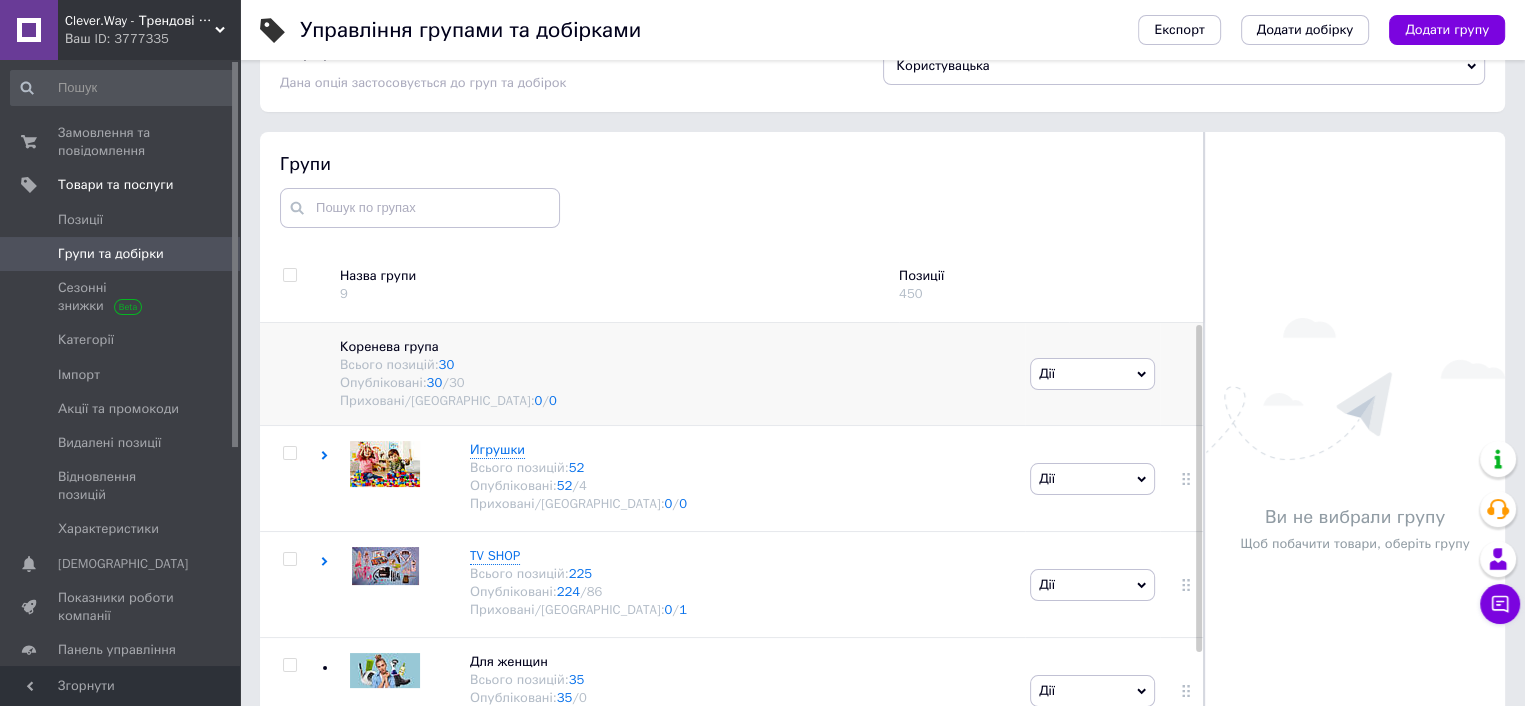 scroll, scrollTop: 113, scrollLeft: 0, axis: vertical 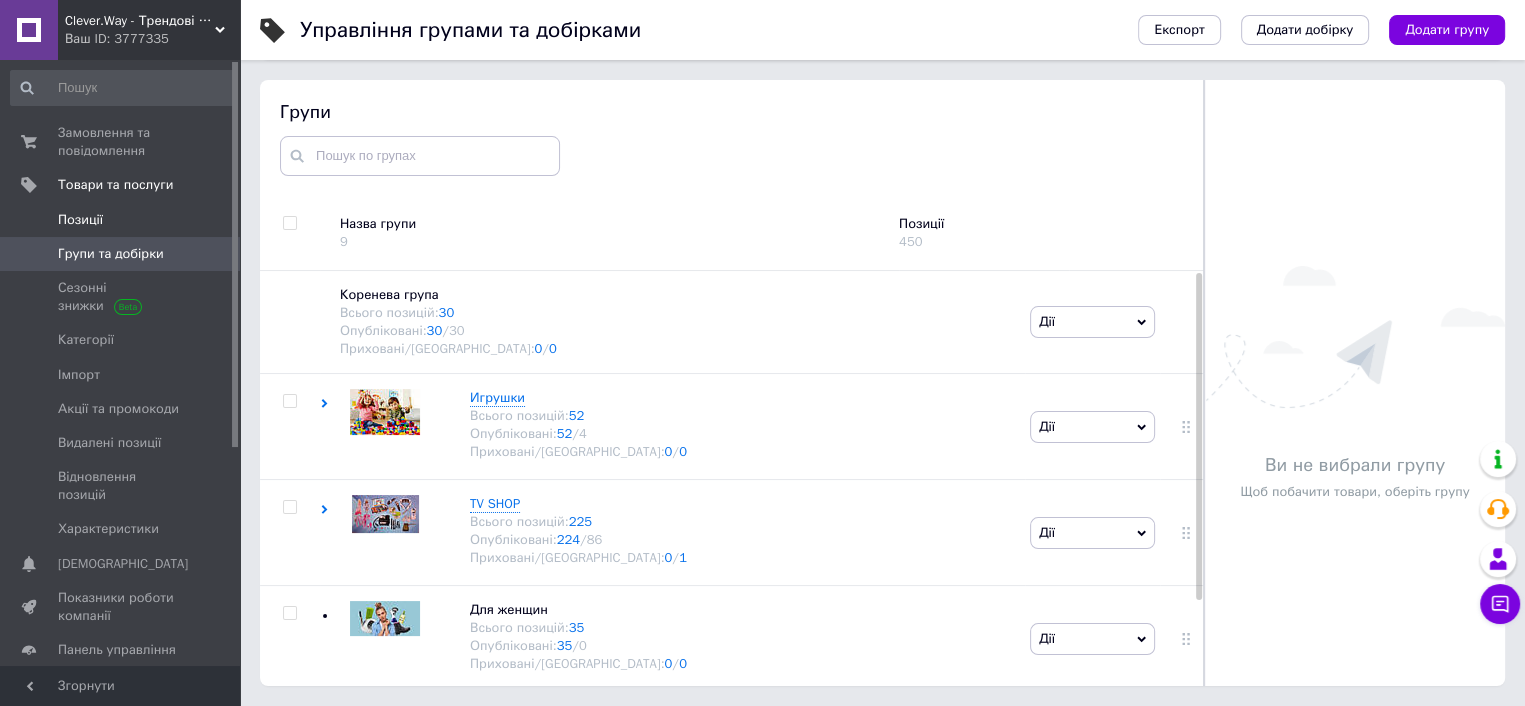click on "Позиції" at bounding box center (121, 220) 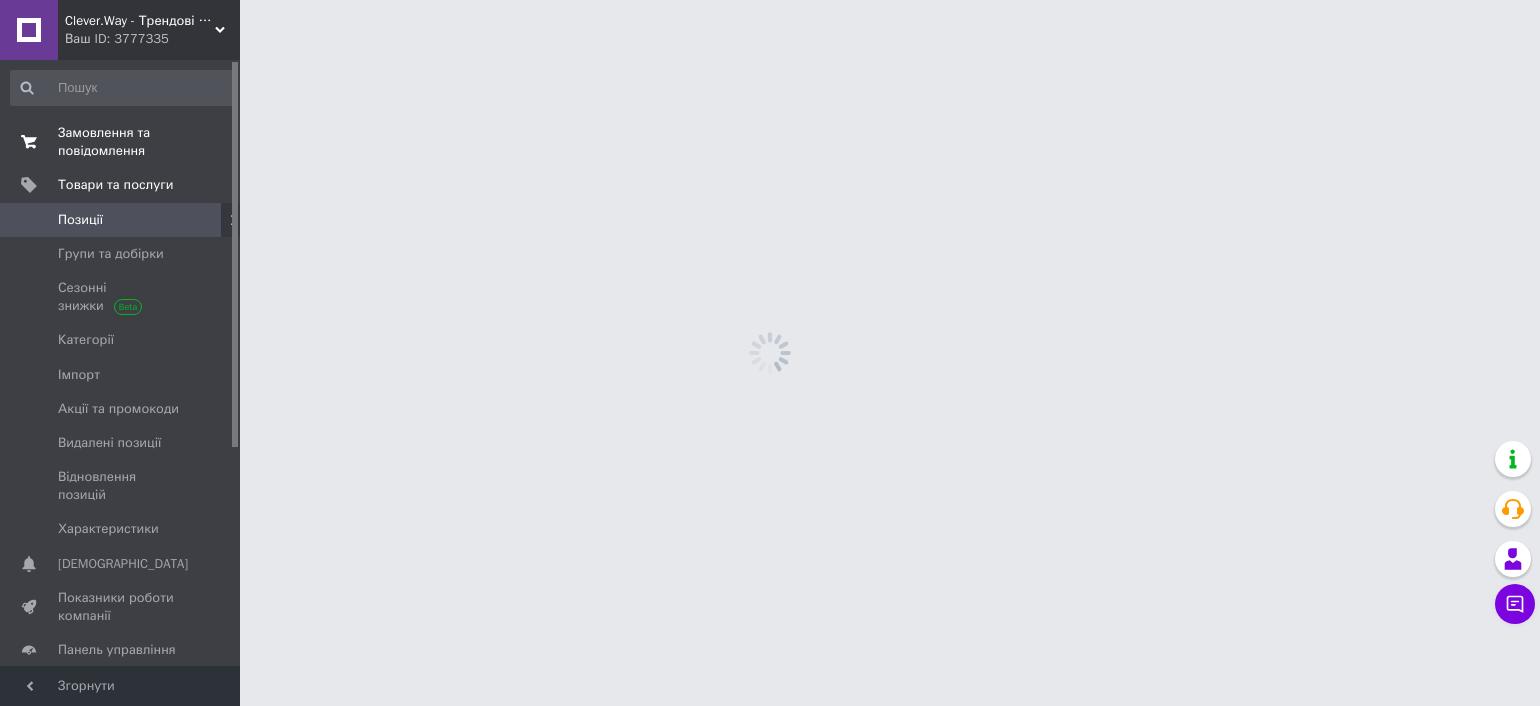 click on "Замовлення та повідомлення" at bounding box center (121, 142) 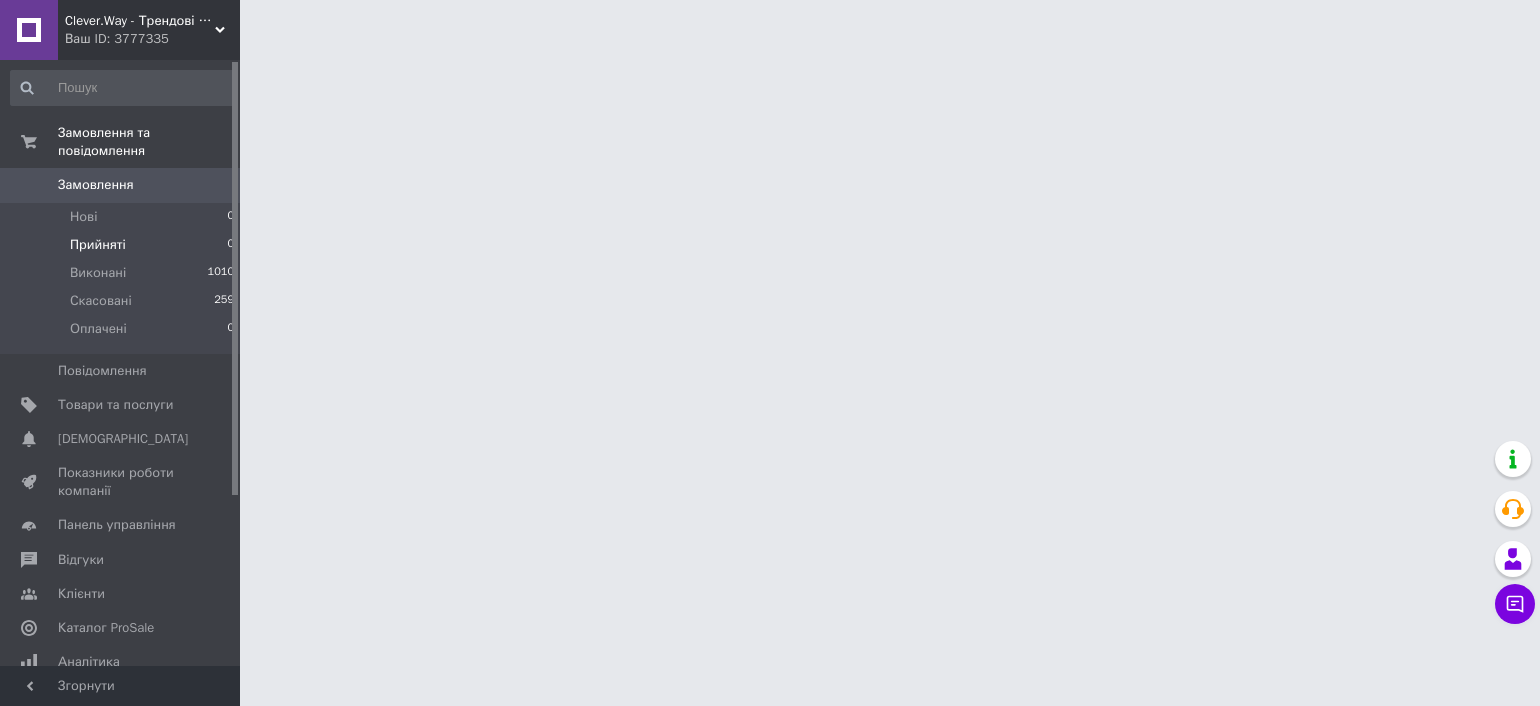 click on "Прийняті 0" at bounding box center (123, 245) 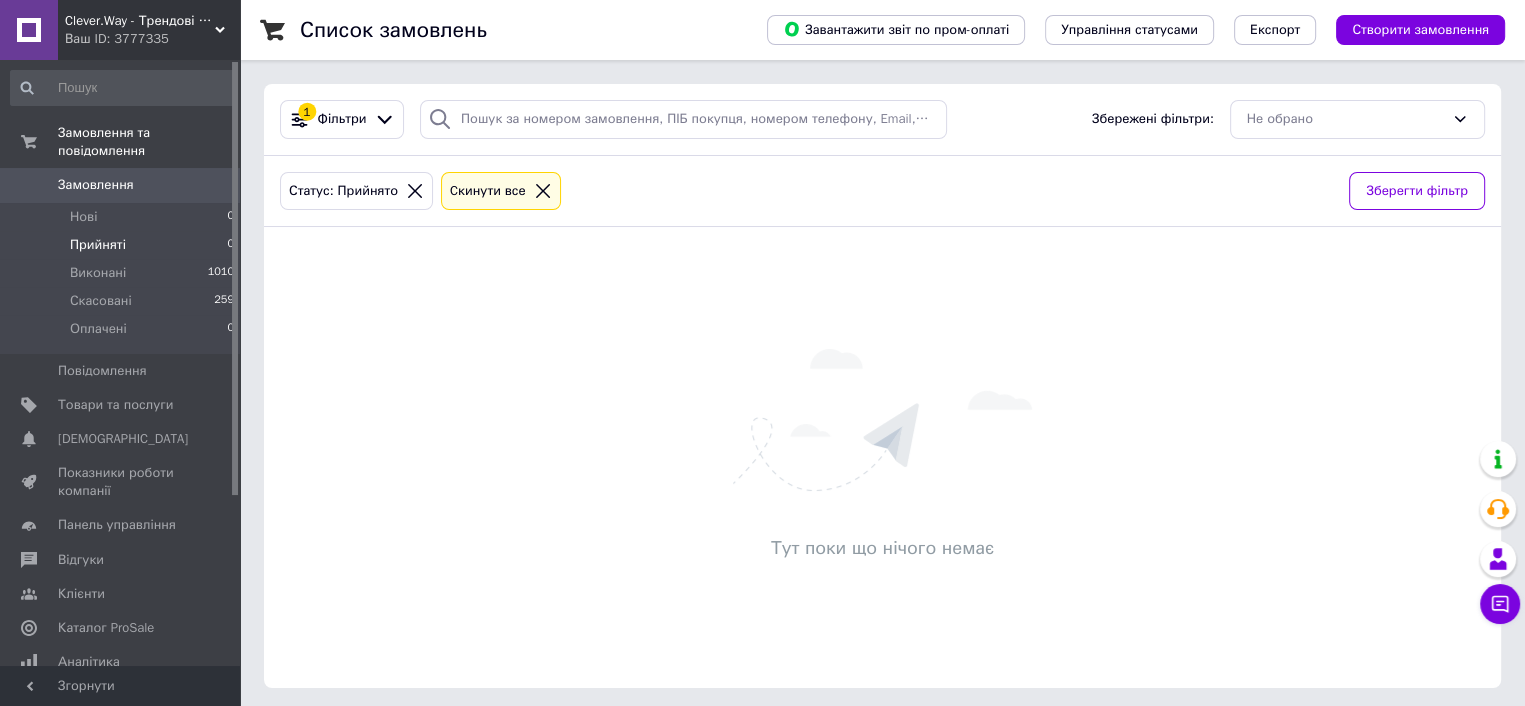 click on "Прийняті 0" at bounding box center [123, 245] 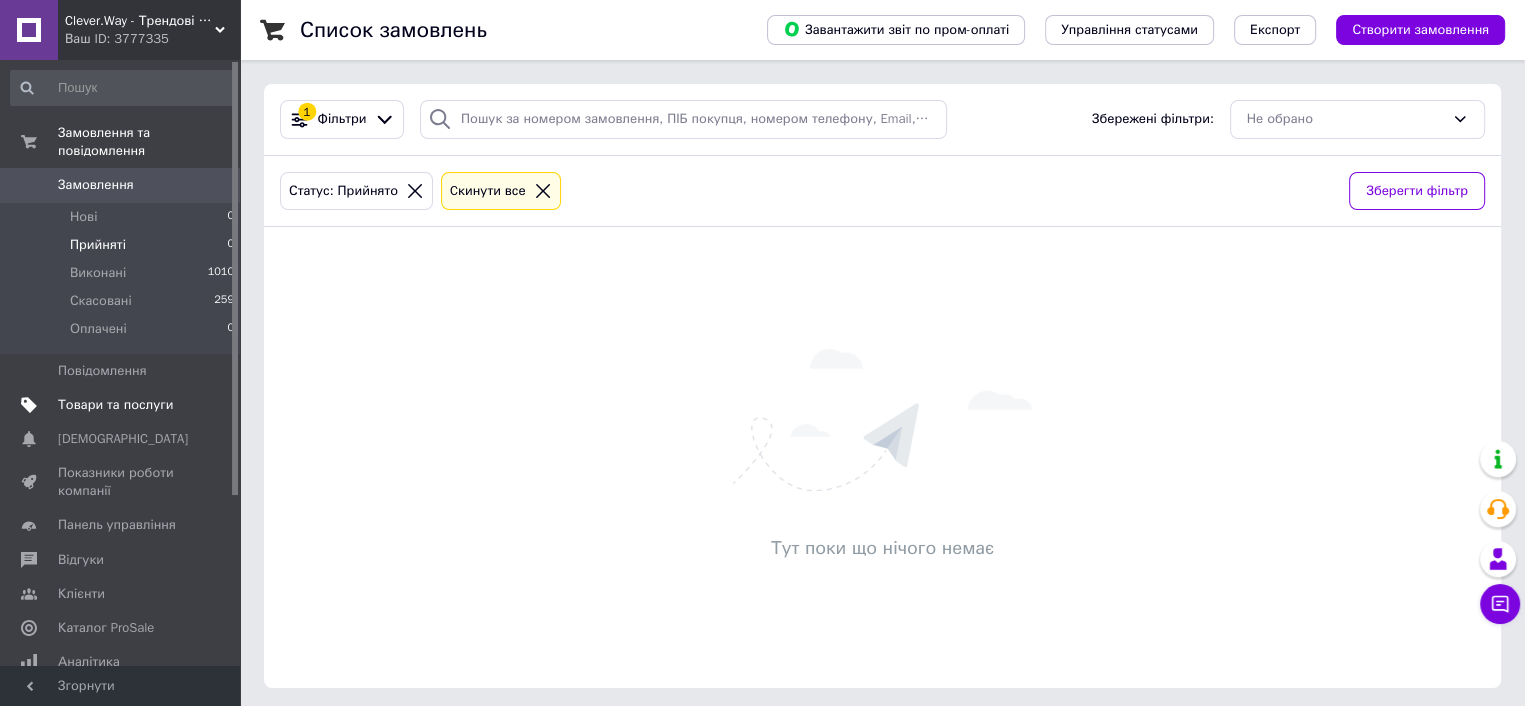 click at bounding box center [29, 405] 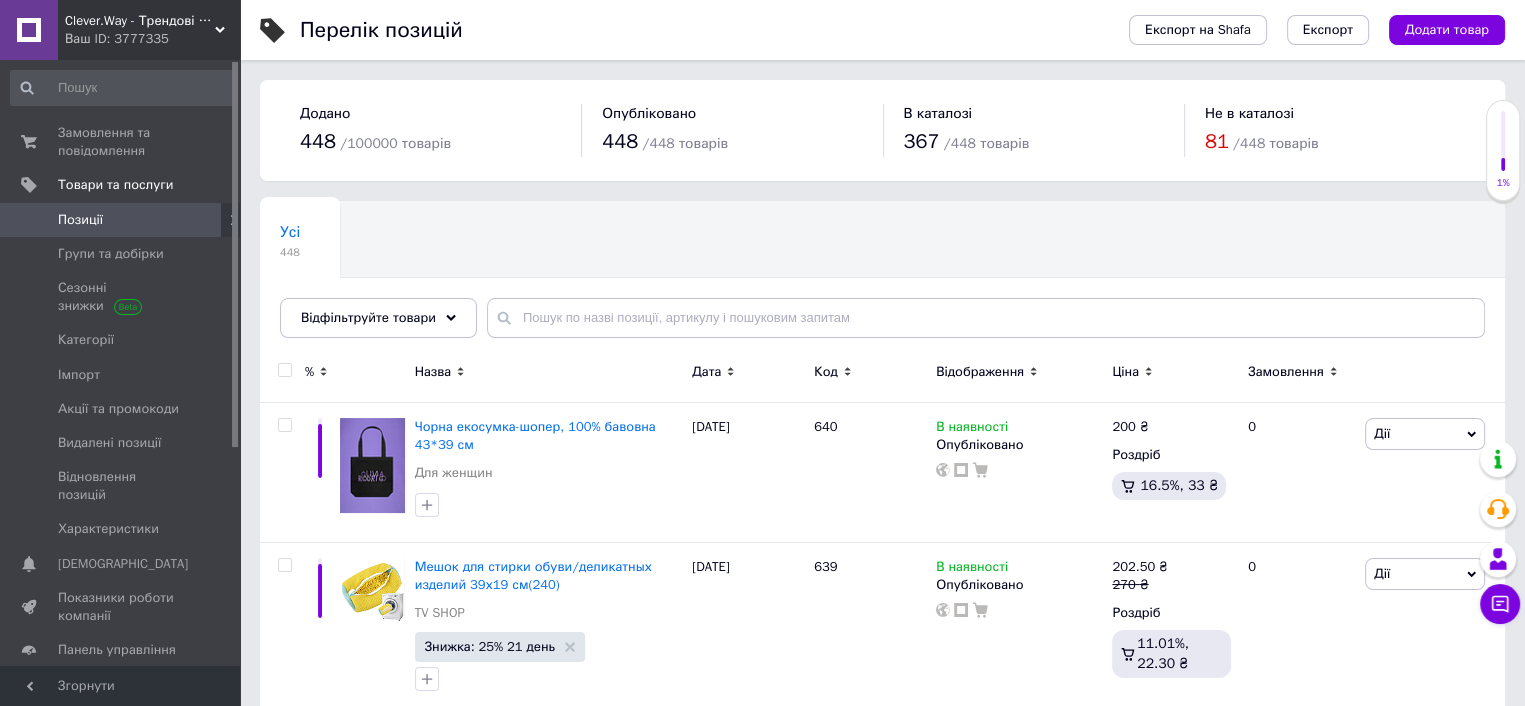 click on "Позиції" at bounding box center [121, 220] 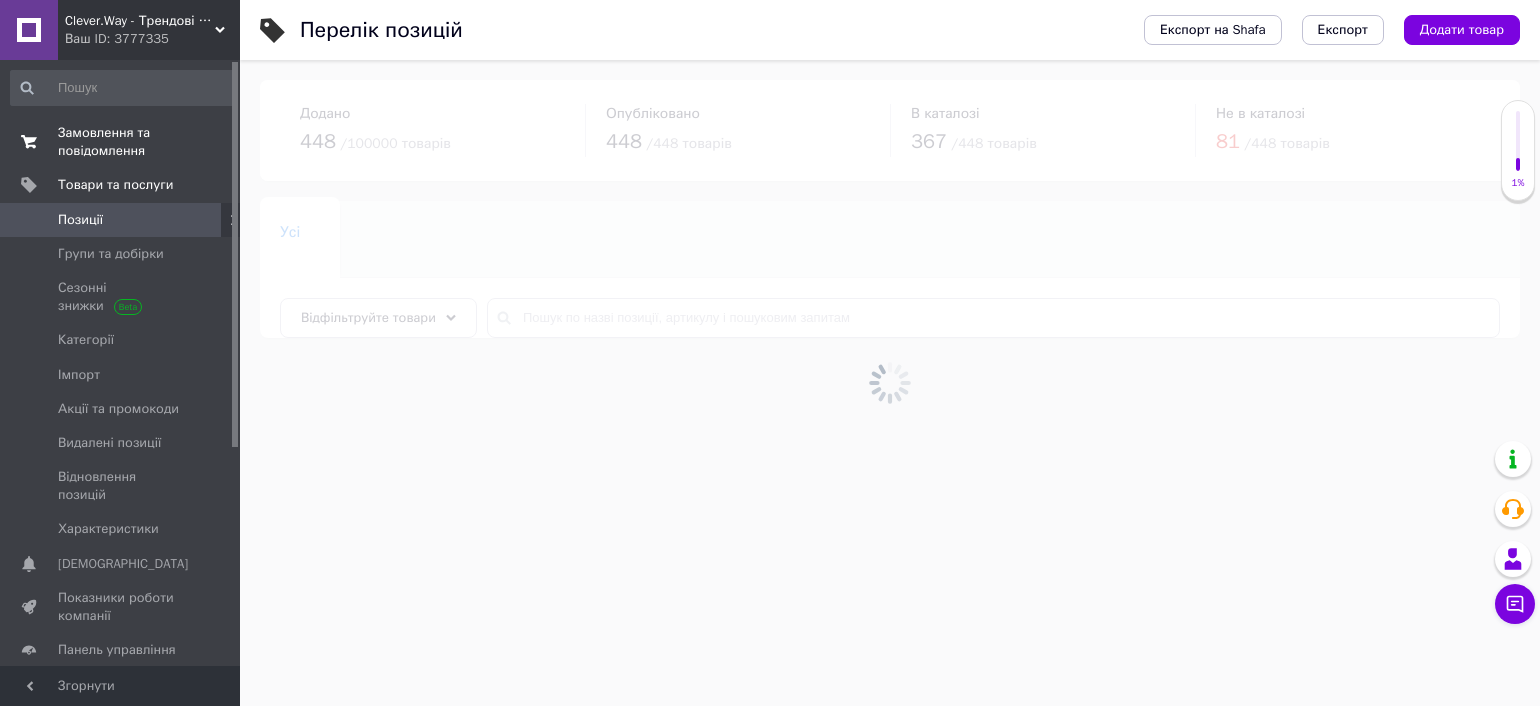 click on "Замовлення та повідомлення" at bounding box center [121, 142] 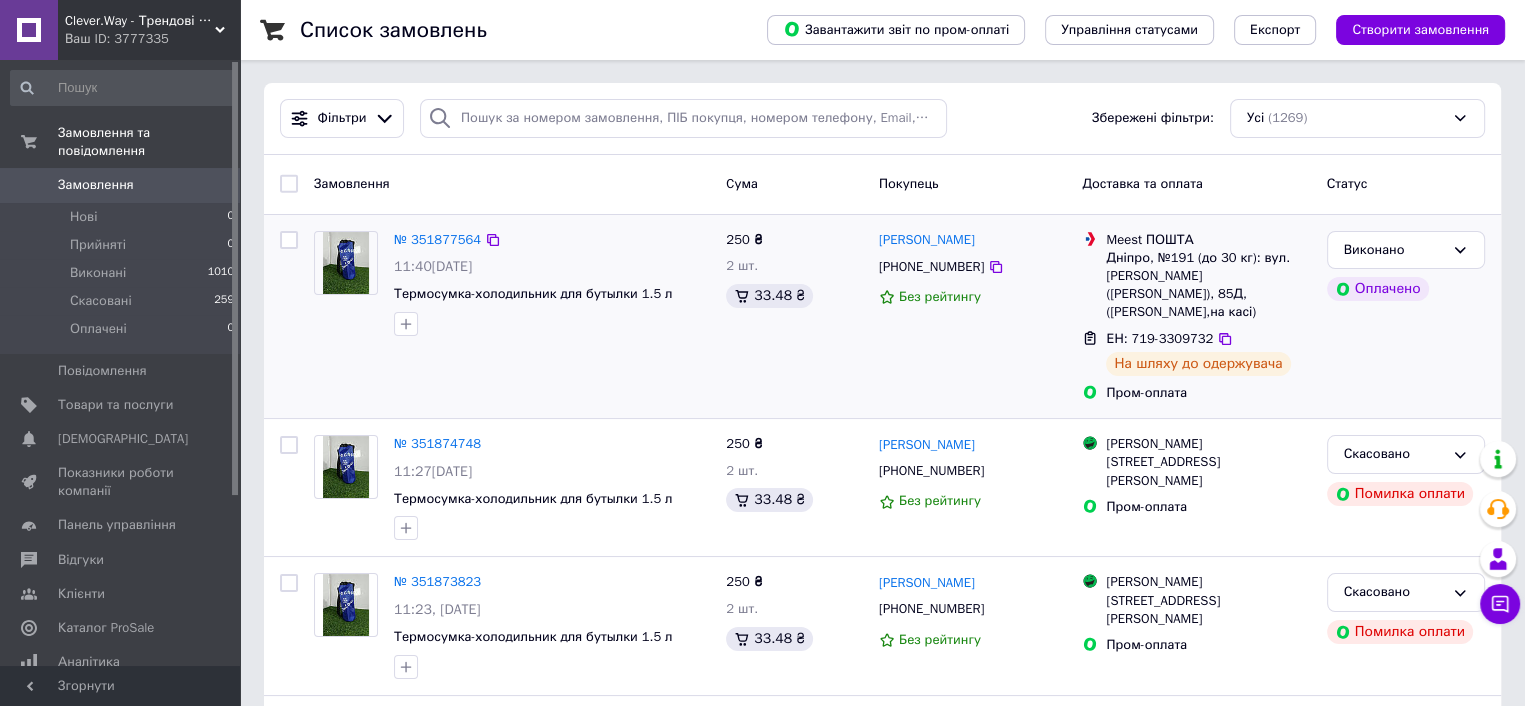 scroll, scrollTop: 0, scrollLeft: 0, axis: both 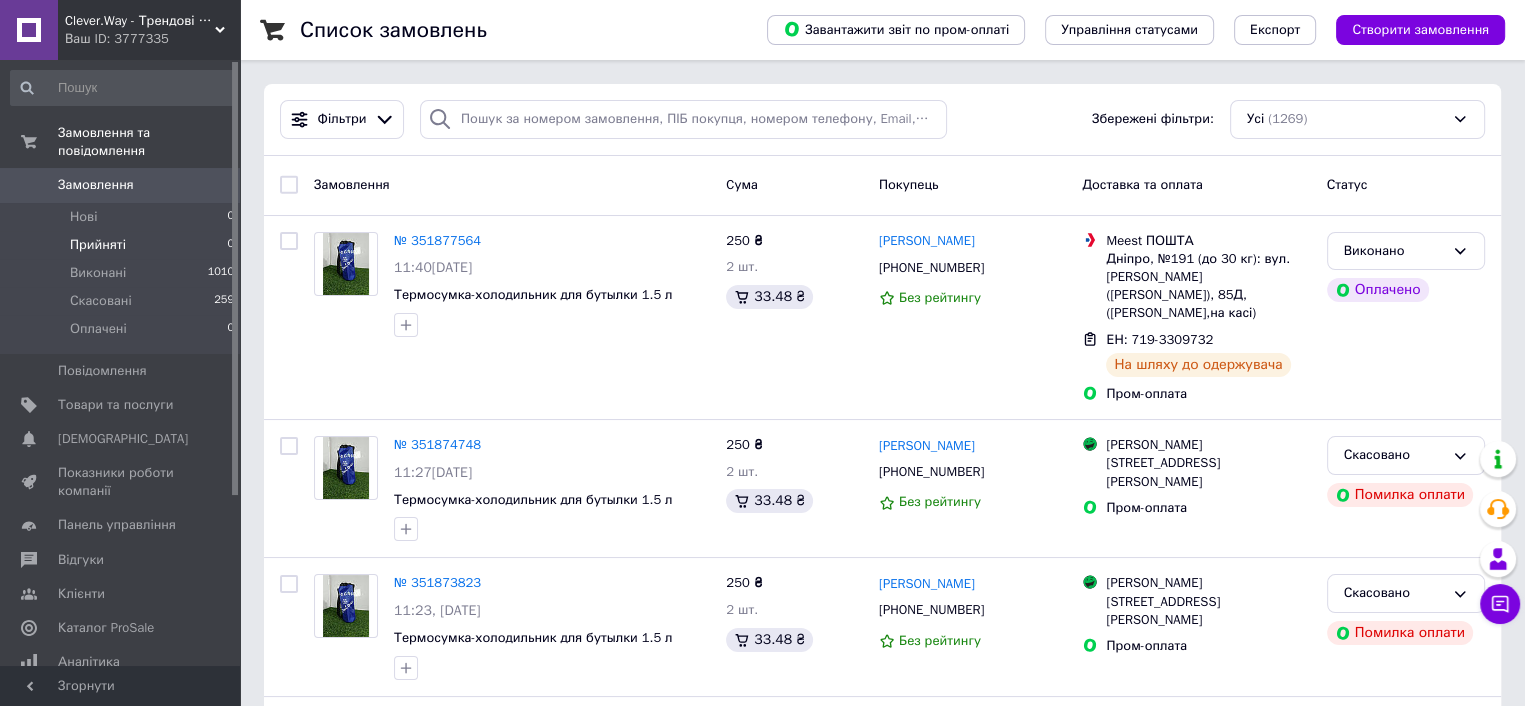 click on "Прийняті" at bounding box center (98, 245) 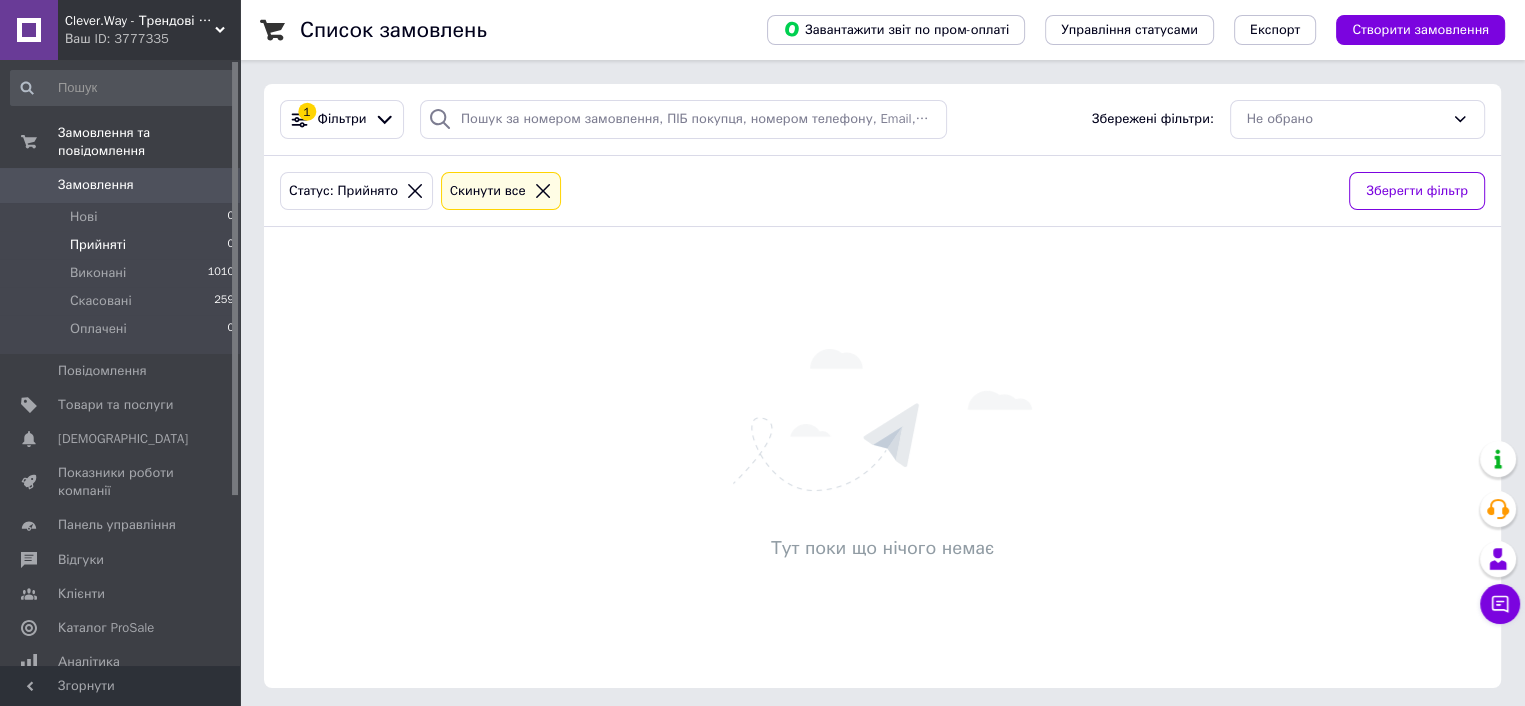 click on "Прийняті 0" at bounding box center (123, 245) 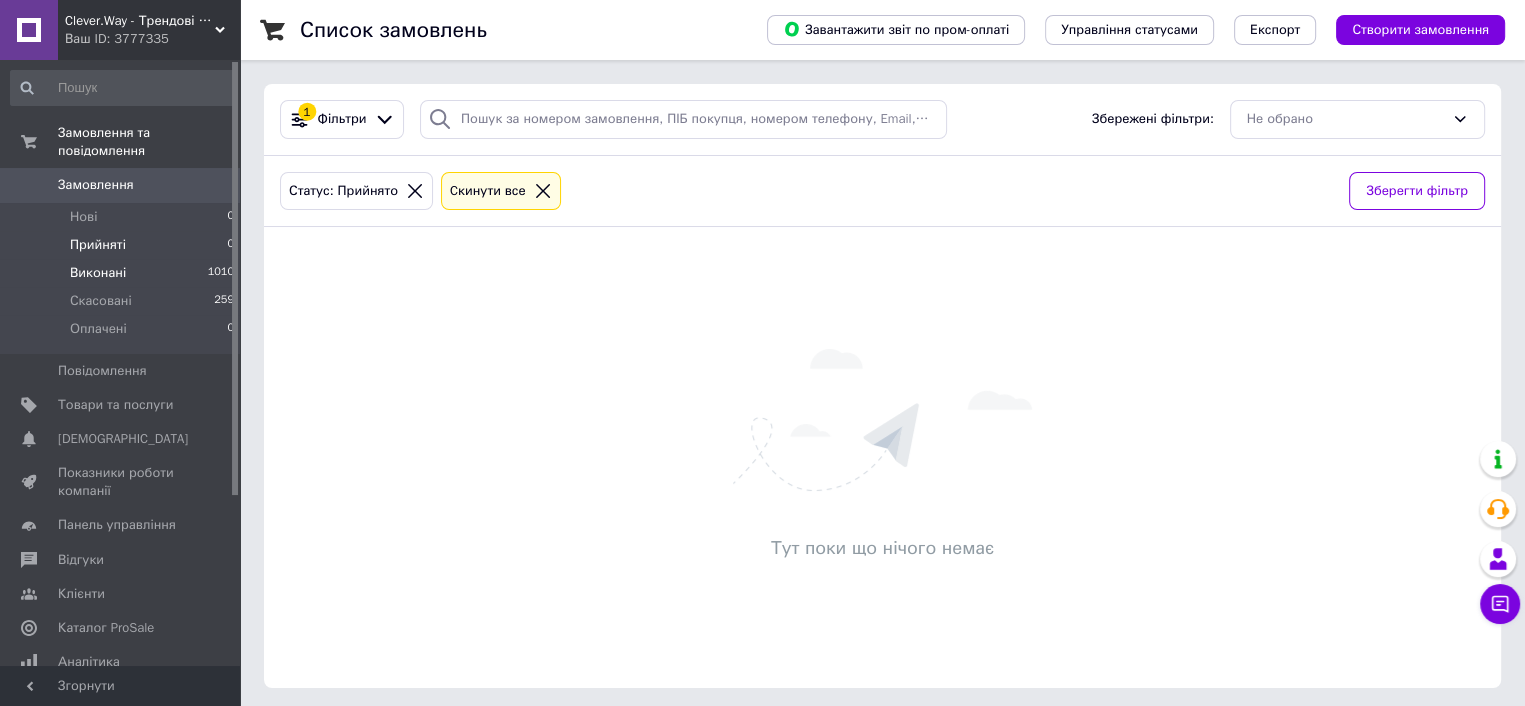 click on "Виконані 1010" at bounding box center [123, 273] 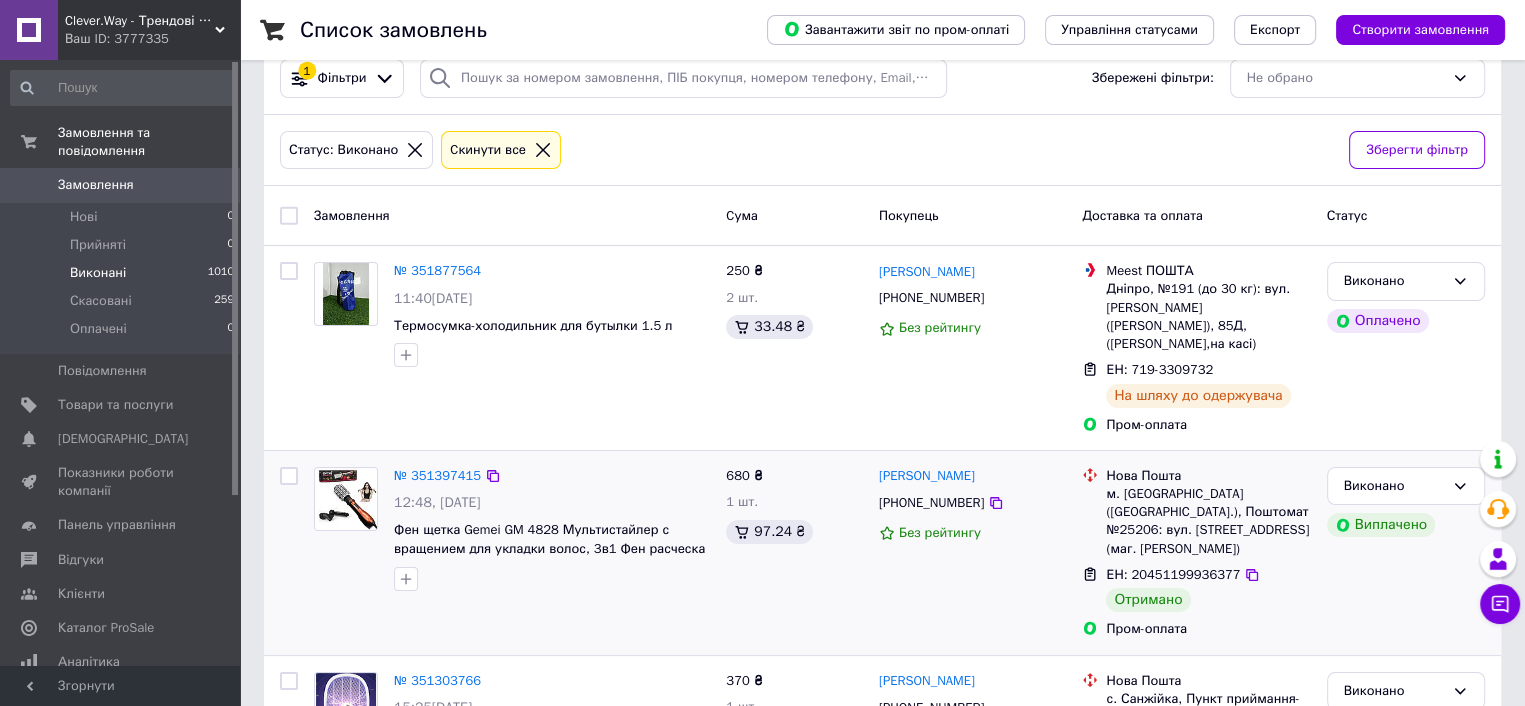 scroll, scrollTop: 0, scrollLeft: 0, axis: both 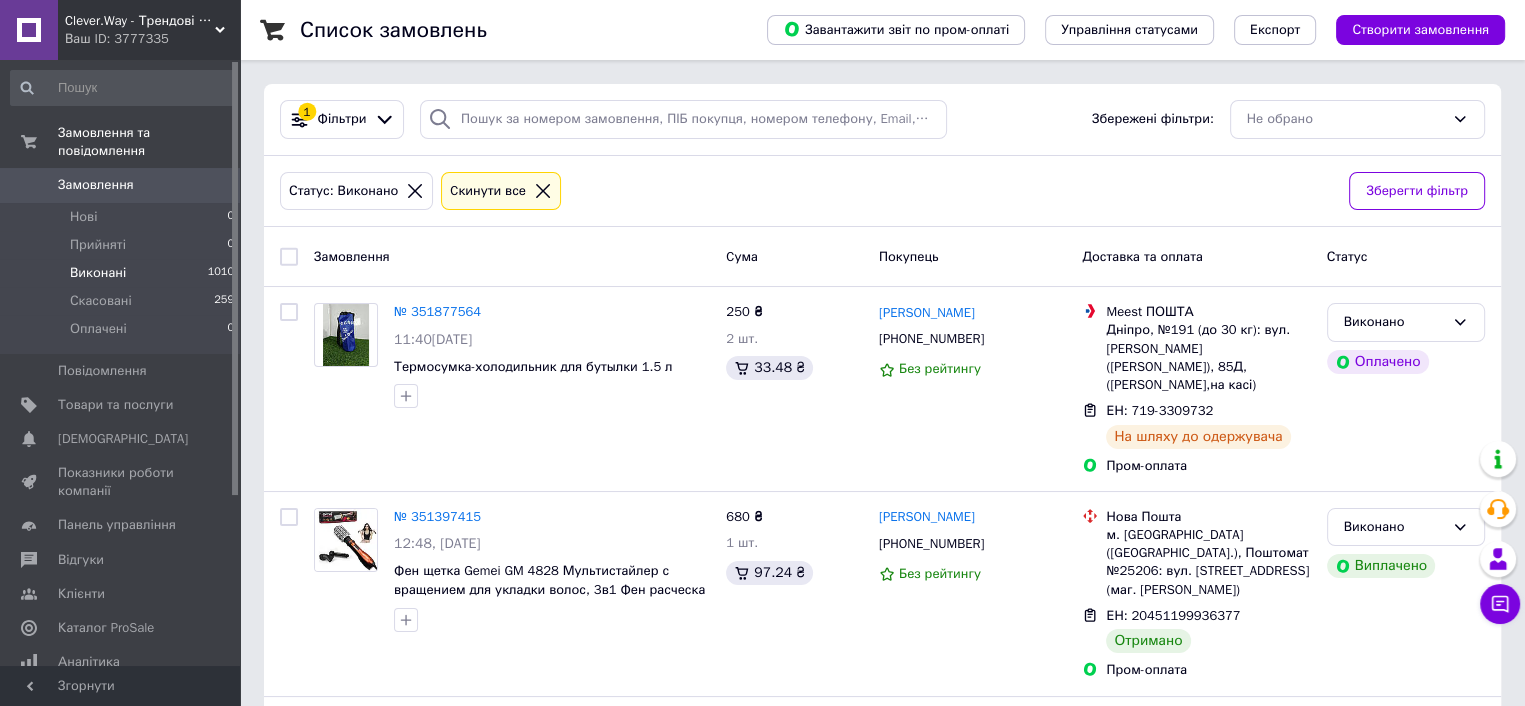 click on "Виконані" at bounding box center (98, 273) 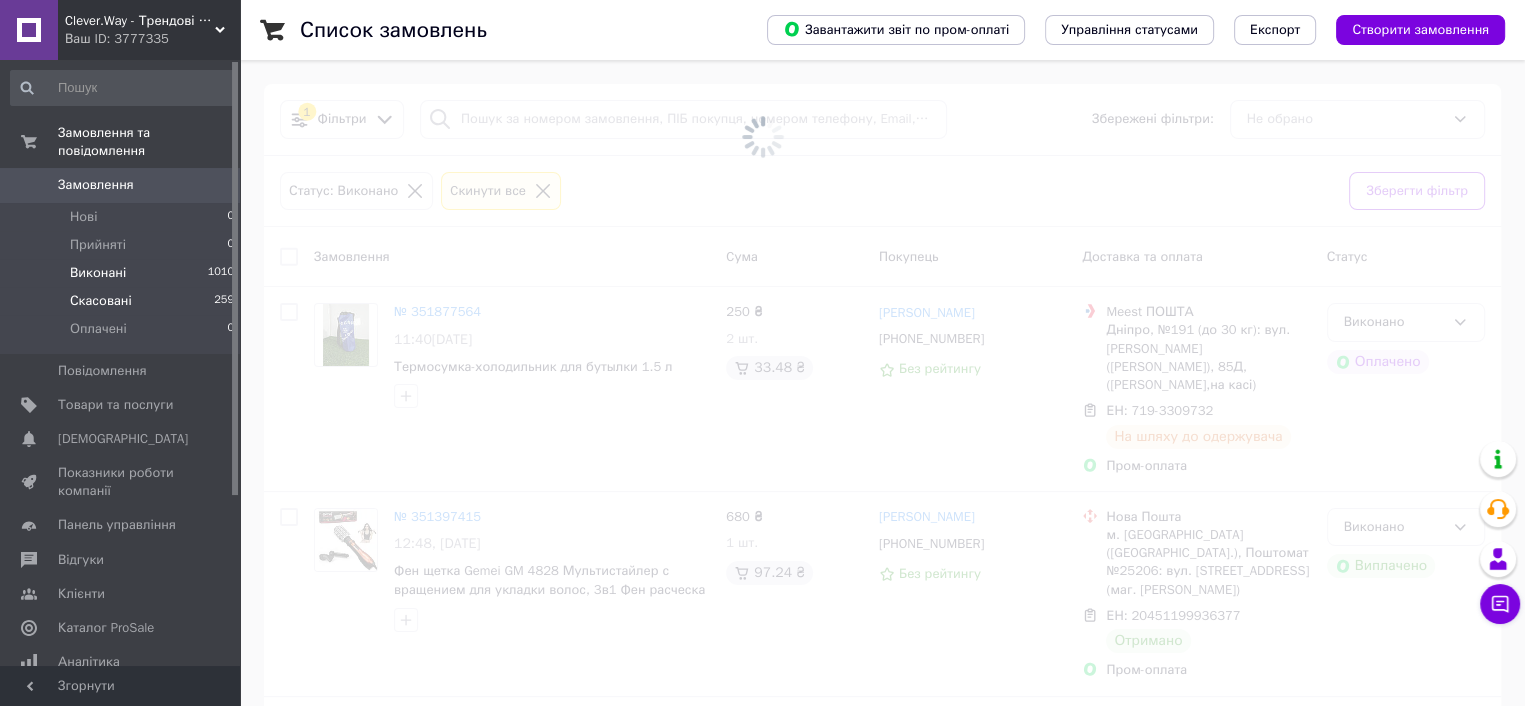 click on "Скасовані" at bounding box center (101, 301) 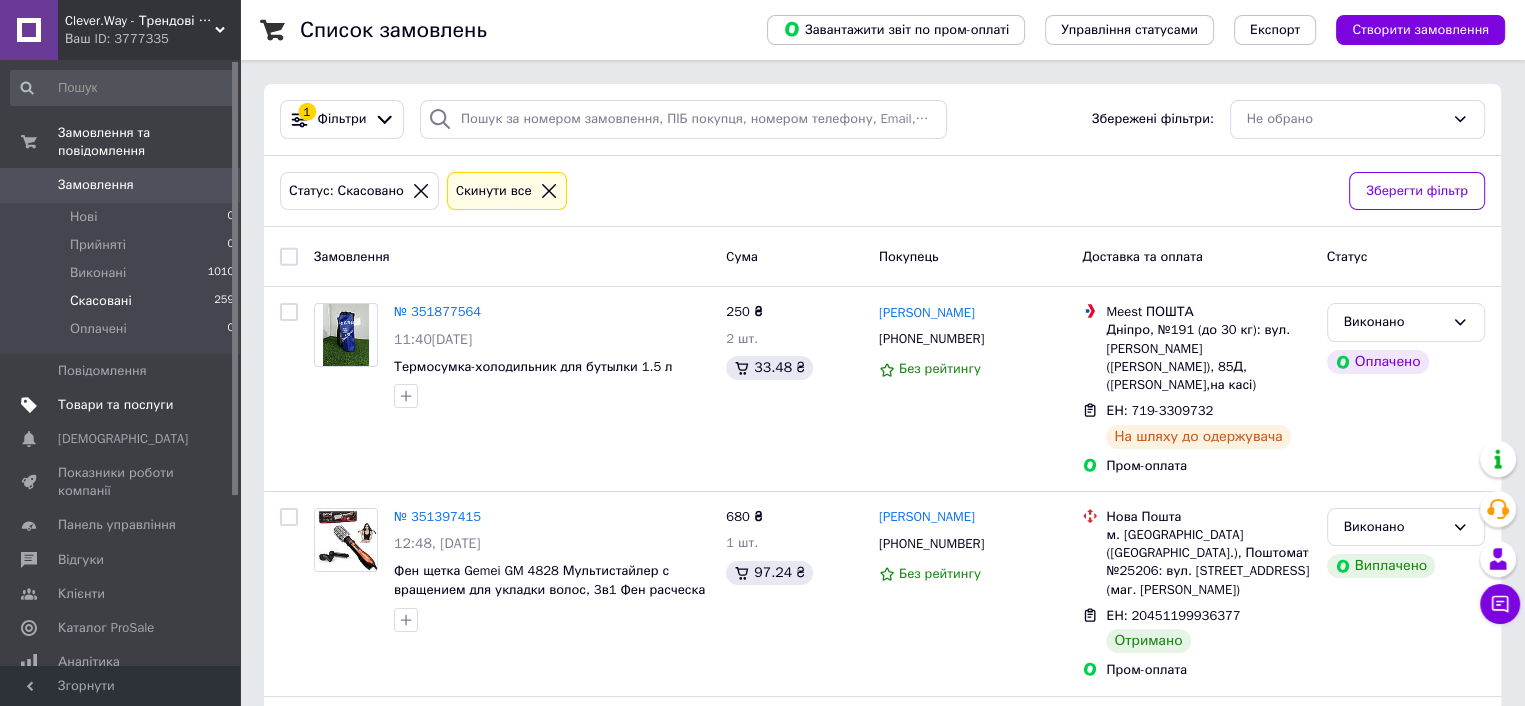 click on "Товари та послуги" at bounding box center [121, 405] 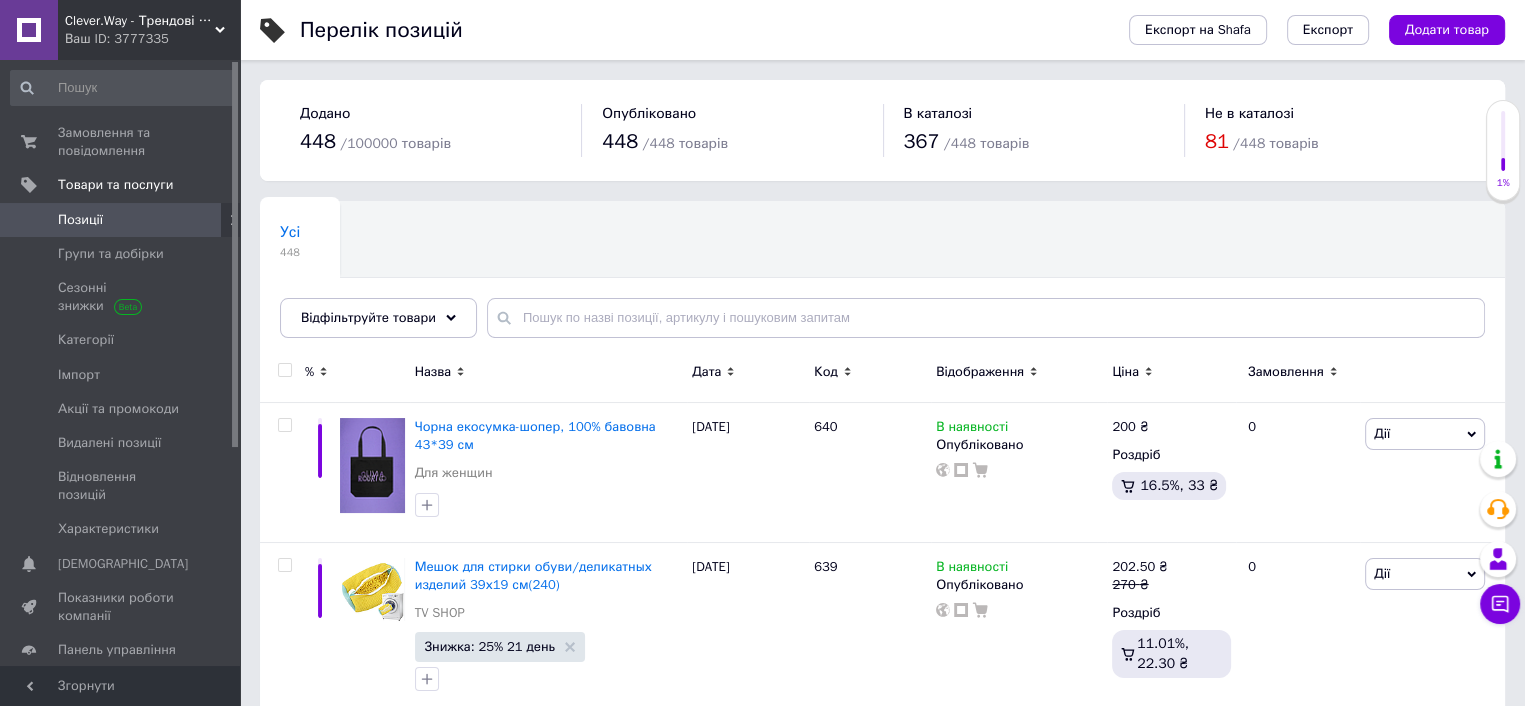 click on "Позиції" at bounding box center [123, 220] 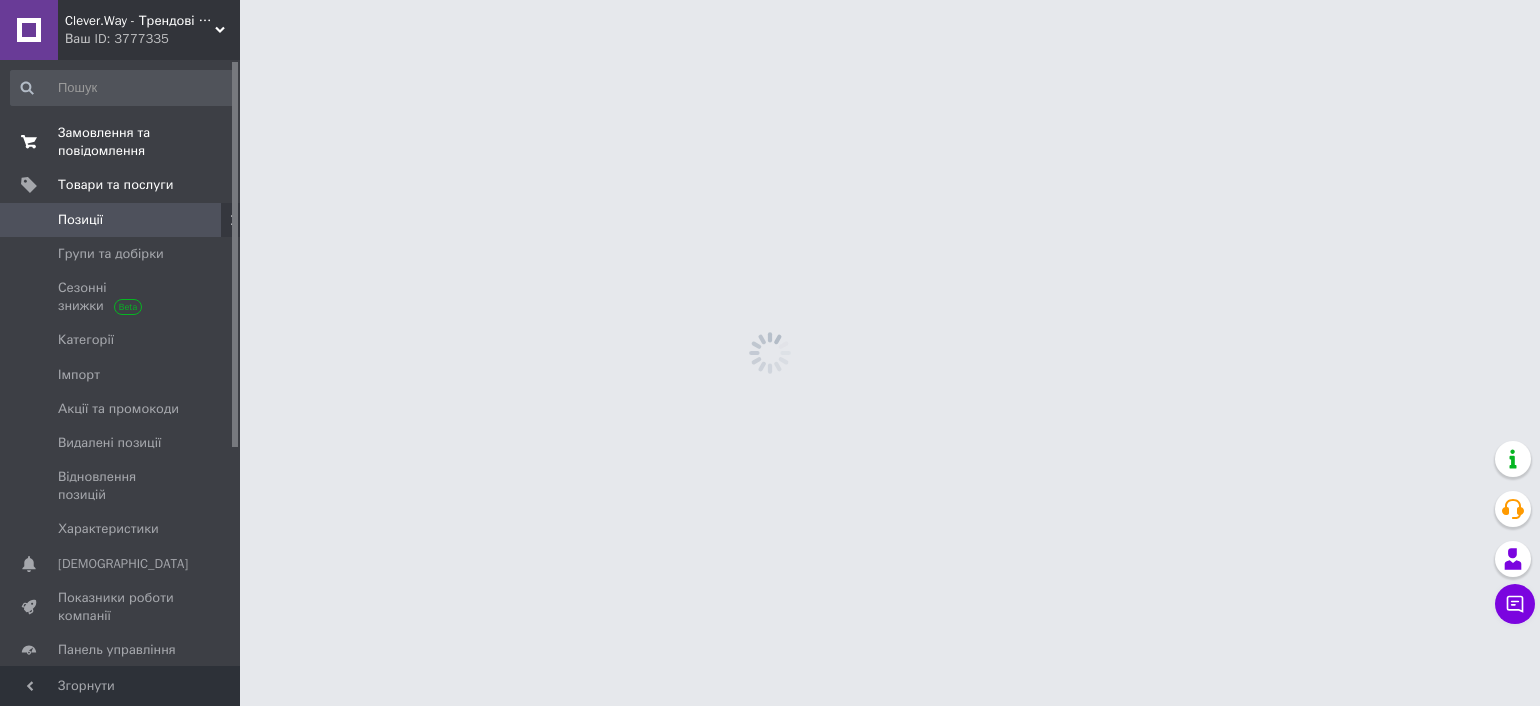 click on "Замовлення та повідомлення" at bounding box center [121, 142] 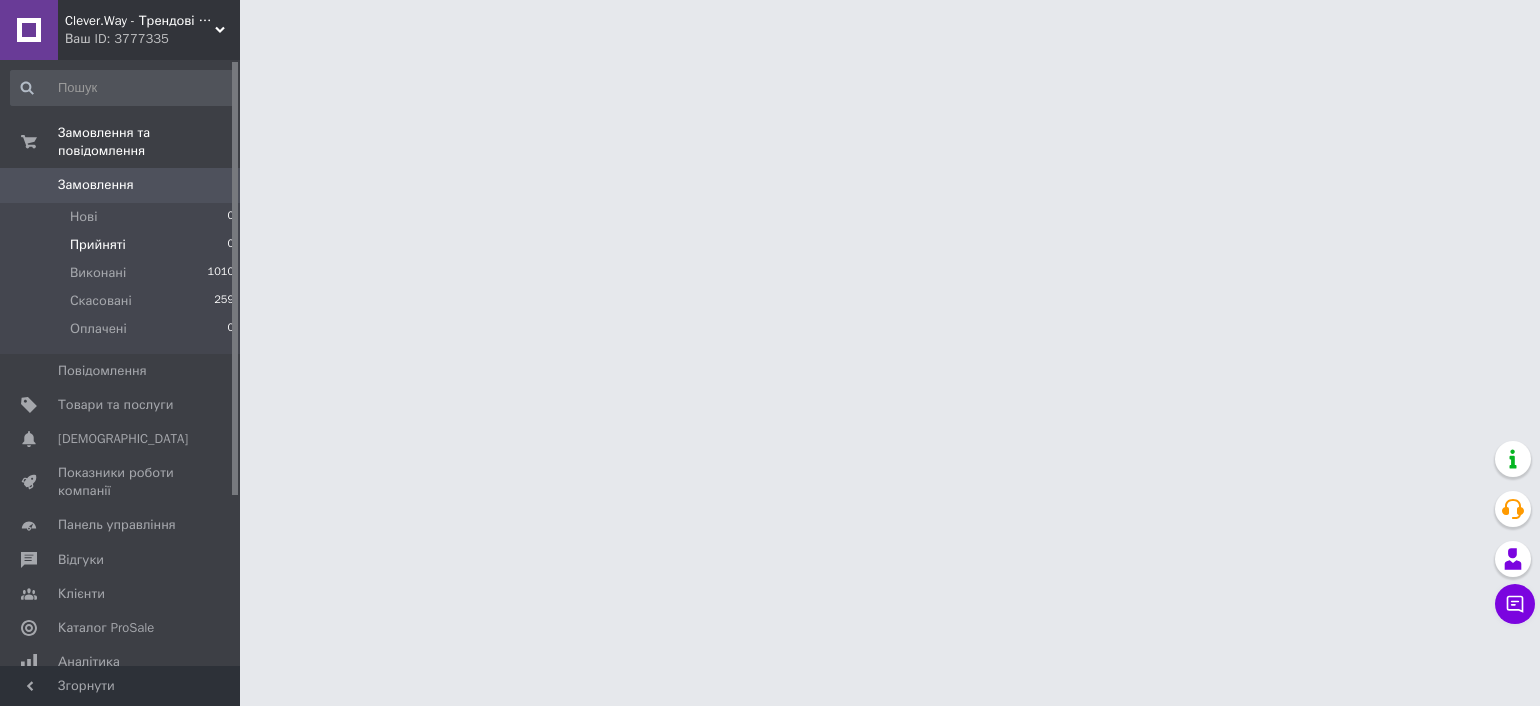click on "Прийняті 0" at bounding box center (123, 245) 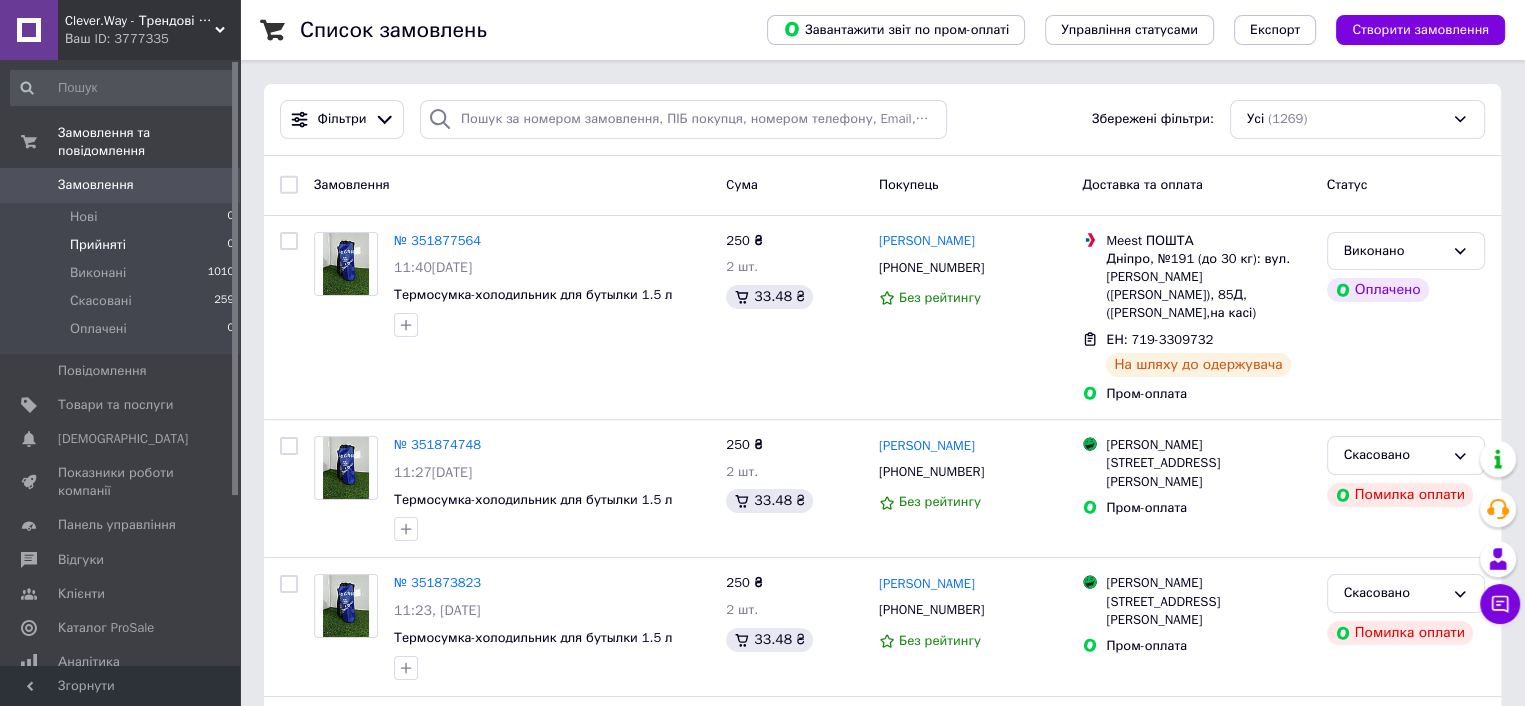 click on "Прийняті 0" at bounding box center [123, 245] 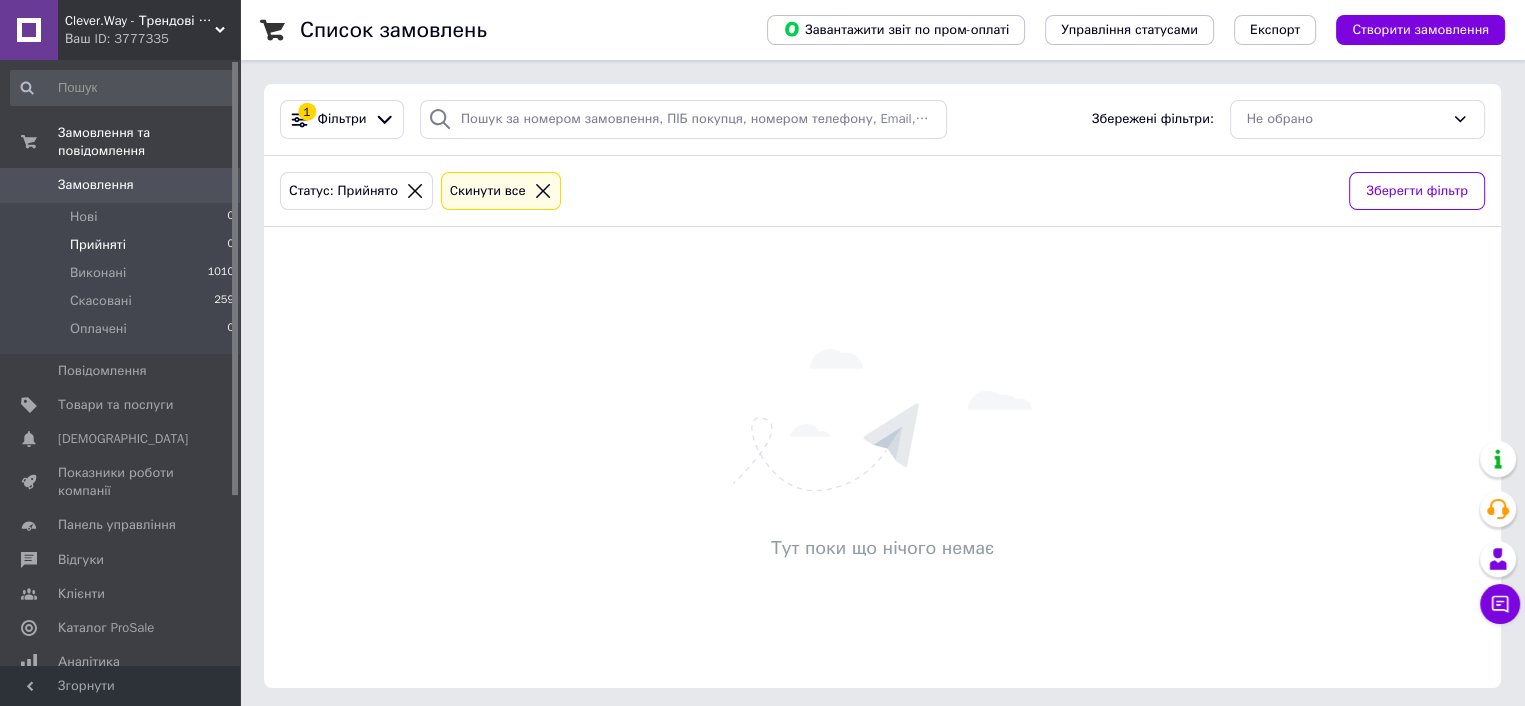 click on "Прийняті 0" at bounding box center (123, 245) 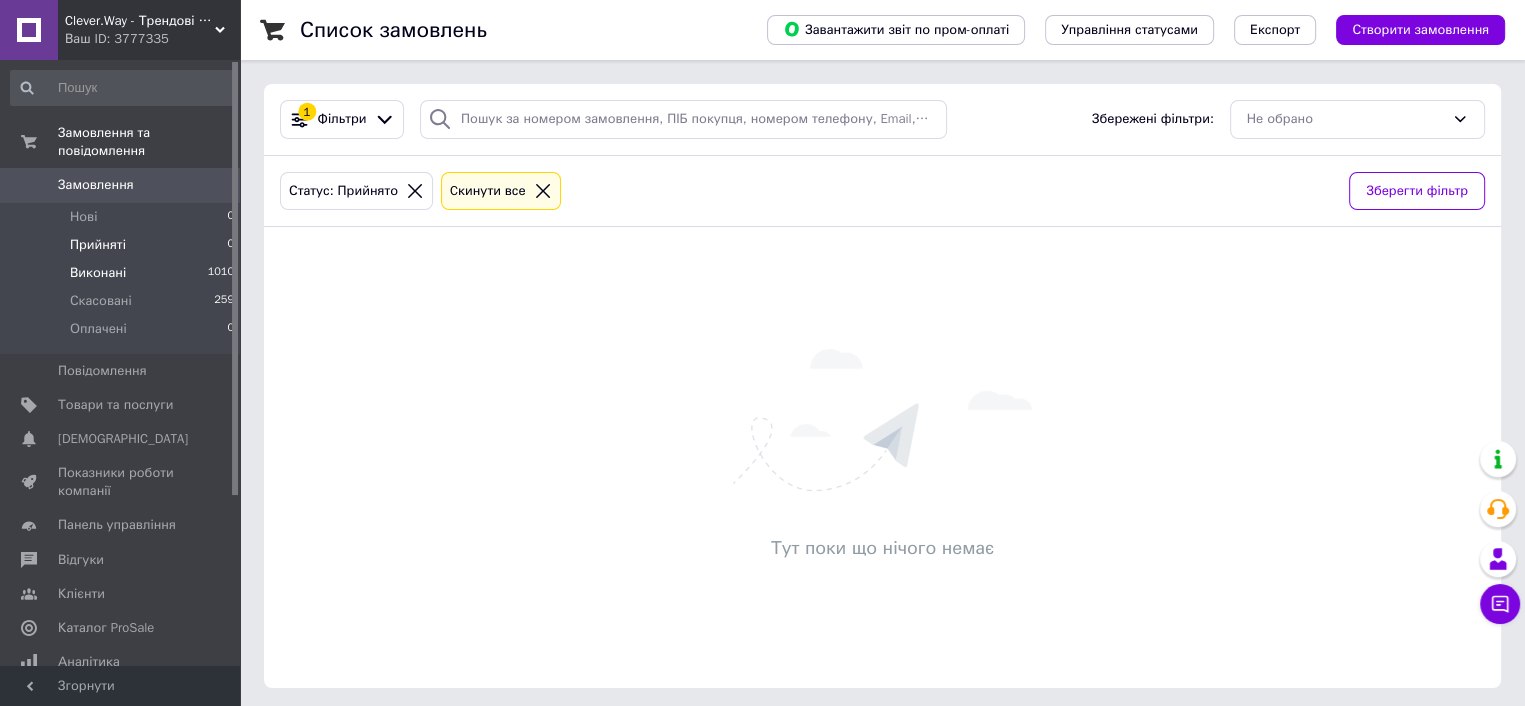 click on "Виконані 1010" at bounding box center (123, 273) 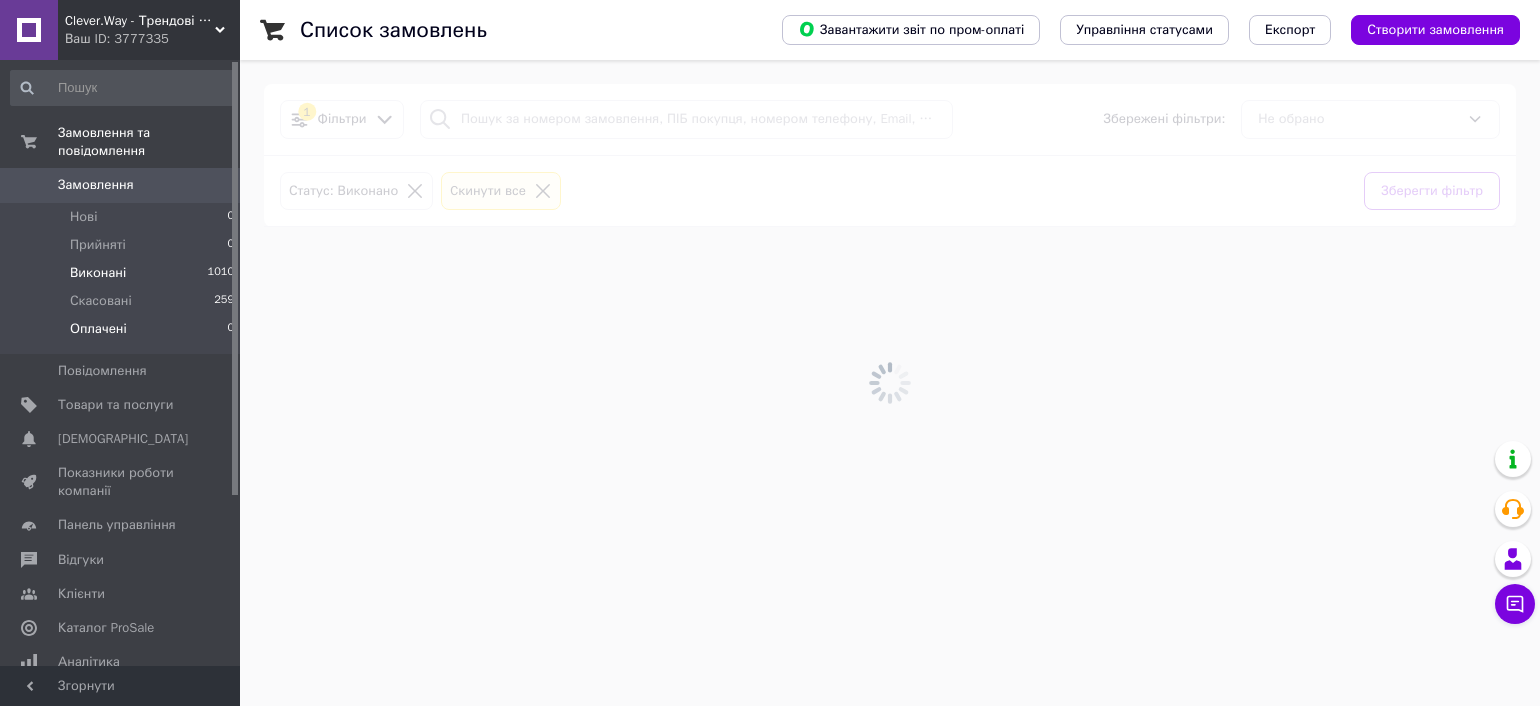 click on "Оплачені 0" at bounding box center [123, 334] 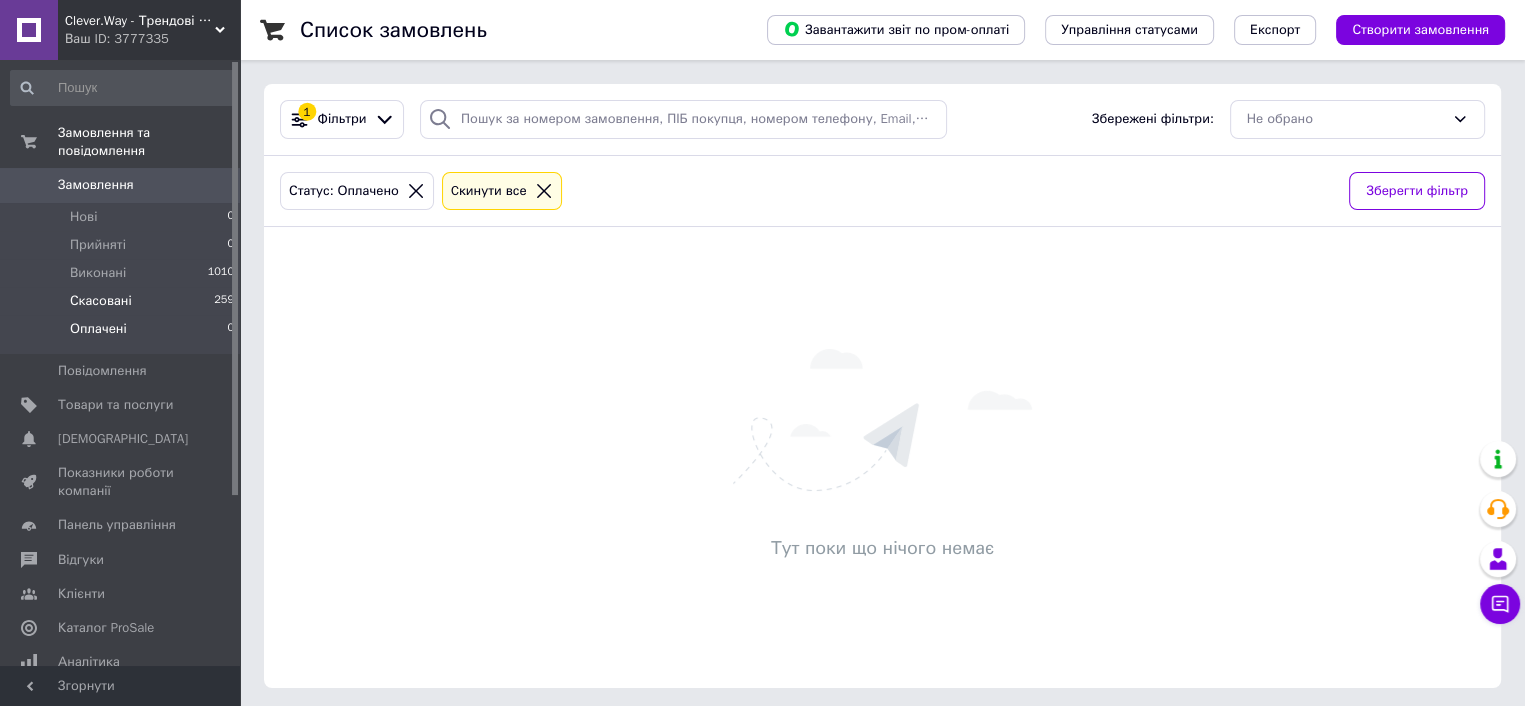 click on "Скасовані 259" at bounding box center (123, 301) 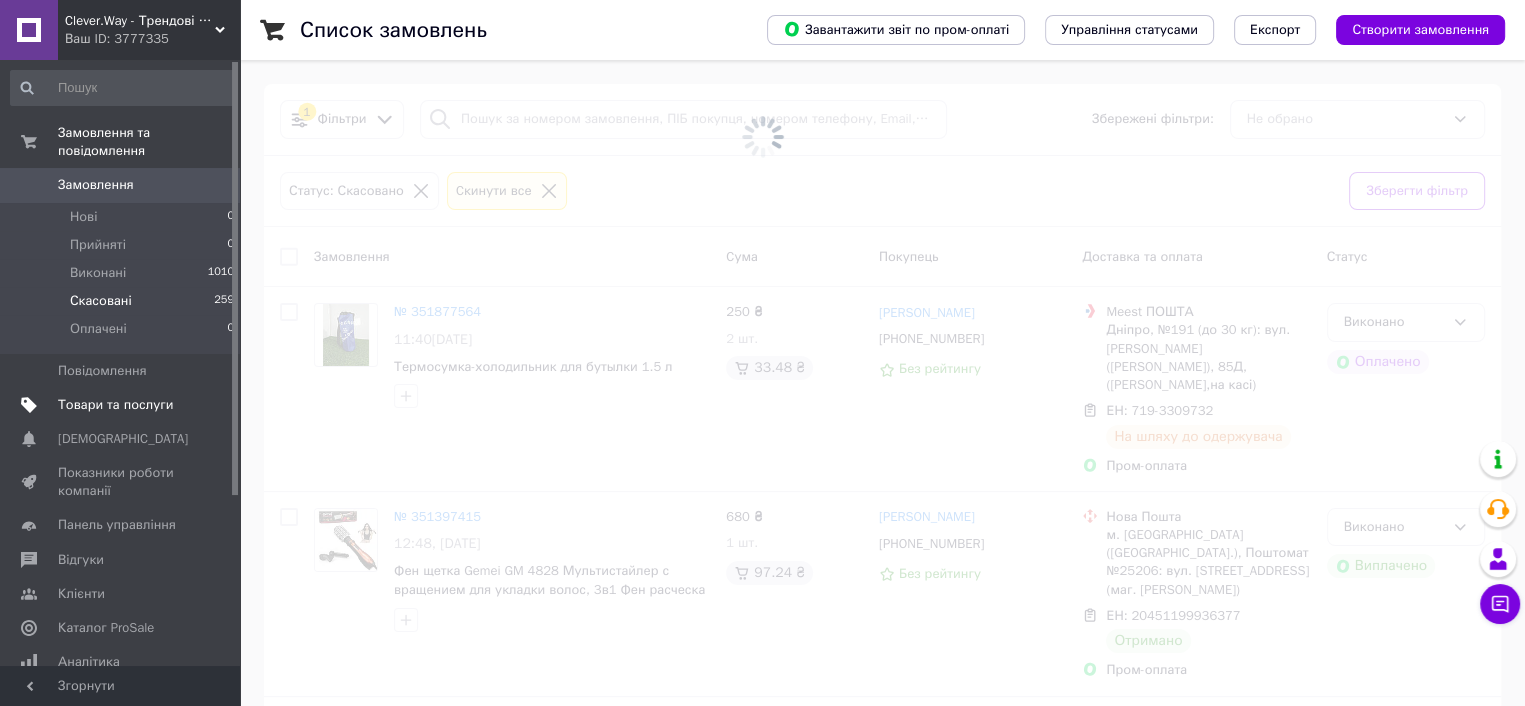 click on "Товари та послуги" at bounding box center (115, 405) 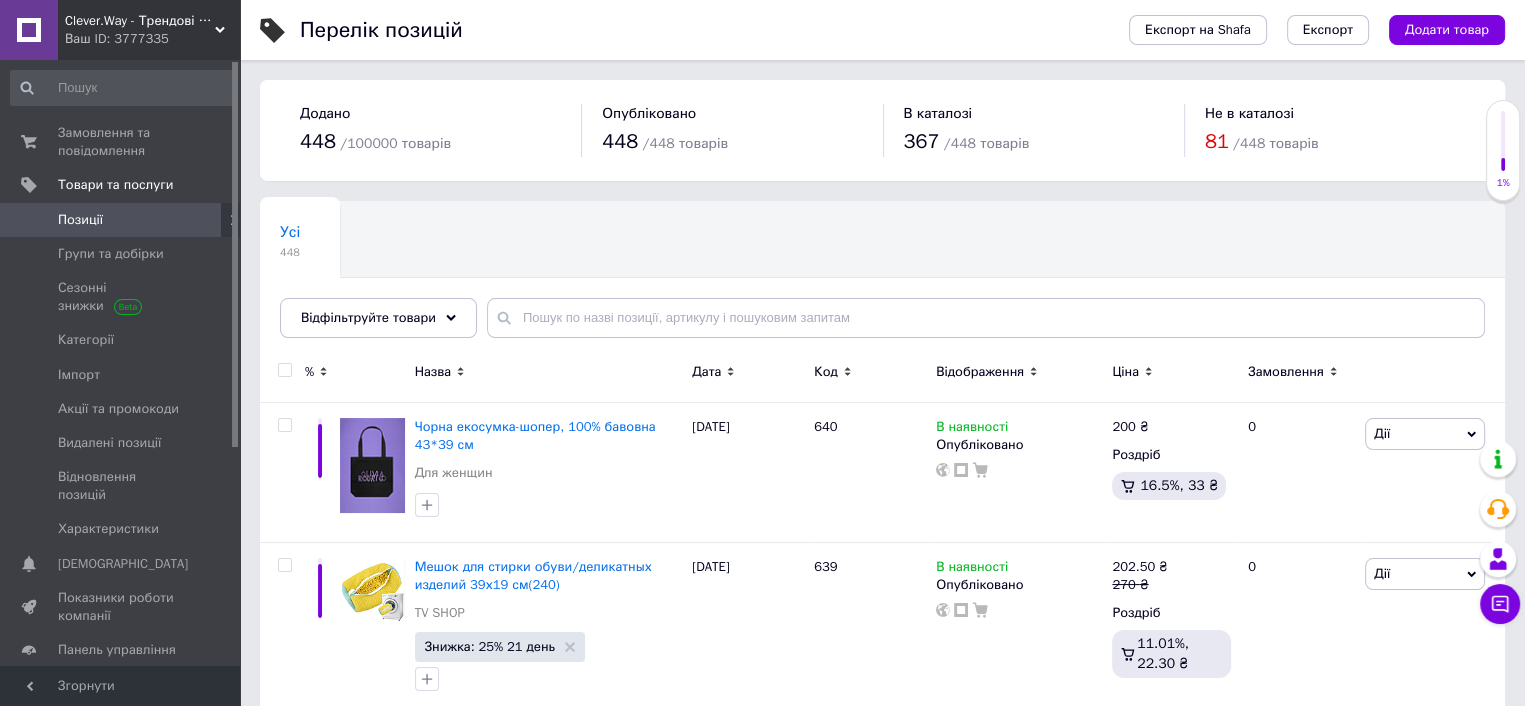 click on "Позиції" at bounding box center [121, 220] 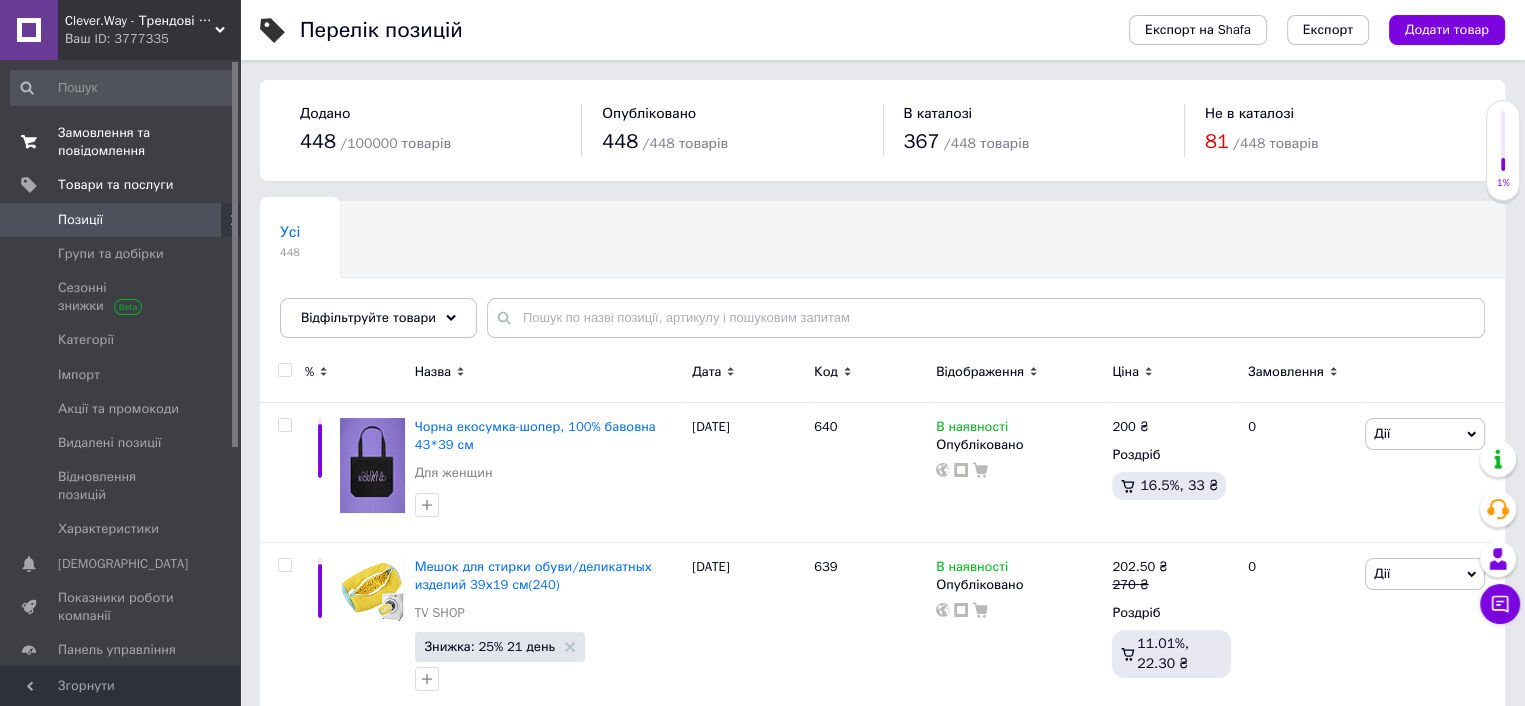 click on "Замовлення та повідомлення" at bounding box center [121, 142] 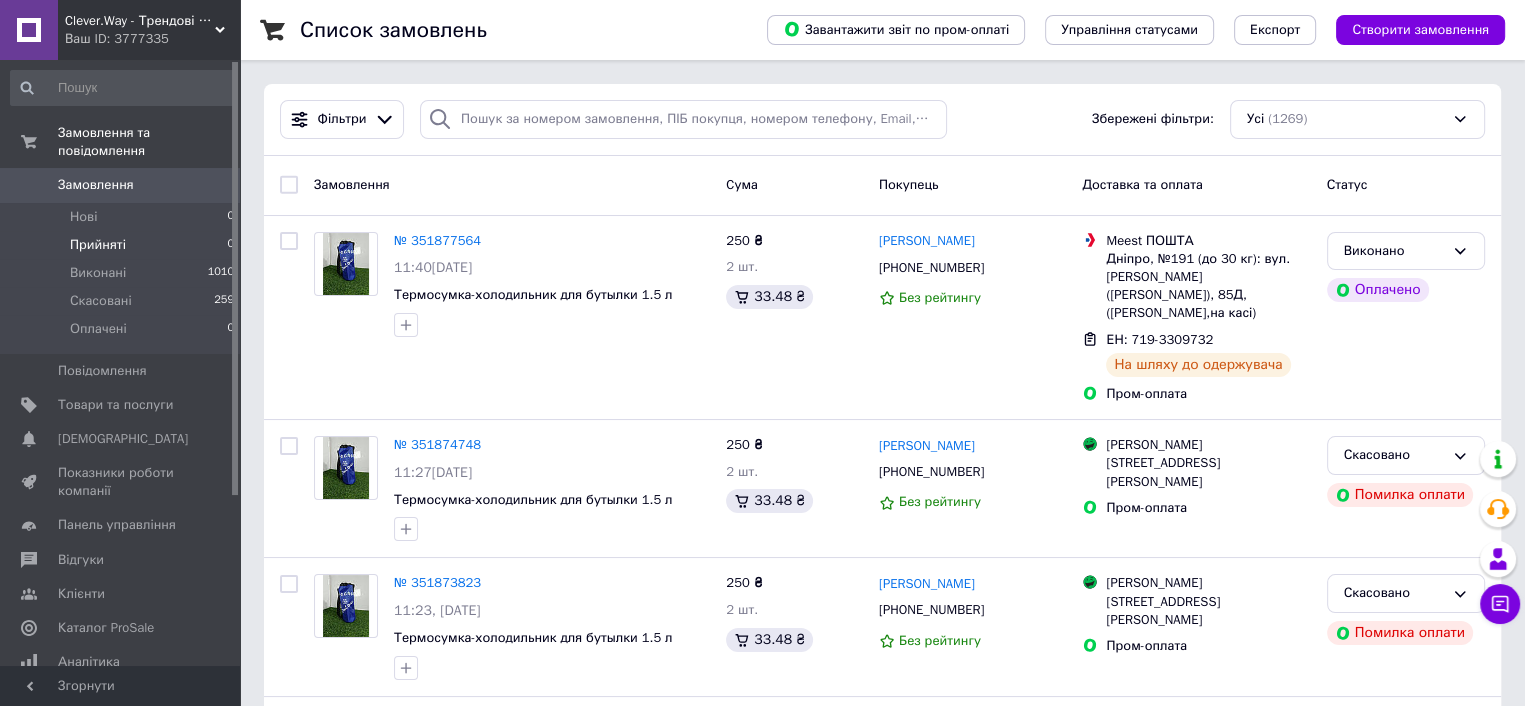 click on "Прийняті" at bounding box center [98, 245] 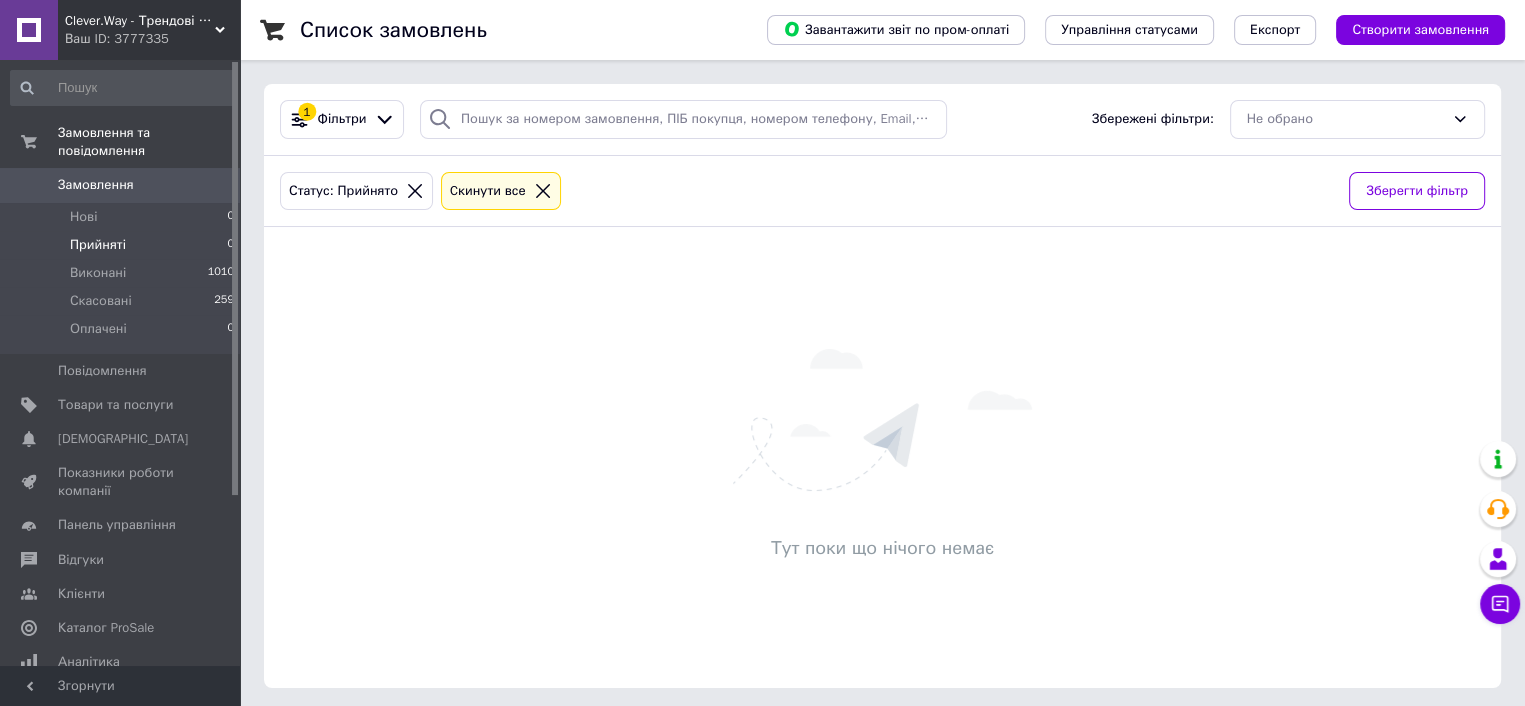 click on "Прийняті 0" at bounding box center [123, 245] 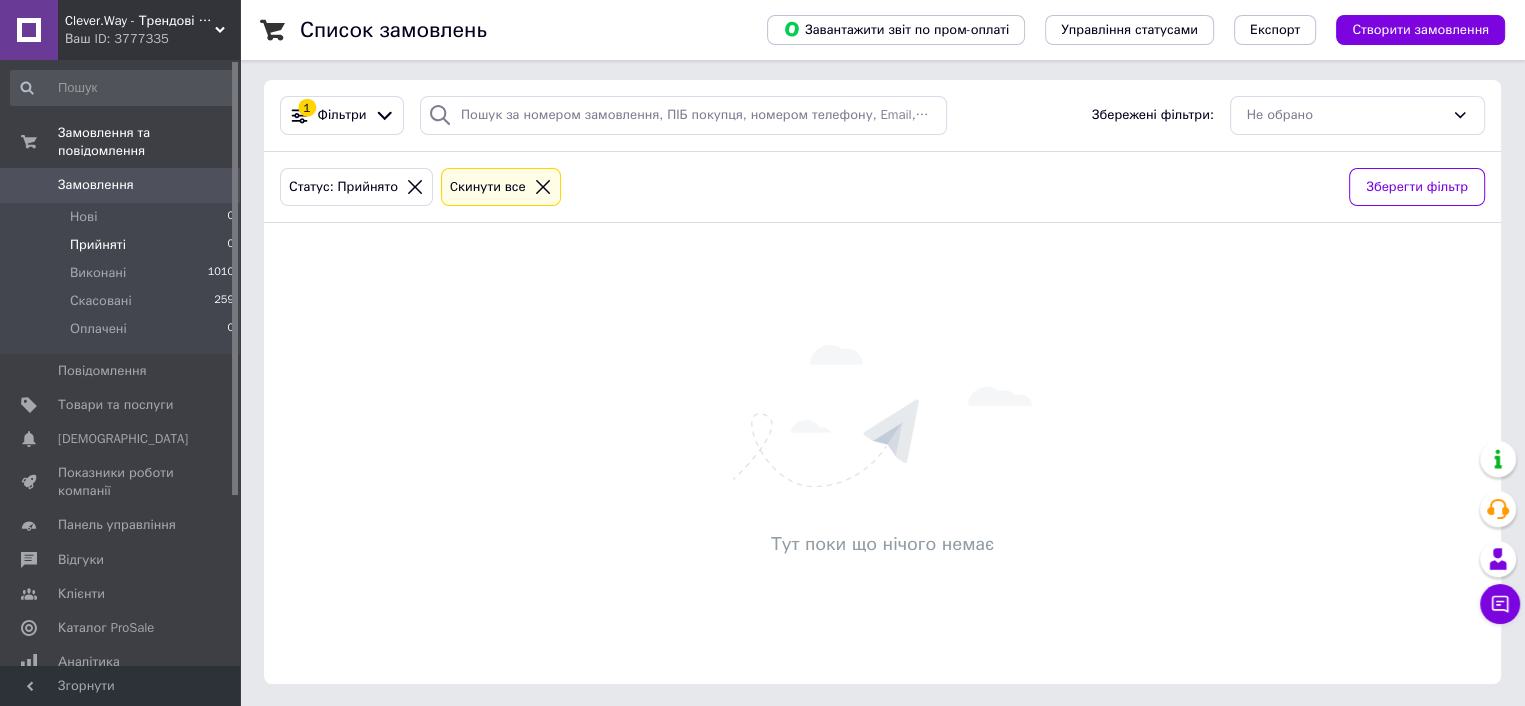 scroll, scrollTop: 4, scrollLeft: 0, axis: vertical 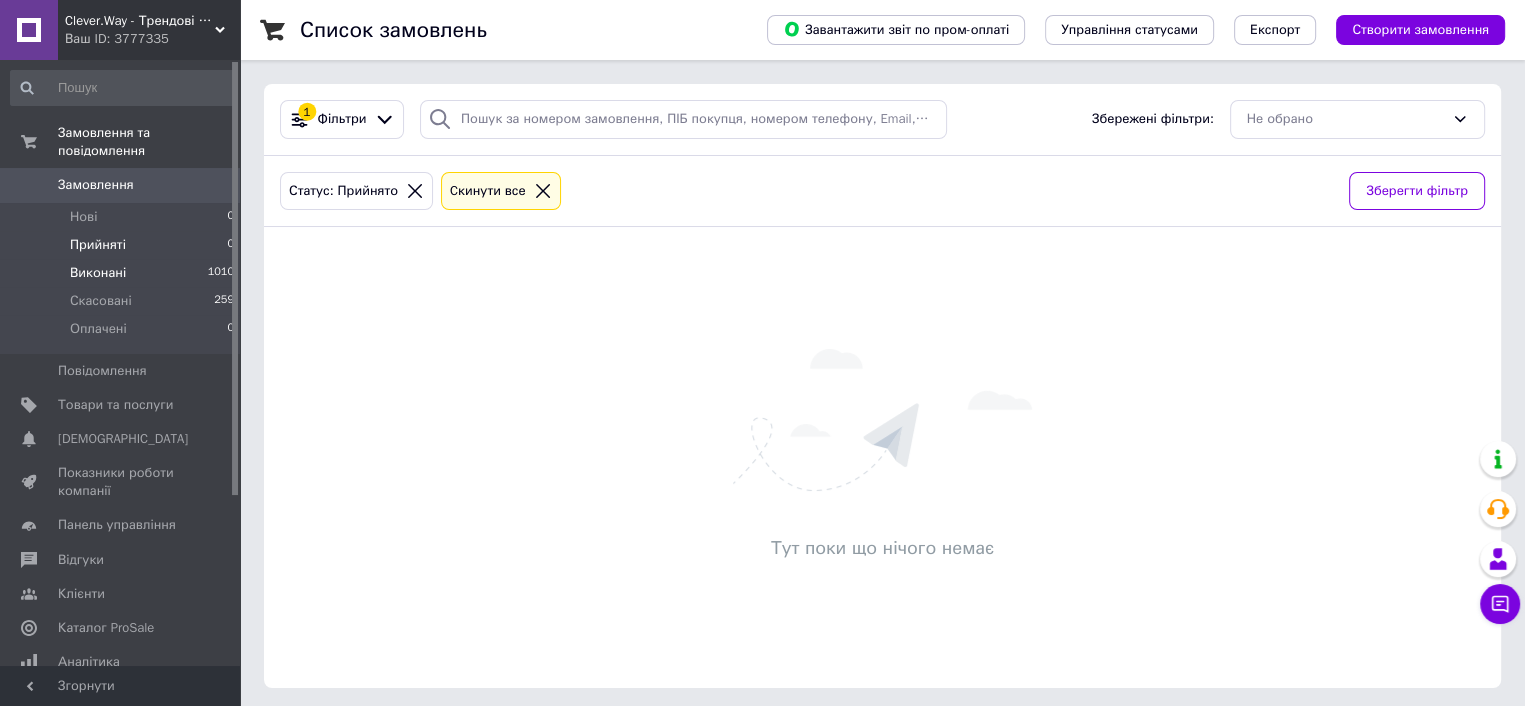 click on "Виконані 1010" at bounding box center (123, 273) 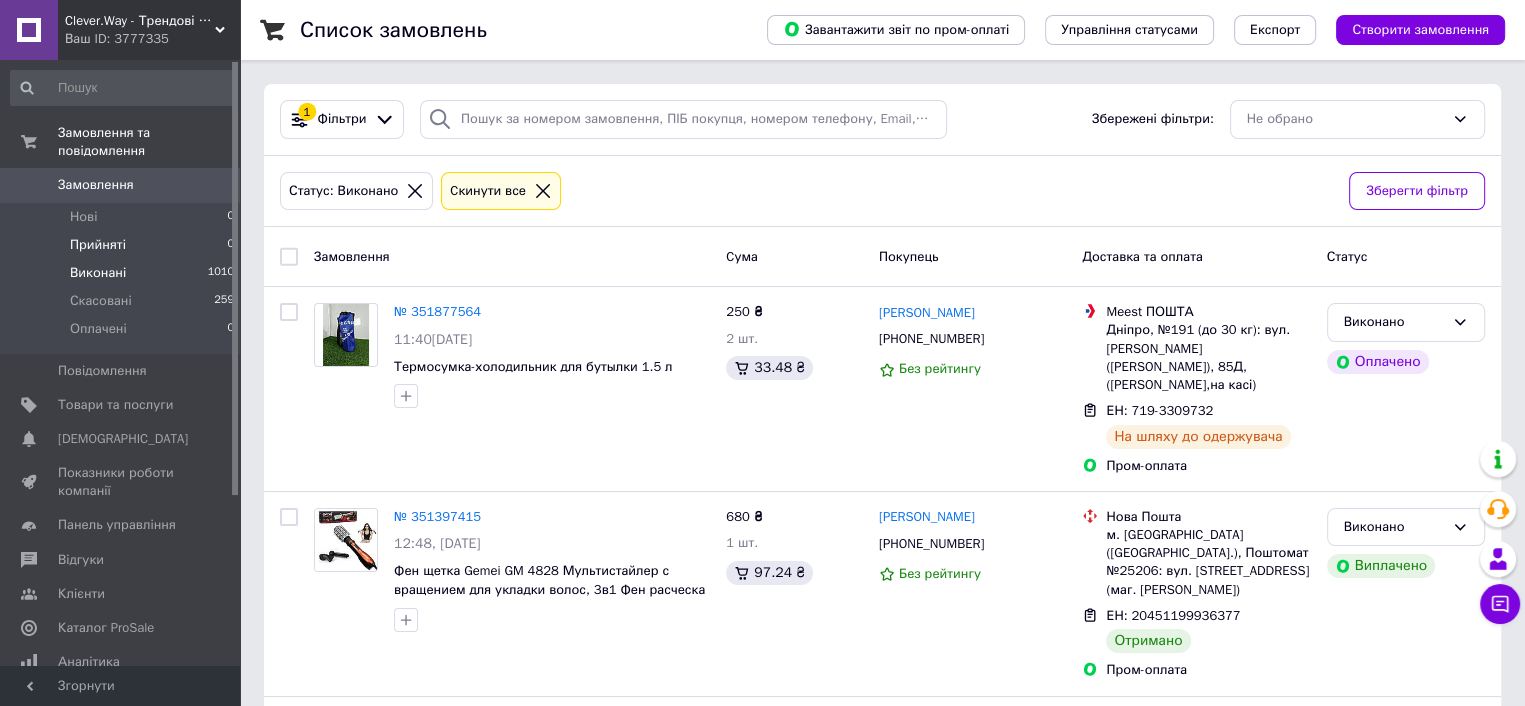 click on "Прийняті 0" at bounding box center [123, 245] 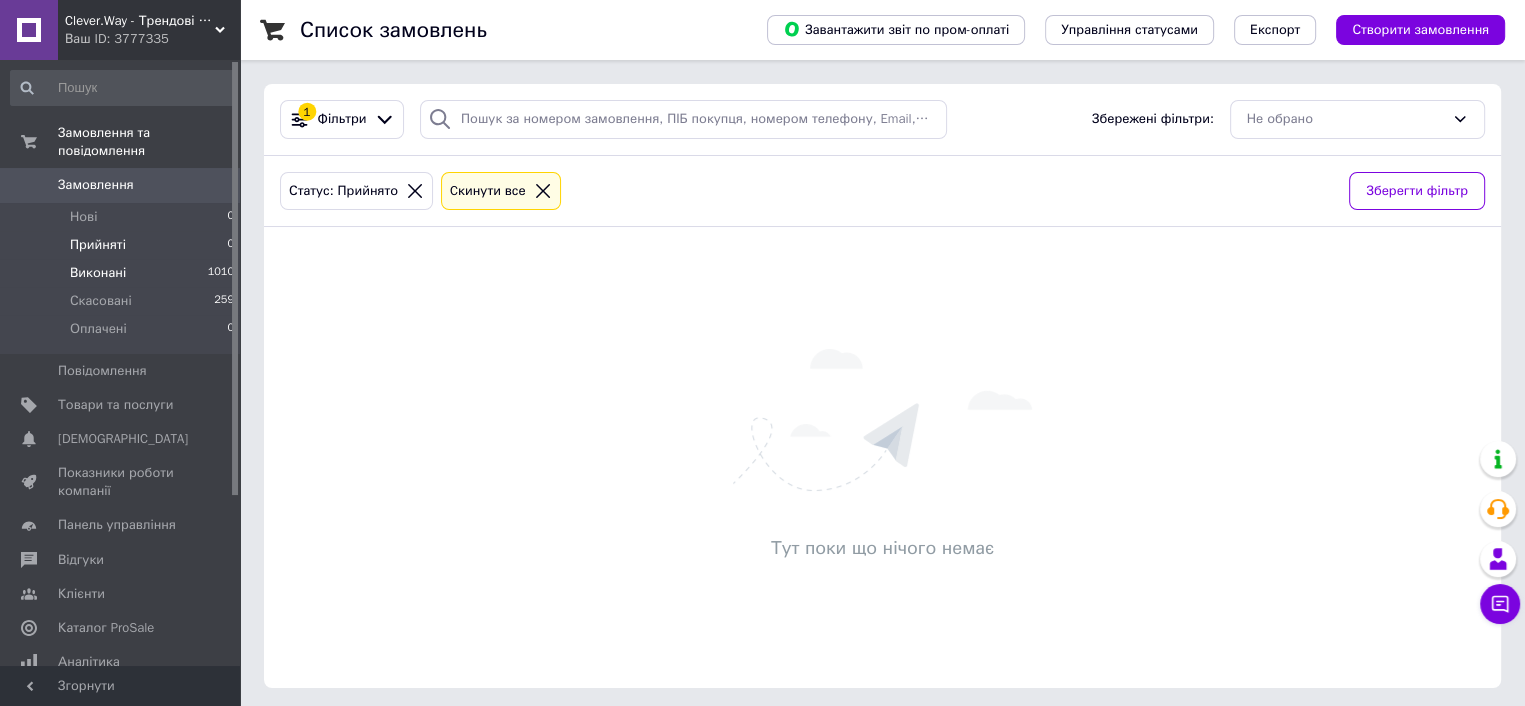 click on "1010" at bounding box center (221, 273) 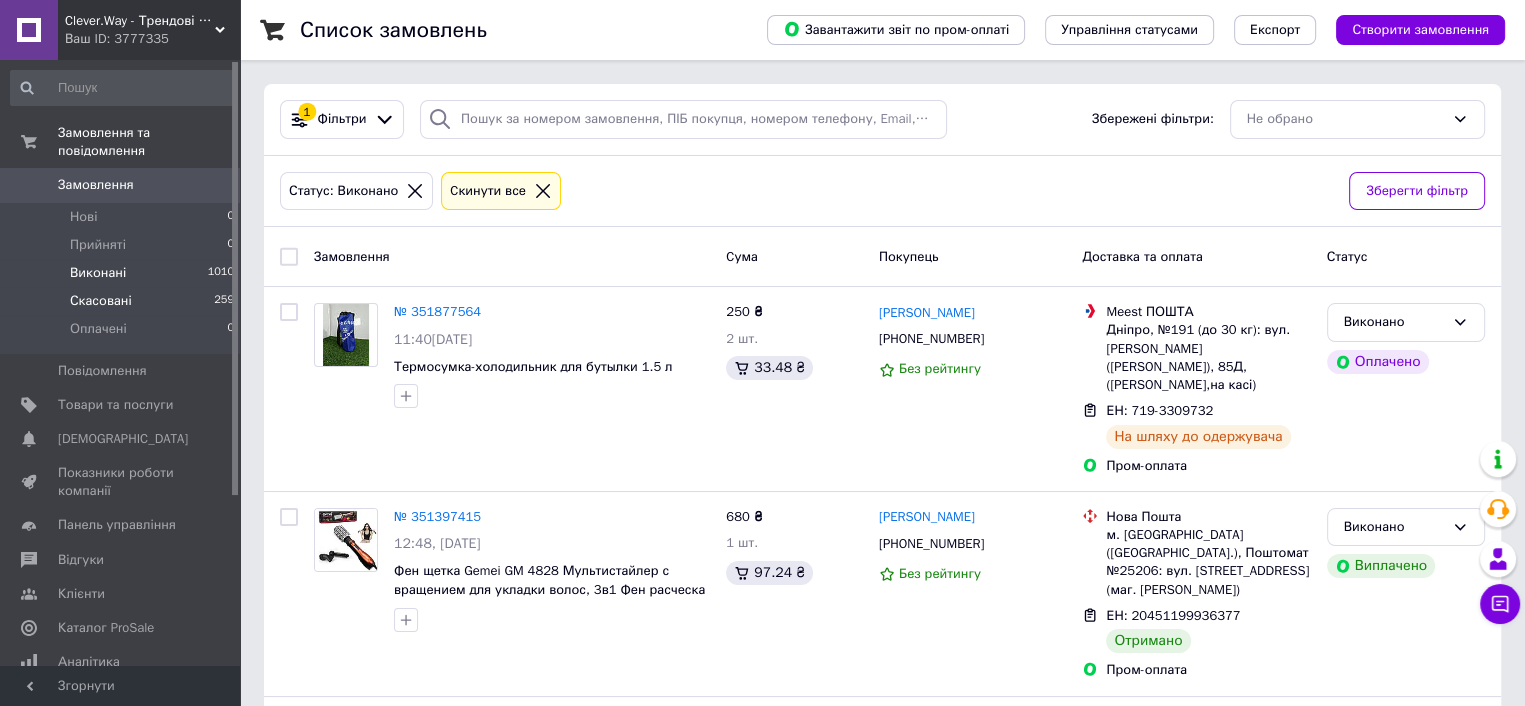 click on "Скасовані 259" at bounding box center (123, 301) 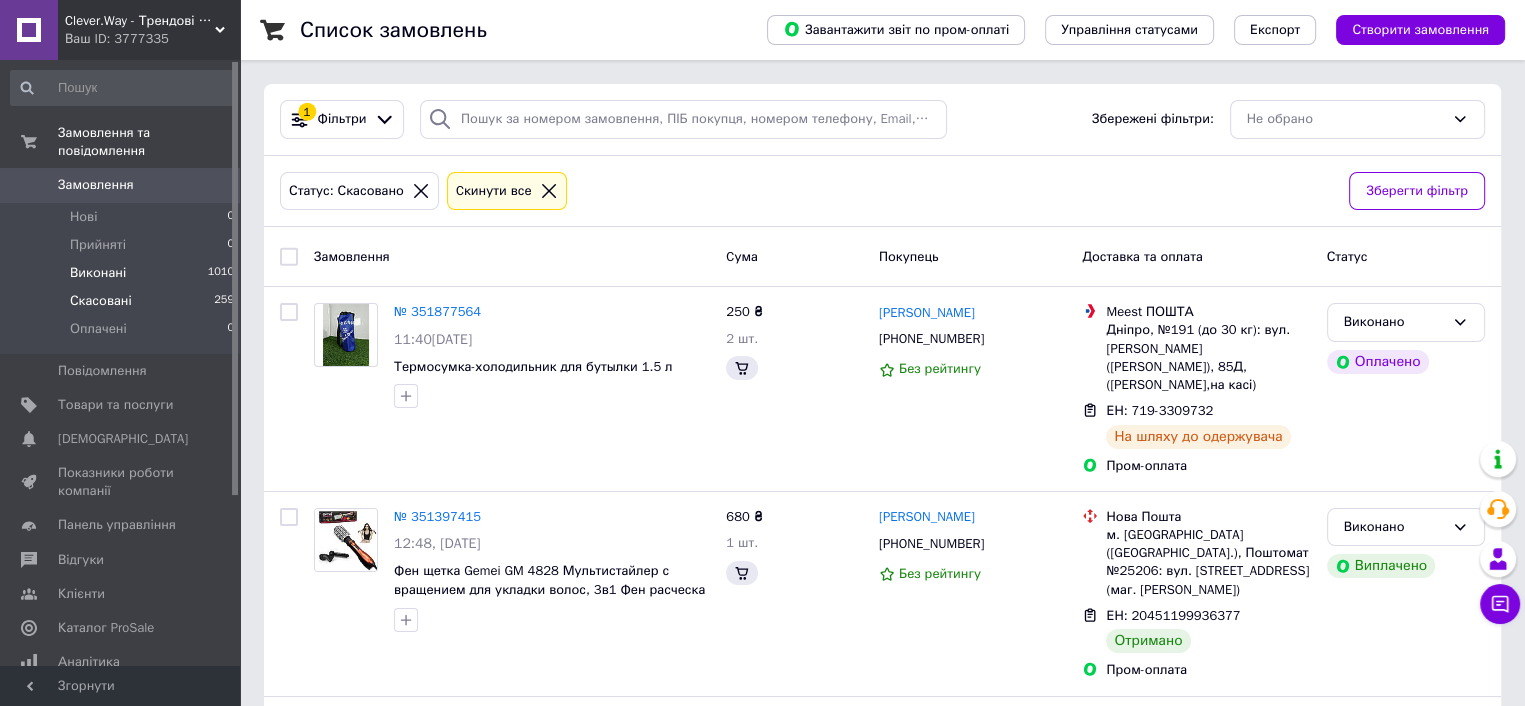 click on "Виконані 1010" at bounding box center (123, 273) 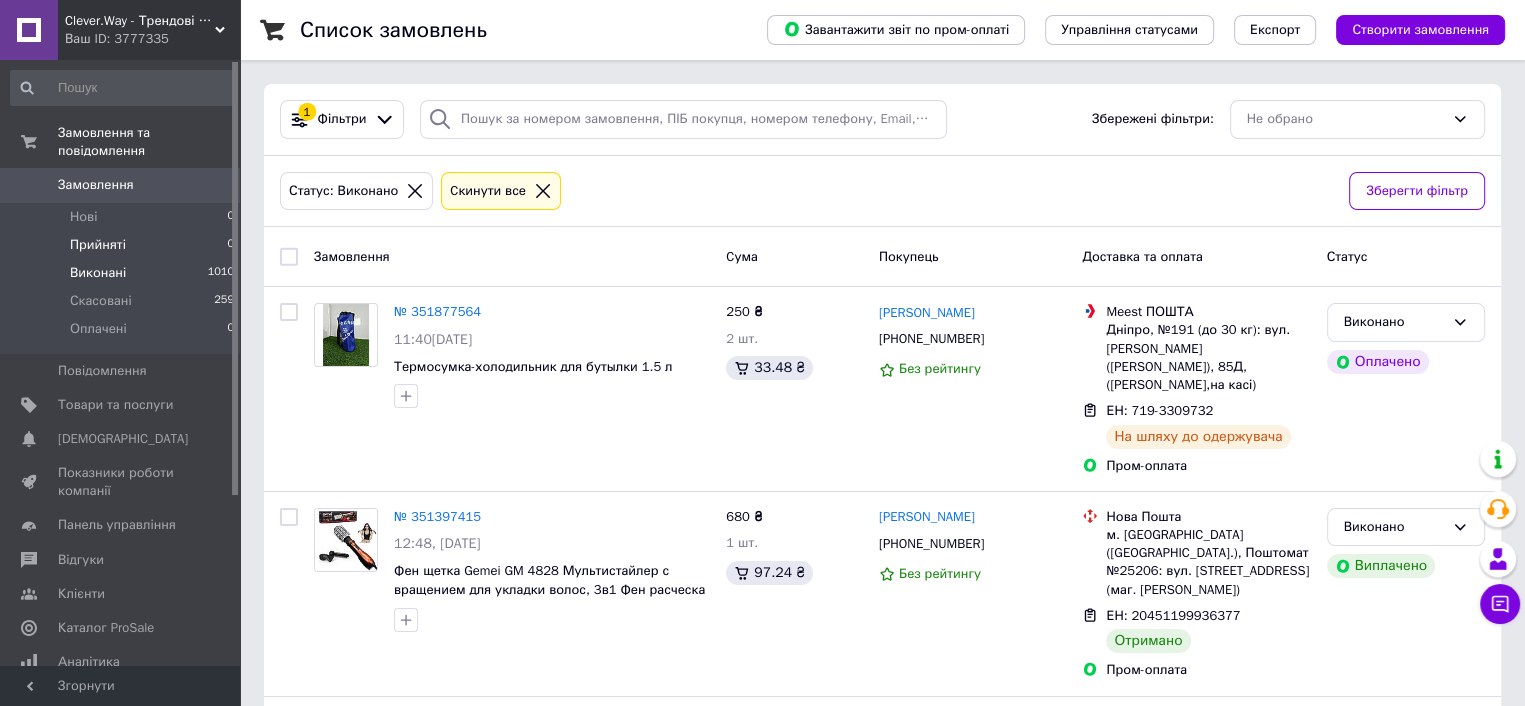 click on "Прийняті 0" at bounding box center (123, 245) 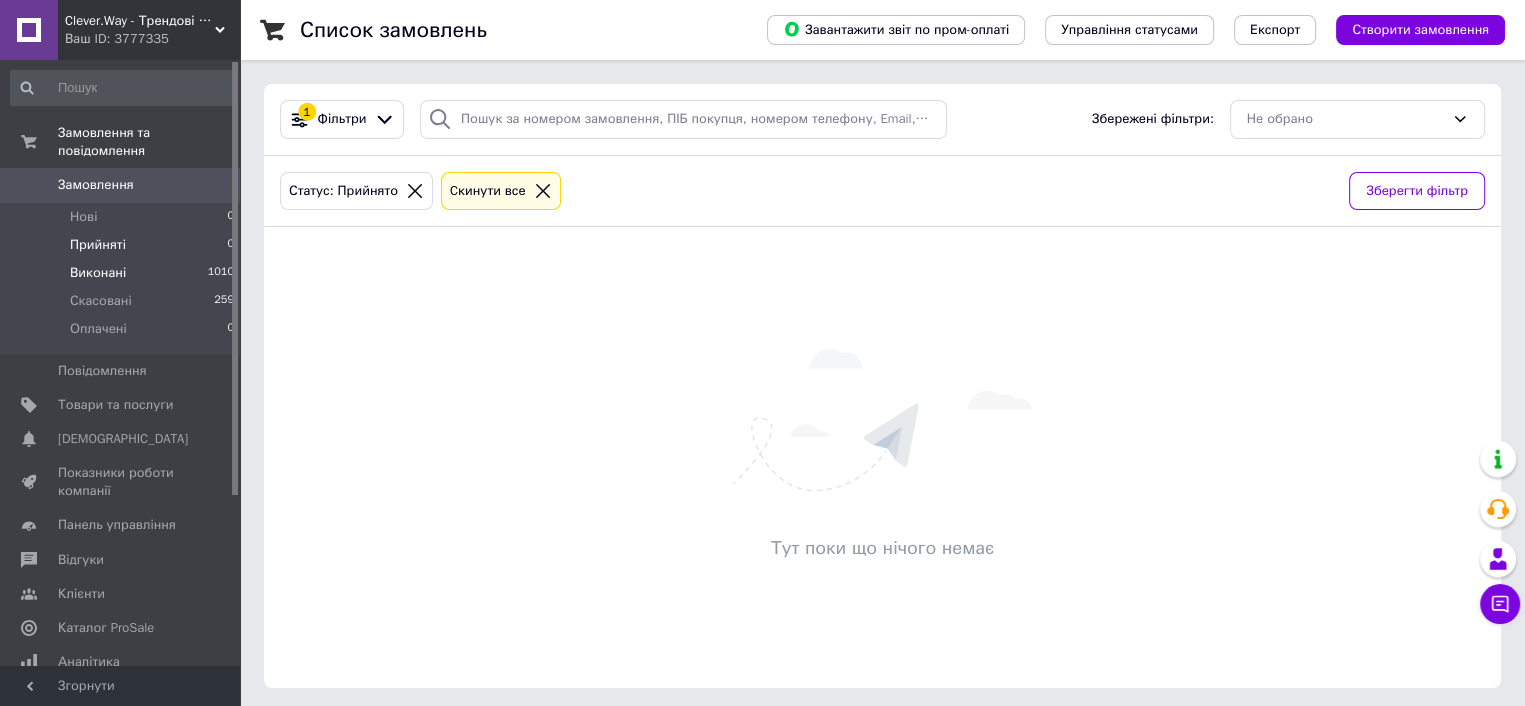 click on "Виконані 1010" at bounding box center (123, 273) 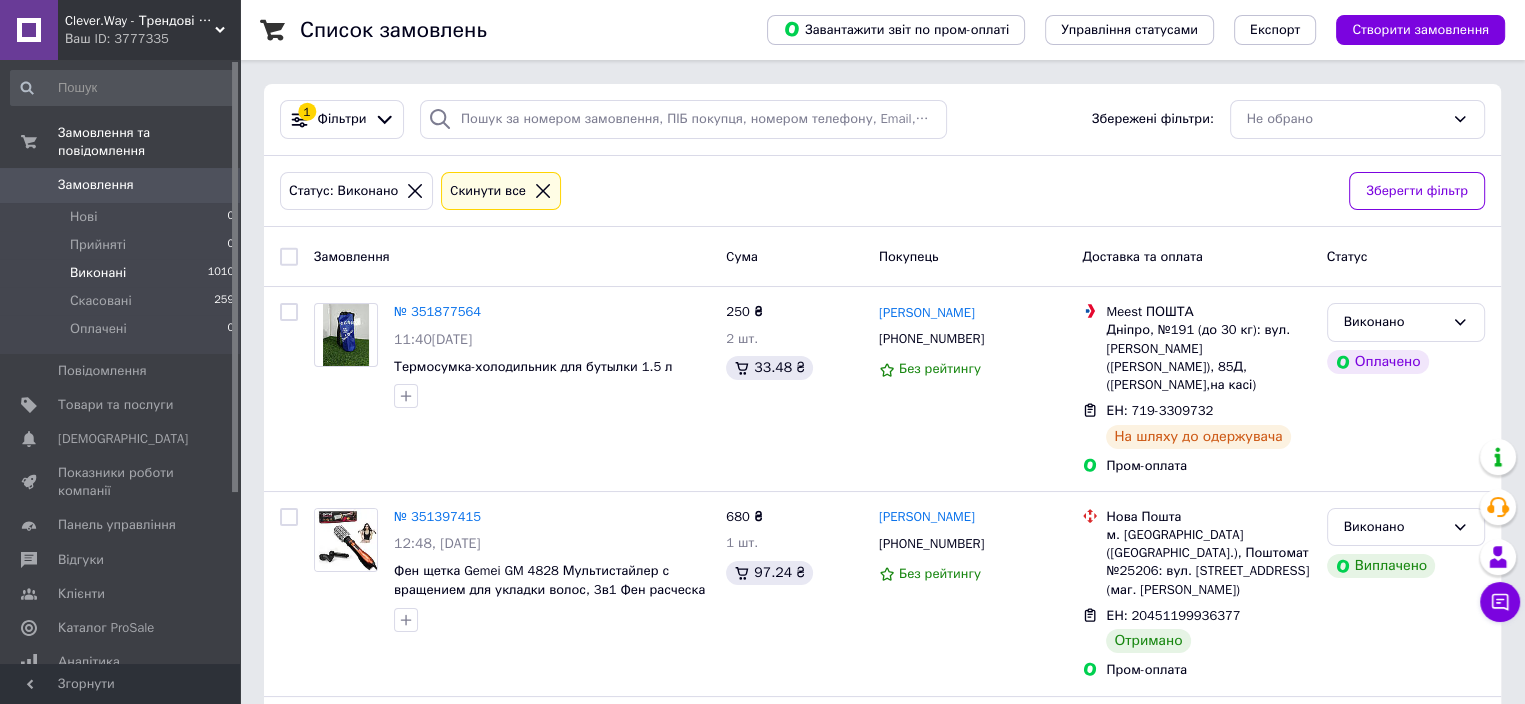 click on "Виконані 1010" at bounding box center [123, 273] 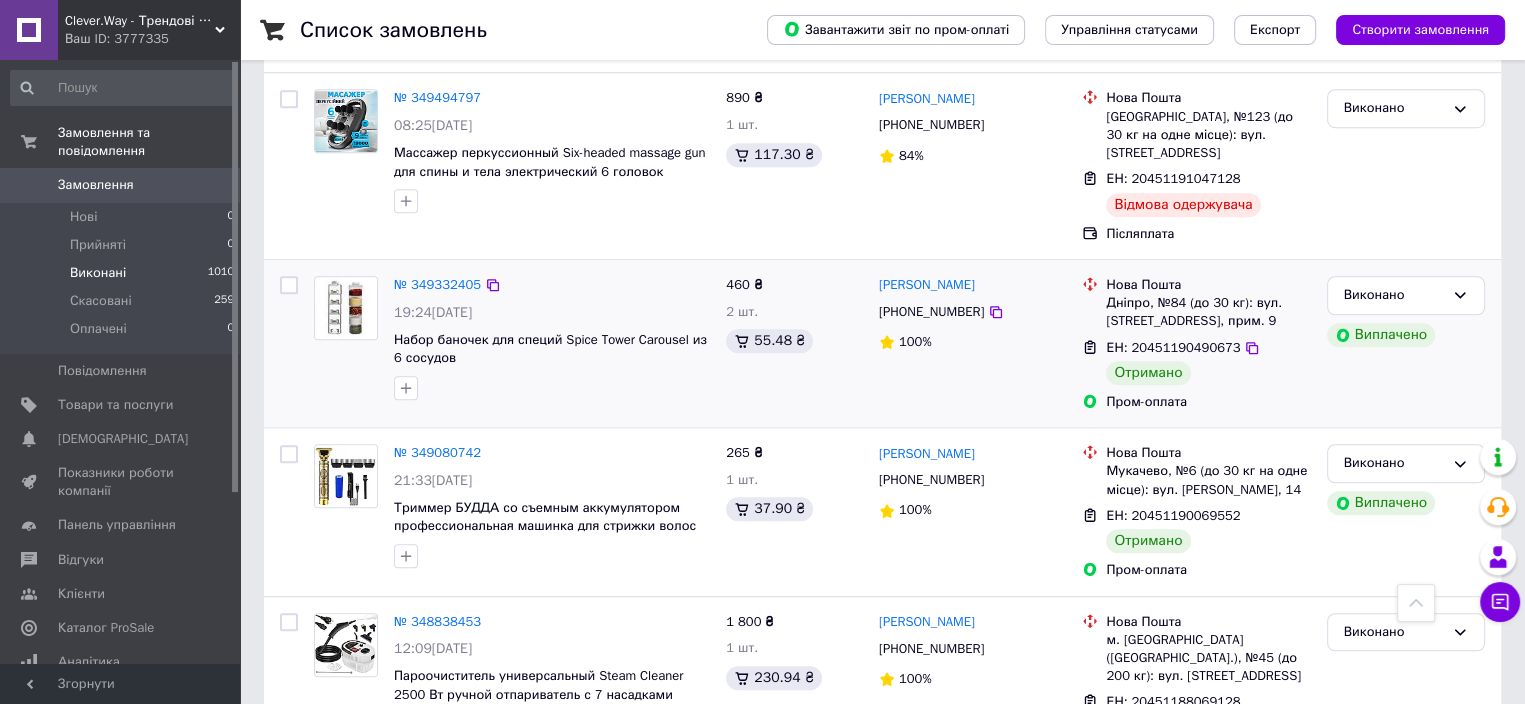 scroll, scrollTop: 1323, scrollLeft: 0, axis: vertical 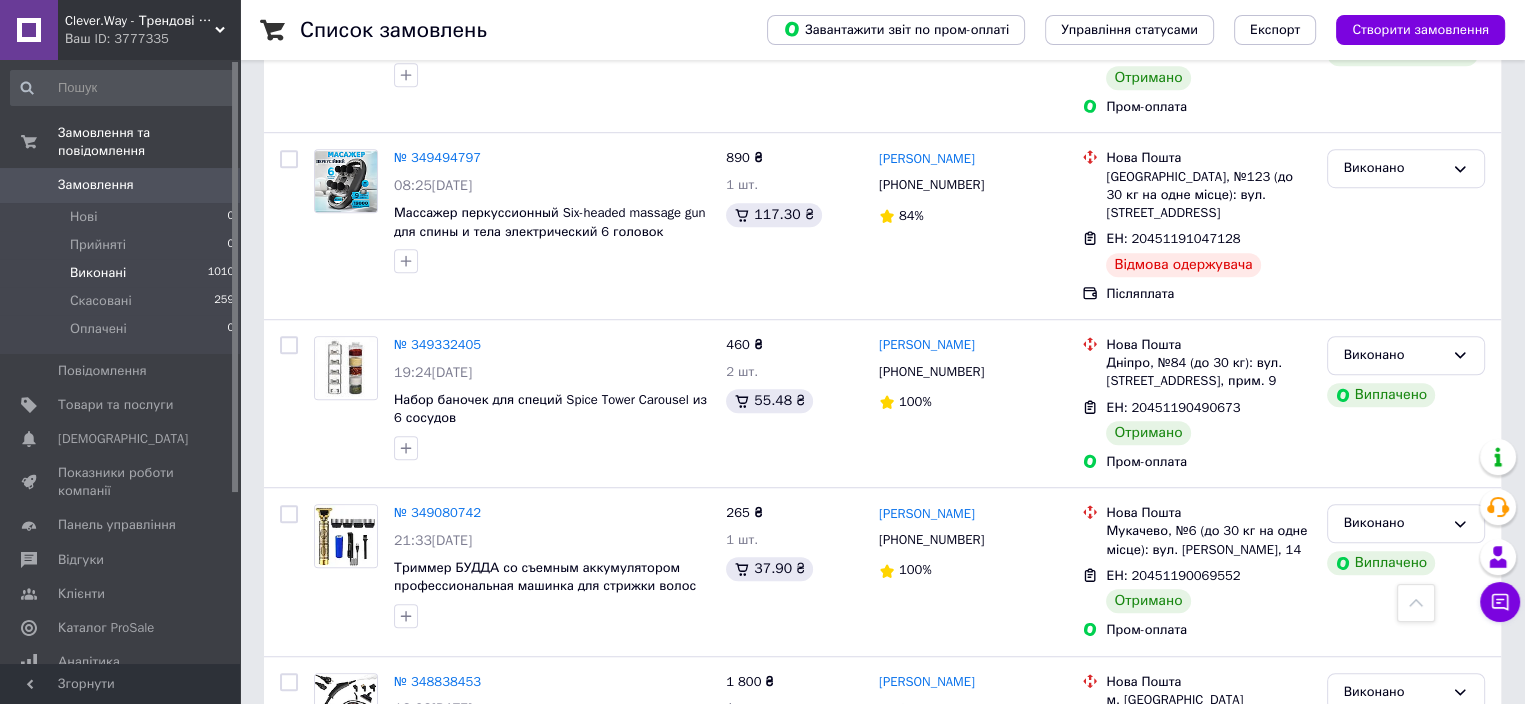 click on "Виконані 1010" at bounding box center (123, 273) 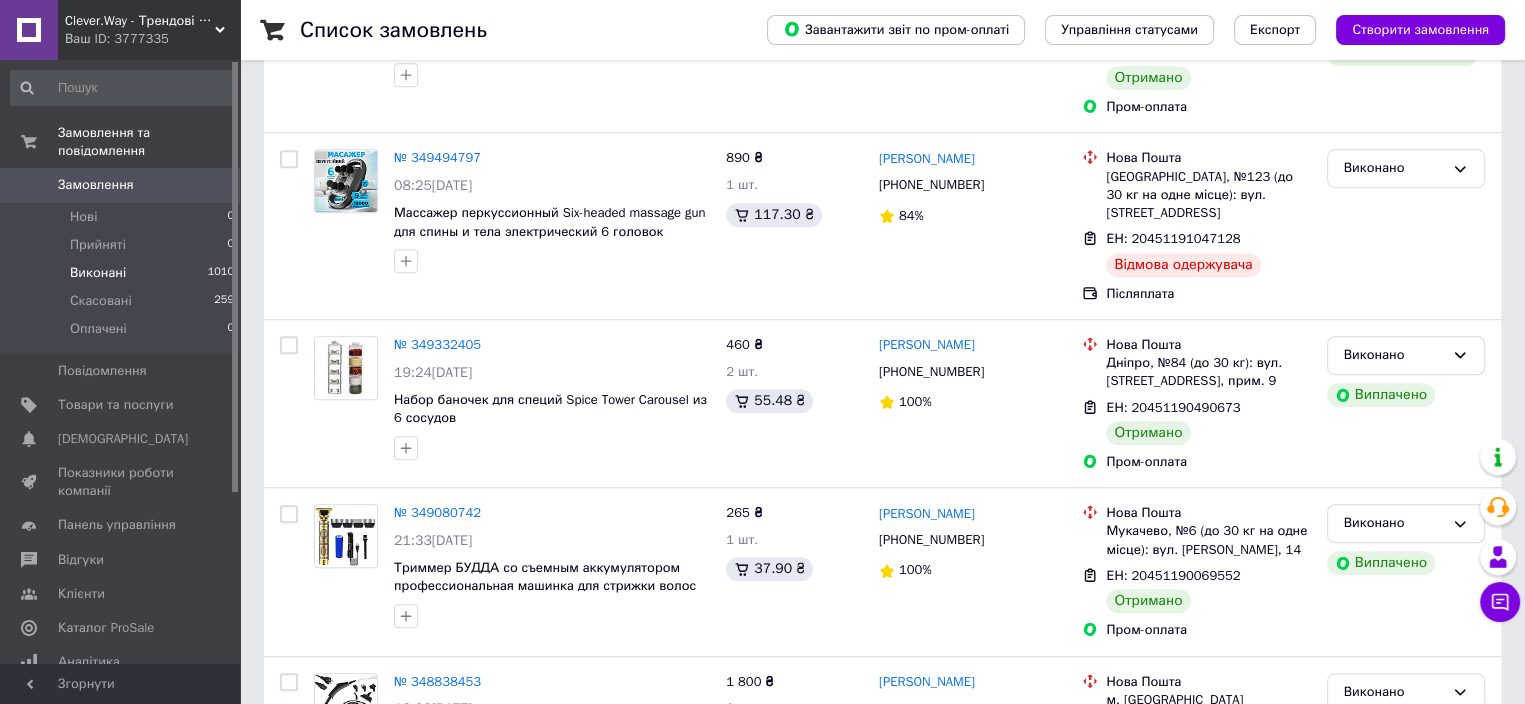scroll, scrollTop: 0, scrollLeft: 0, axis: both 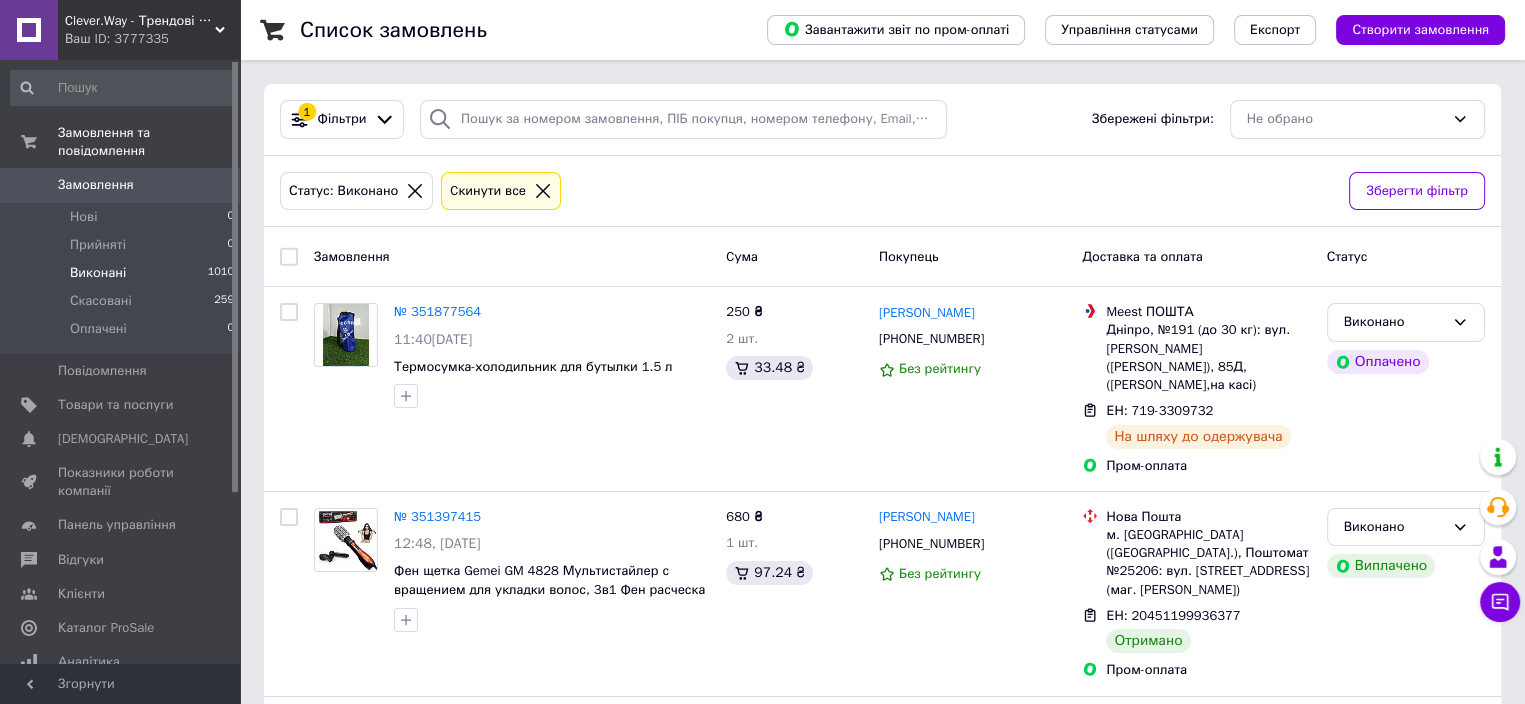 click on "Виконані" at bounding box center (98, 273) 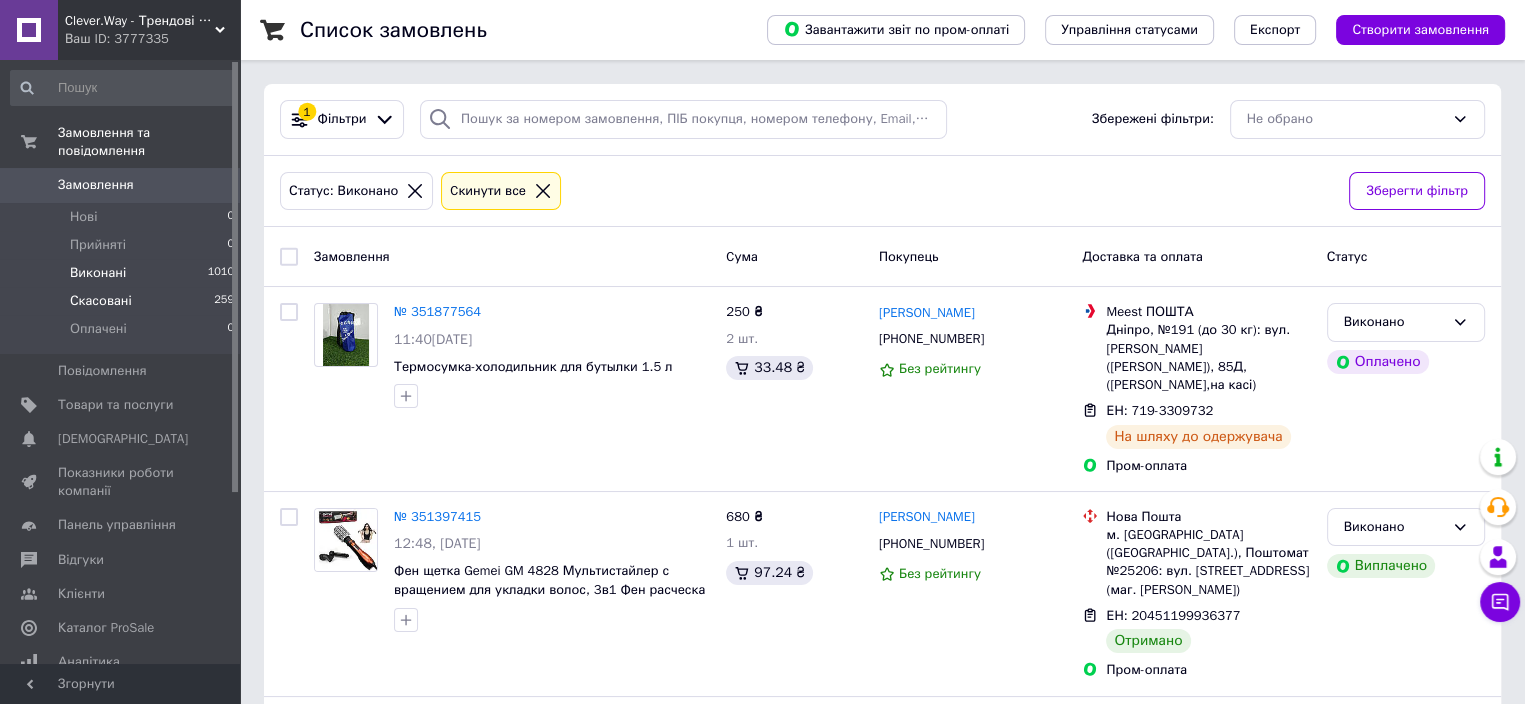 click on "Скасовані 259" at bounding box center [123, 301] 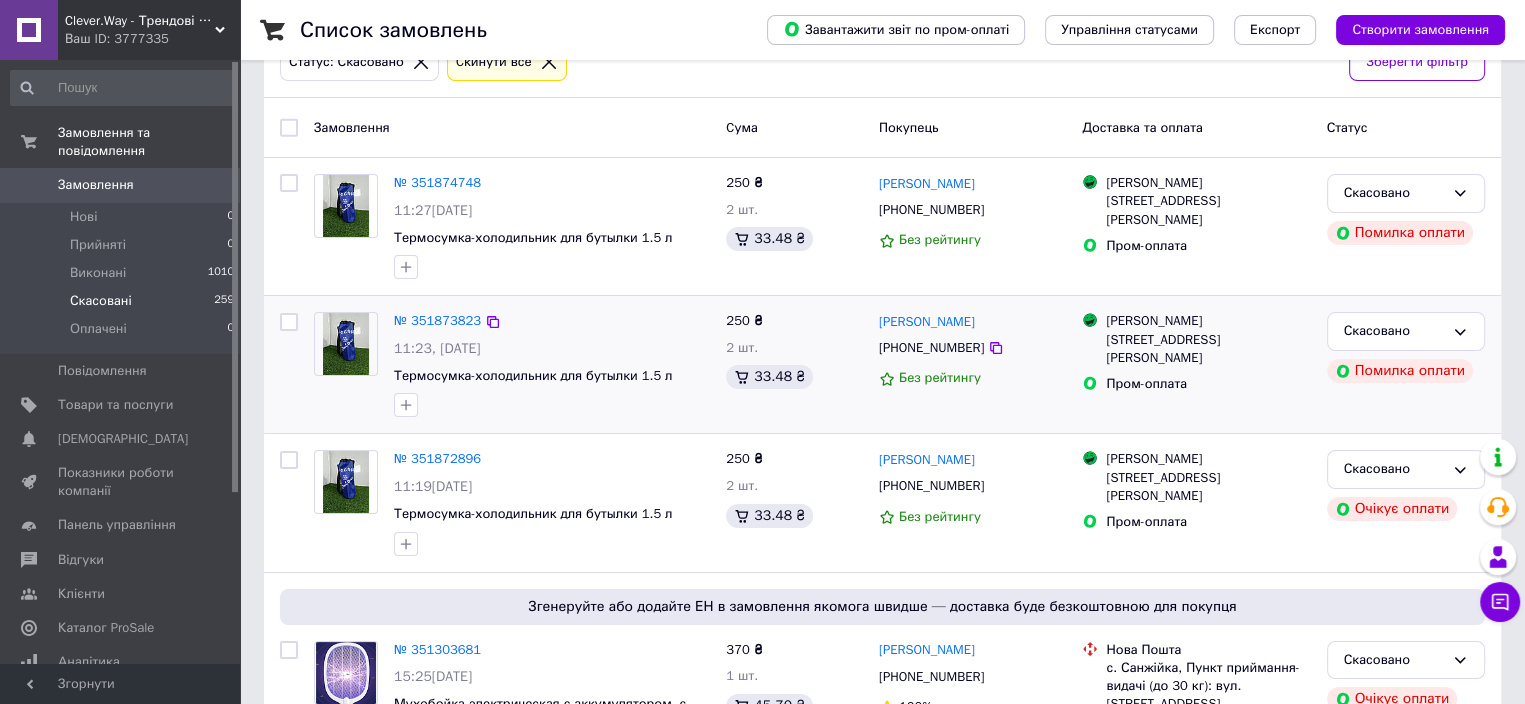 scroll, scrollTop: 100, scrollLeft: 0, axis: vertical 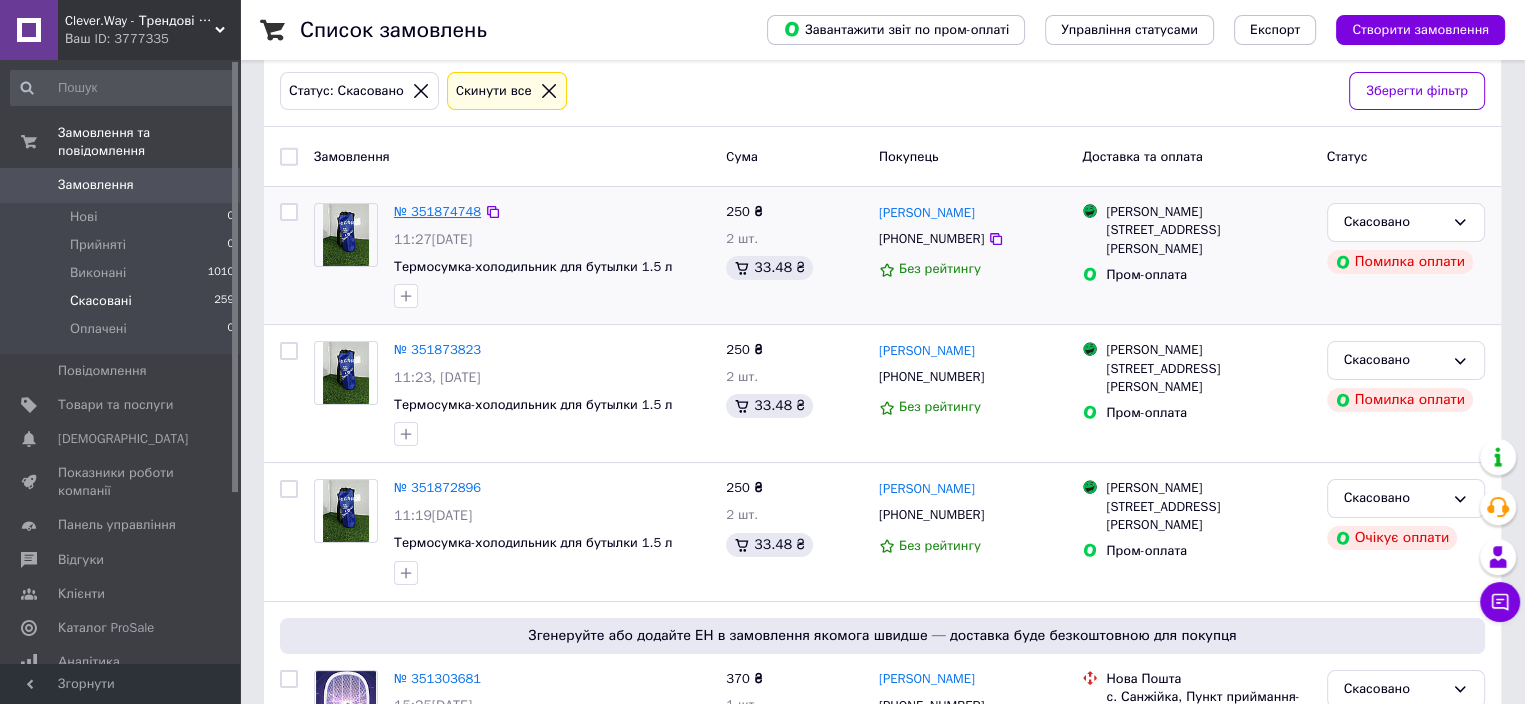 click on "№ 351874748" at bounding box center [437, 211] 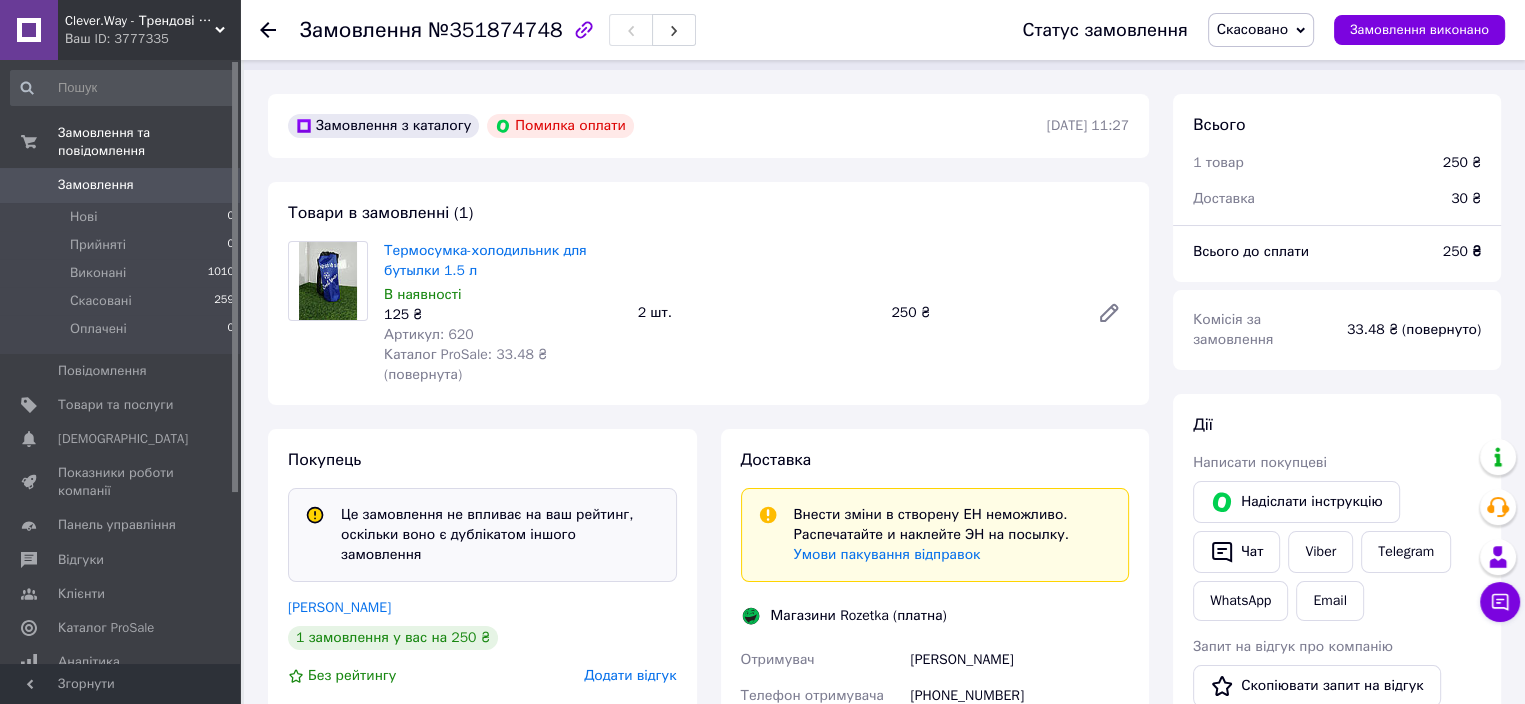 scroll, scrollTop: 0, scrollLeft: 0, axis: both 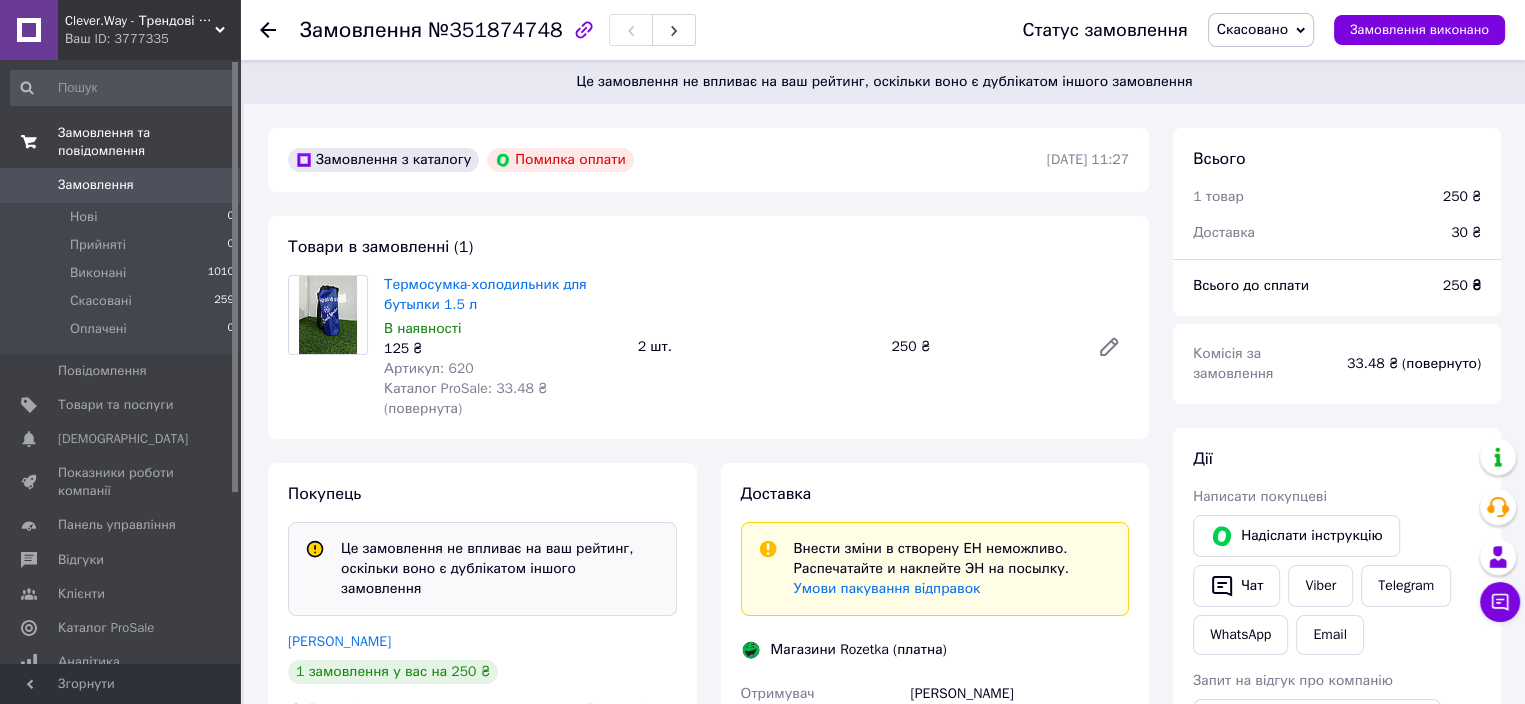 click on "Замовлення та повідомлення" at bounding box center (149, 142) 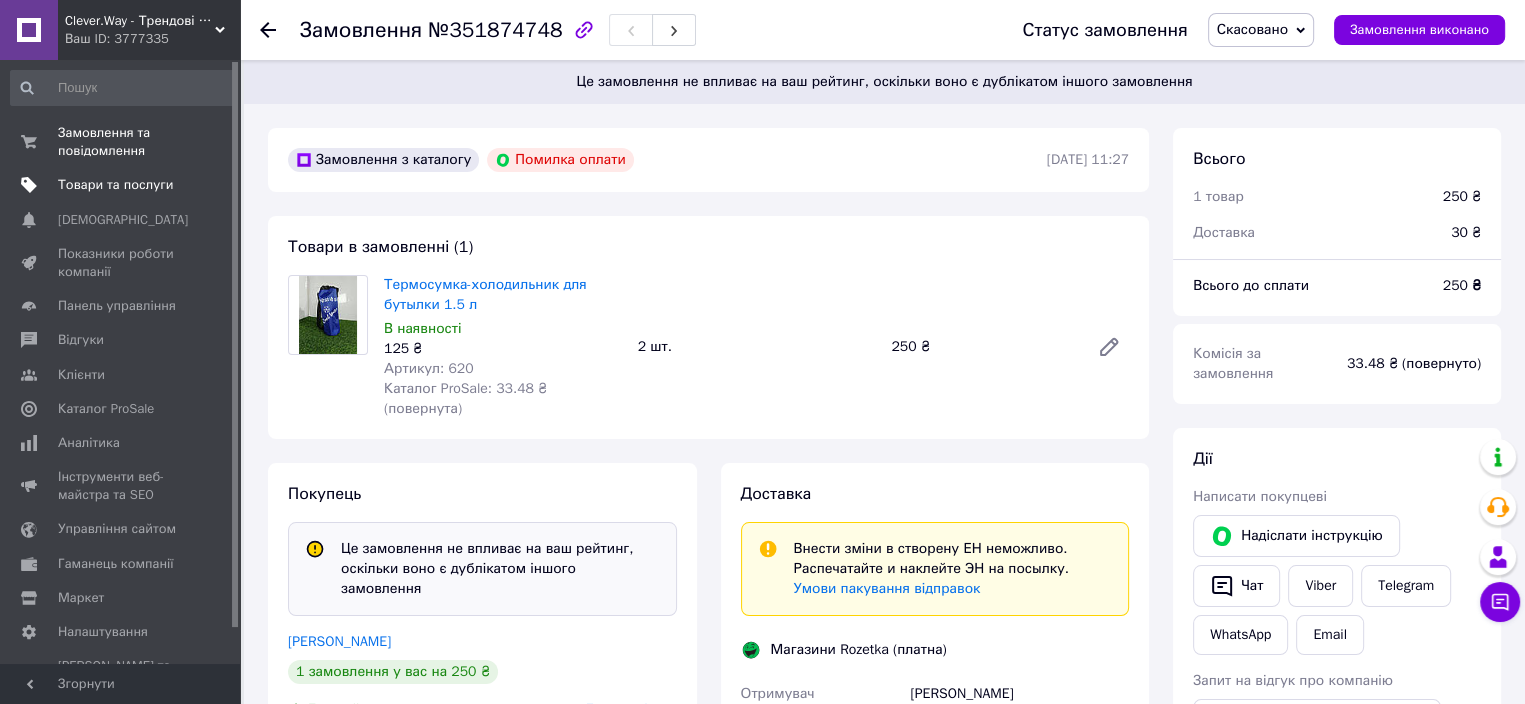 click on "Товари та послуги" at bounding box center [115, 185] 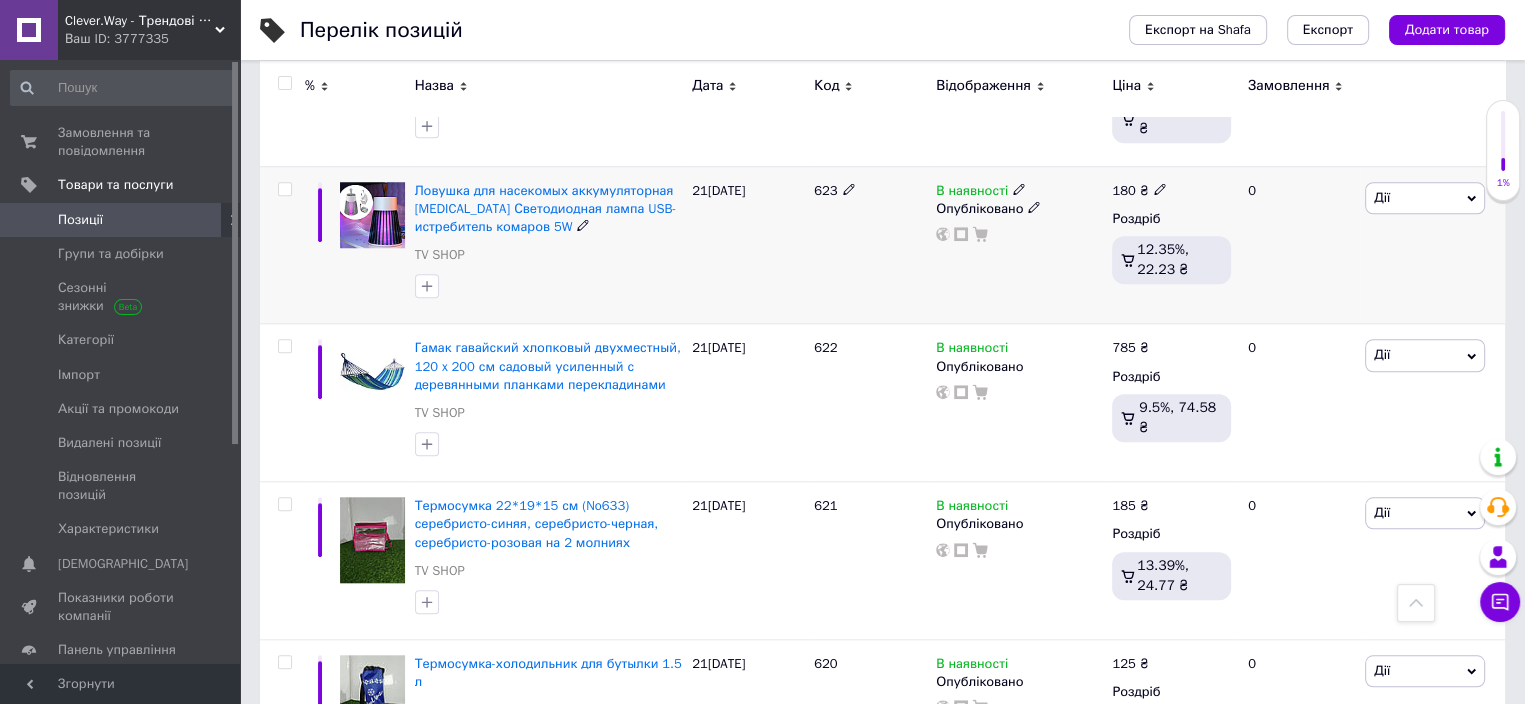 scroll, scrollTop: 1984, scrollLeft: 0, axis: vertical 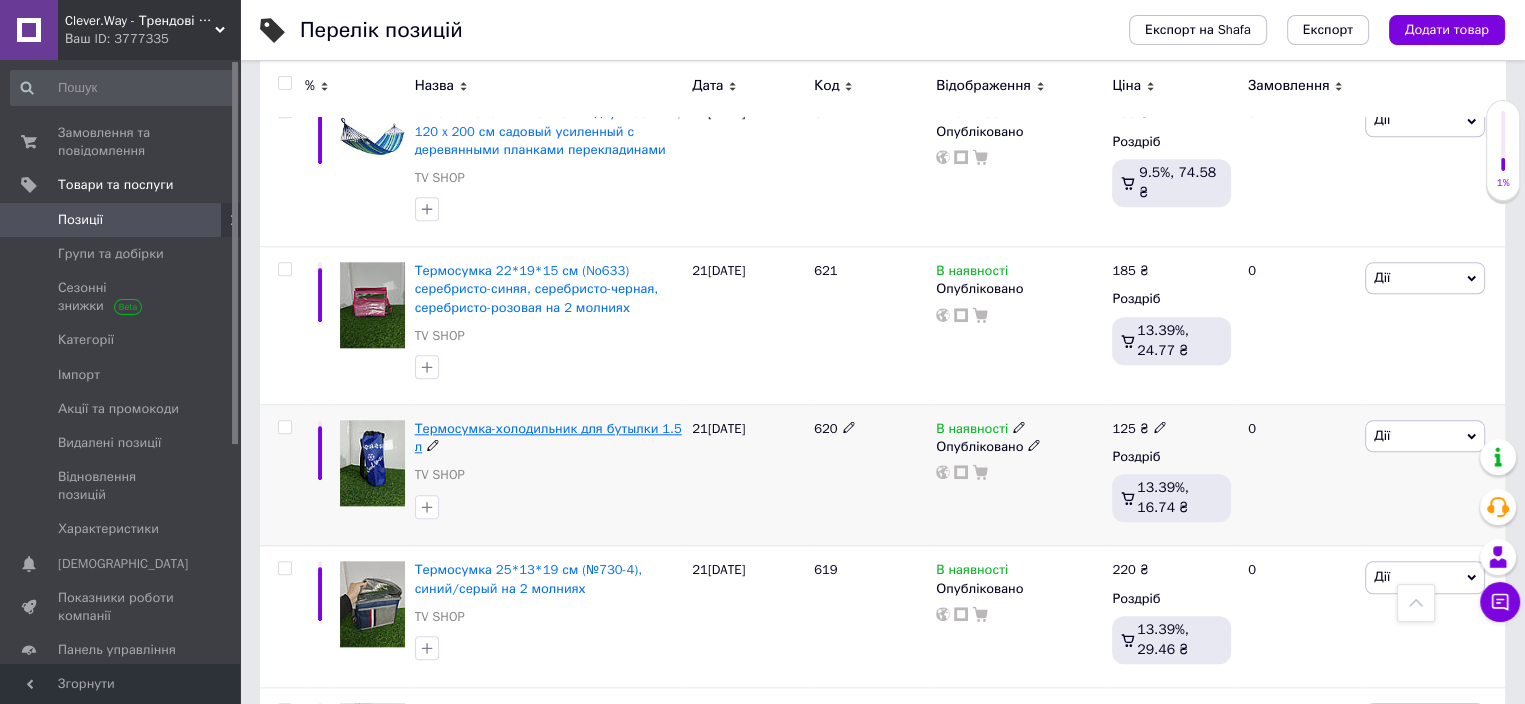 click on "Термосумка-холодильник для бутылки 1.5 л" at bounding box center [548, 437] 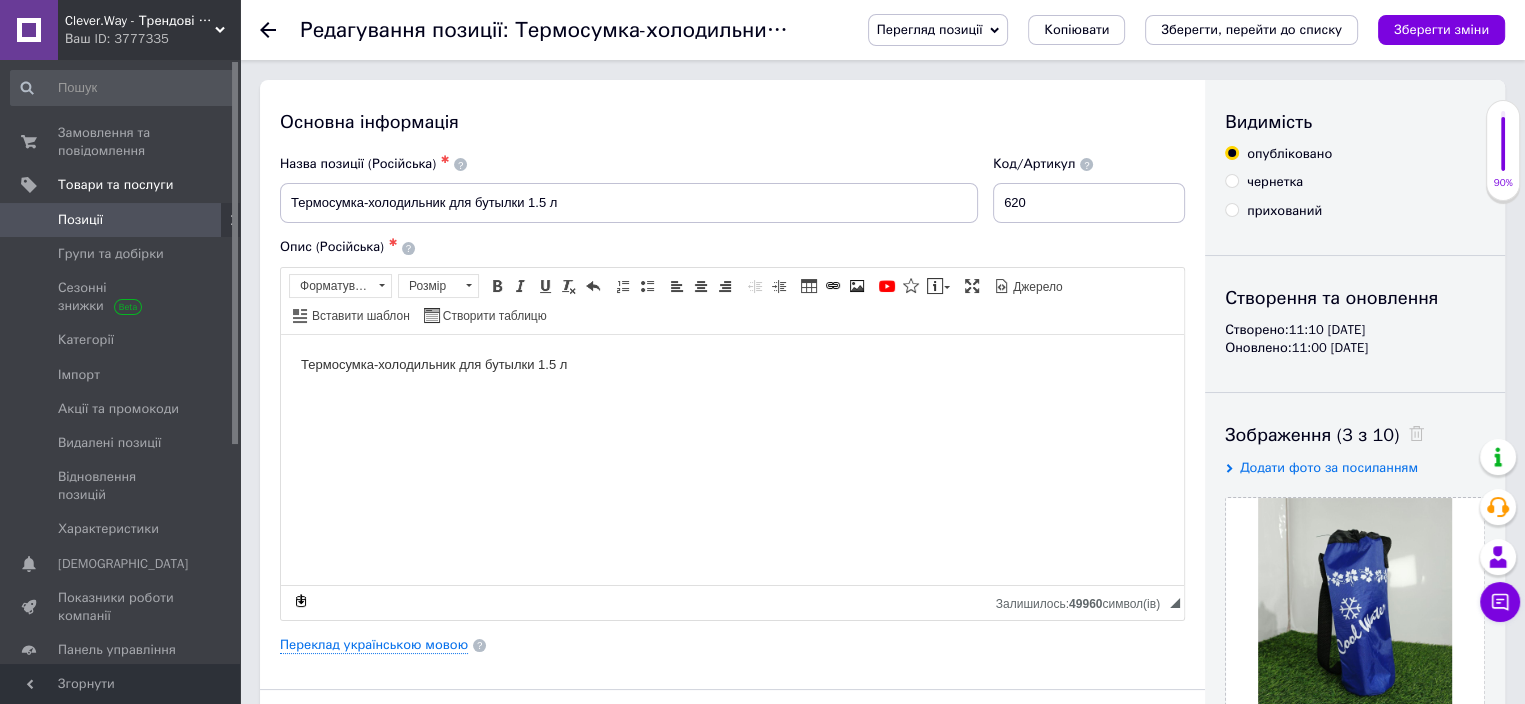 scroll, scrollTop: 0, scrollLeft: 0, axis: both 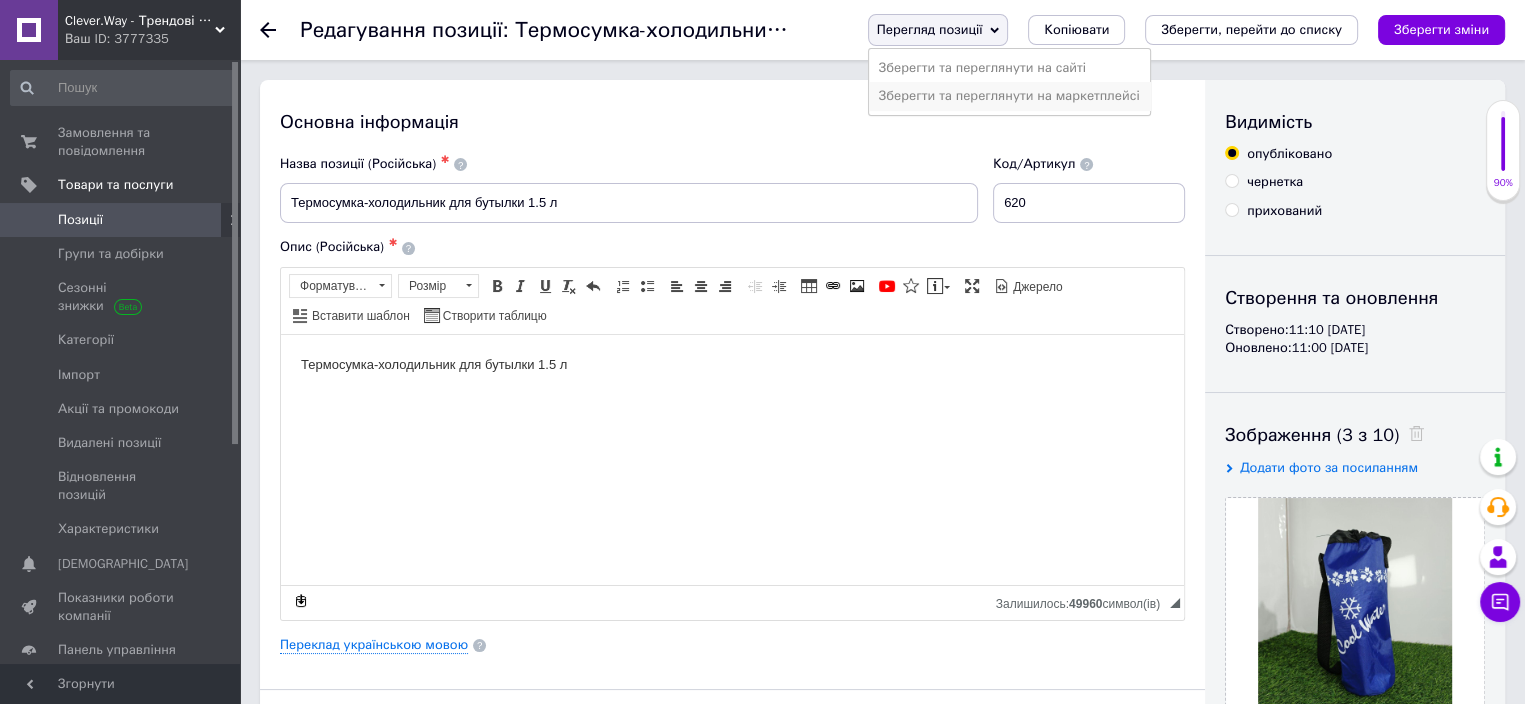 click on "Зберегти та переглянути на маркетплейсі" at bounding box center [1009, 96] 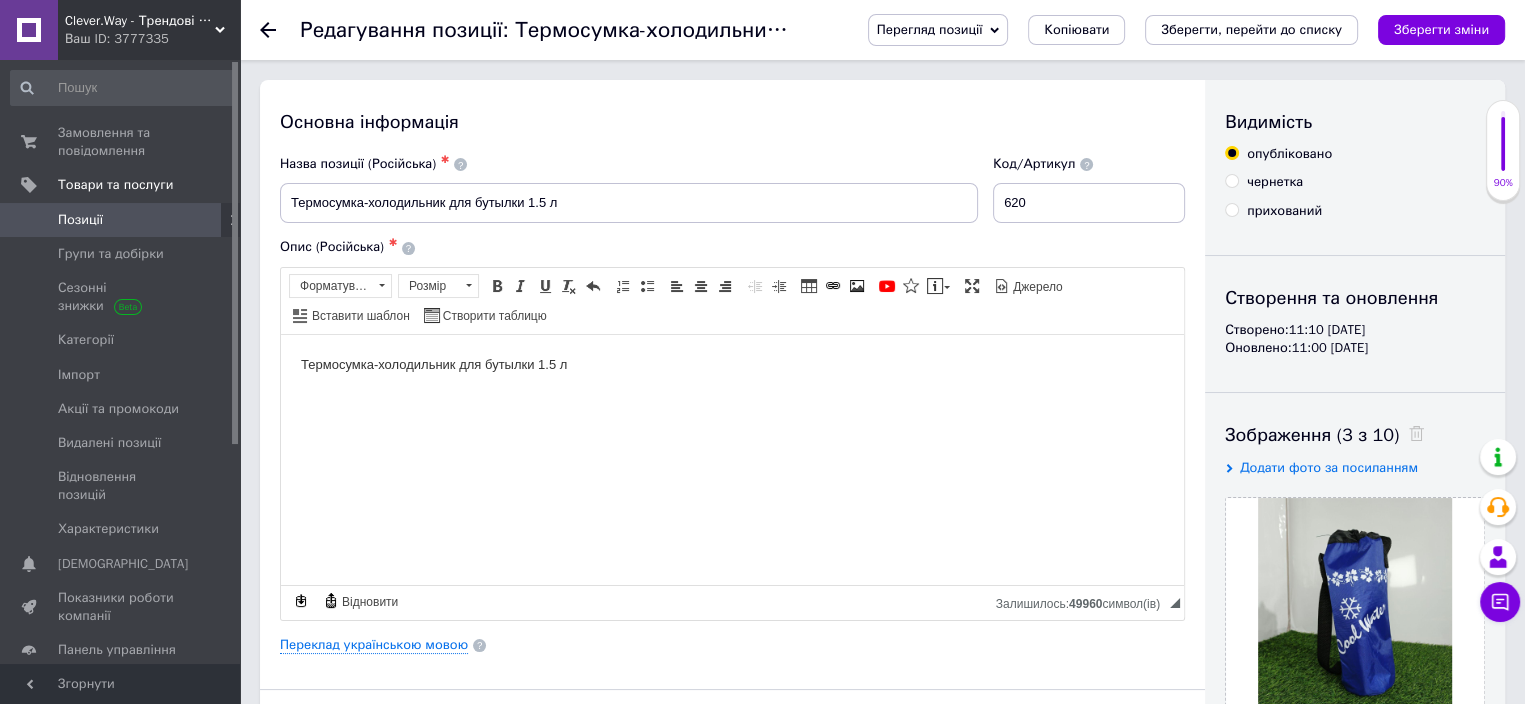 click on "Позиції" at bounding box center (121, 220) 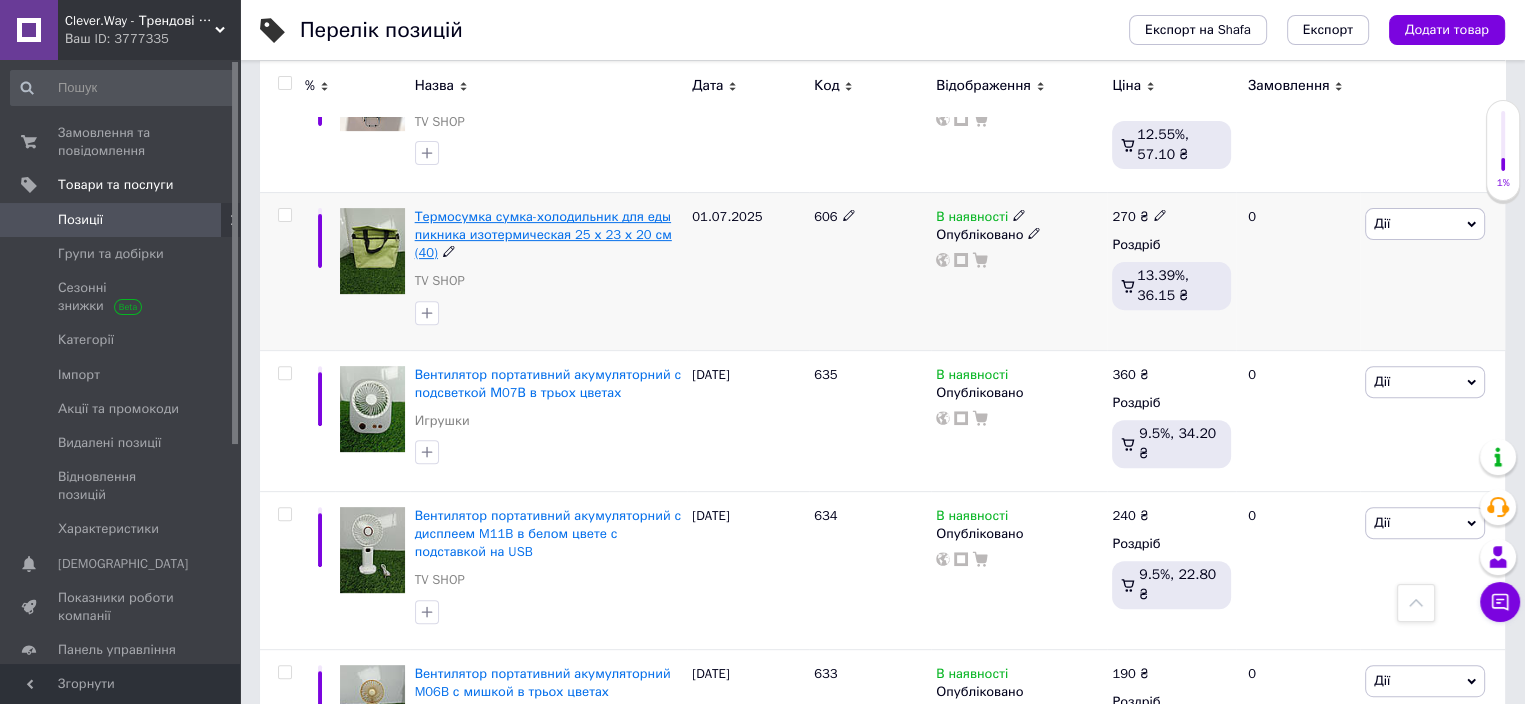 scroll, scrollTop: 700, scrollLeft: 0, axis: vertical 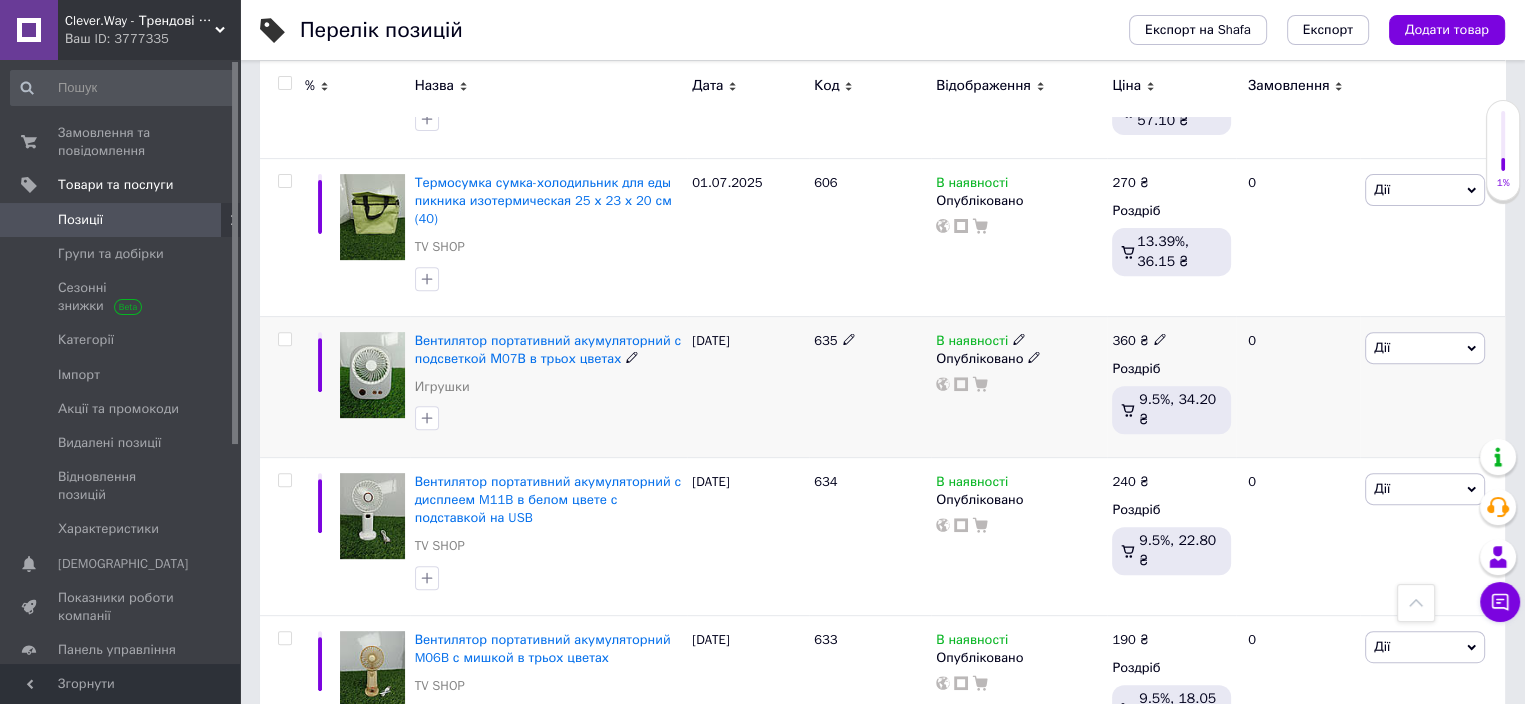 click on "Вентилятор портативний акумуляторний с подсветкой М07В в трьох цветах Игрушки" at bounding box center (549, 369) 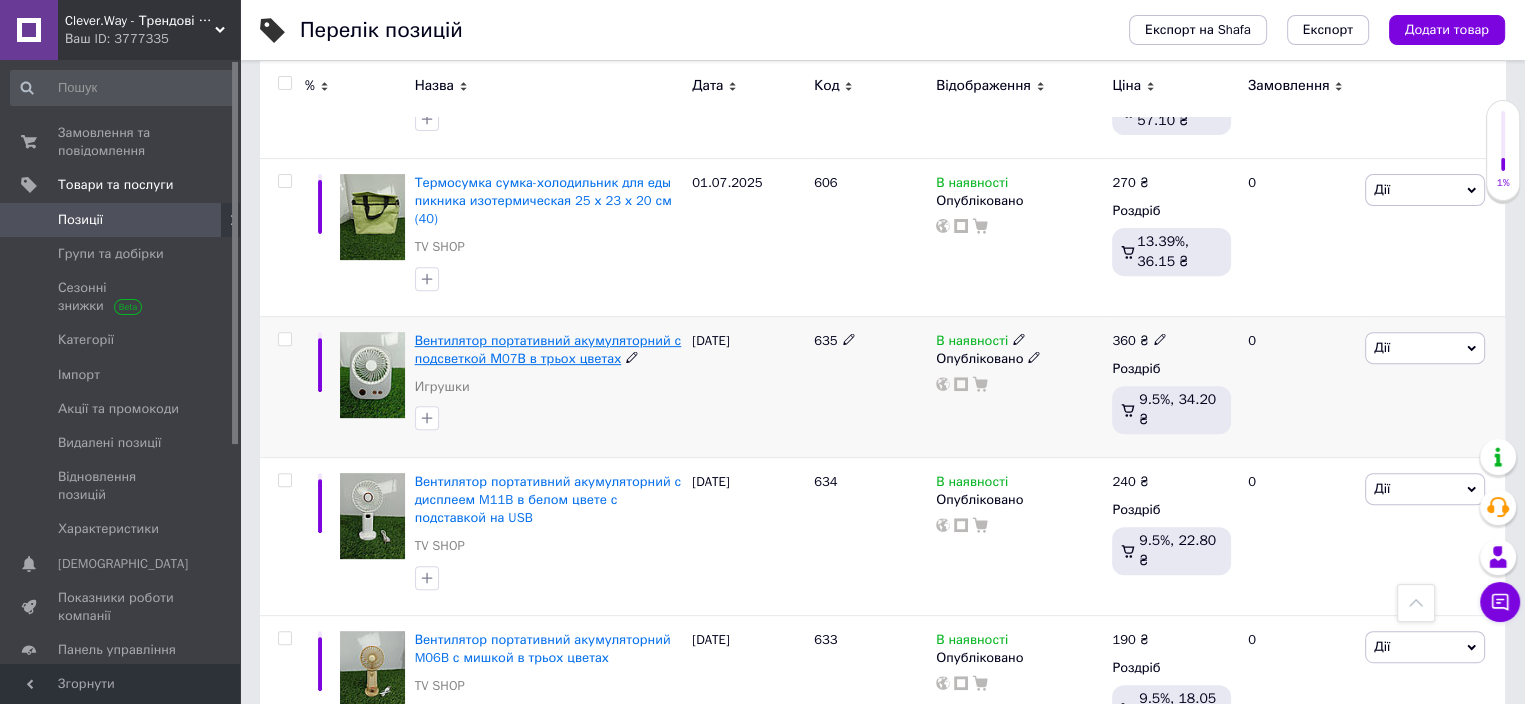 click on "Вентилятор портативний акумуляторний с подсветкой М07В в трьох цветах" at bounding box center [548, 349] 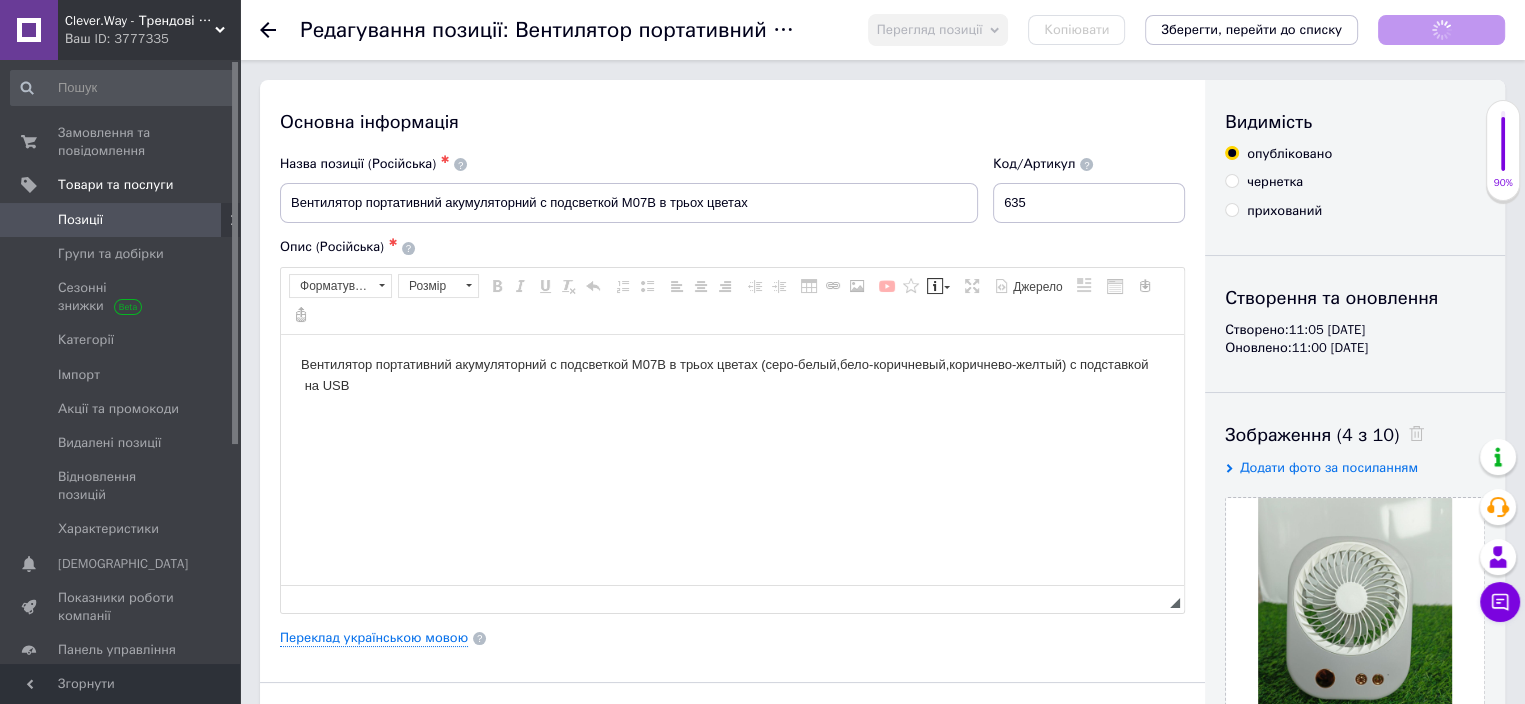 scroll, scrollTop: 0, scrollLeft: 0, axis: both 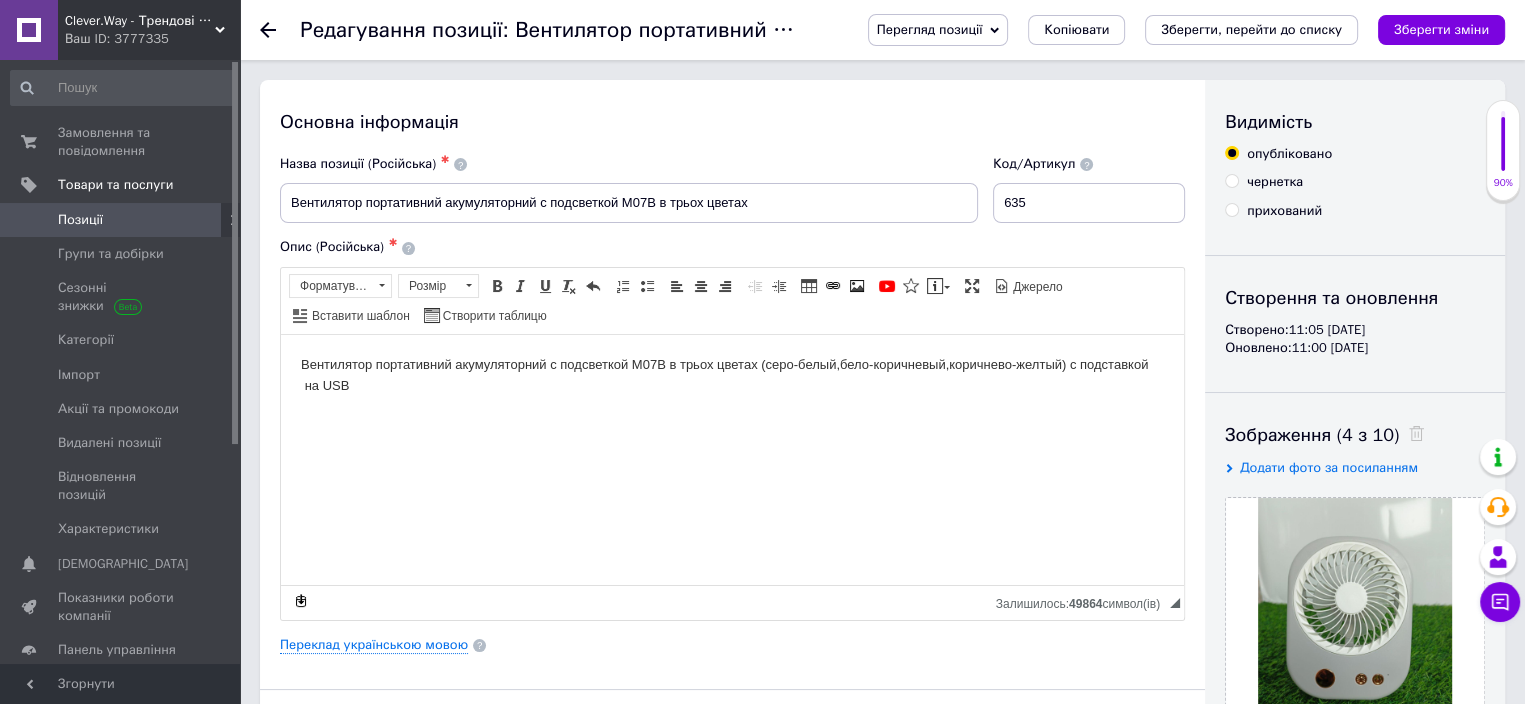 click on "Перегляд позиції" at bounding box center [930, 29] 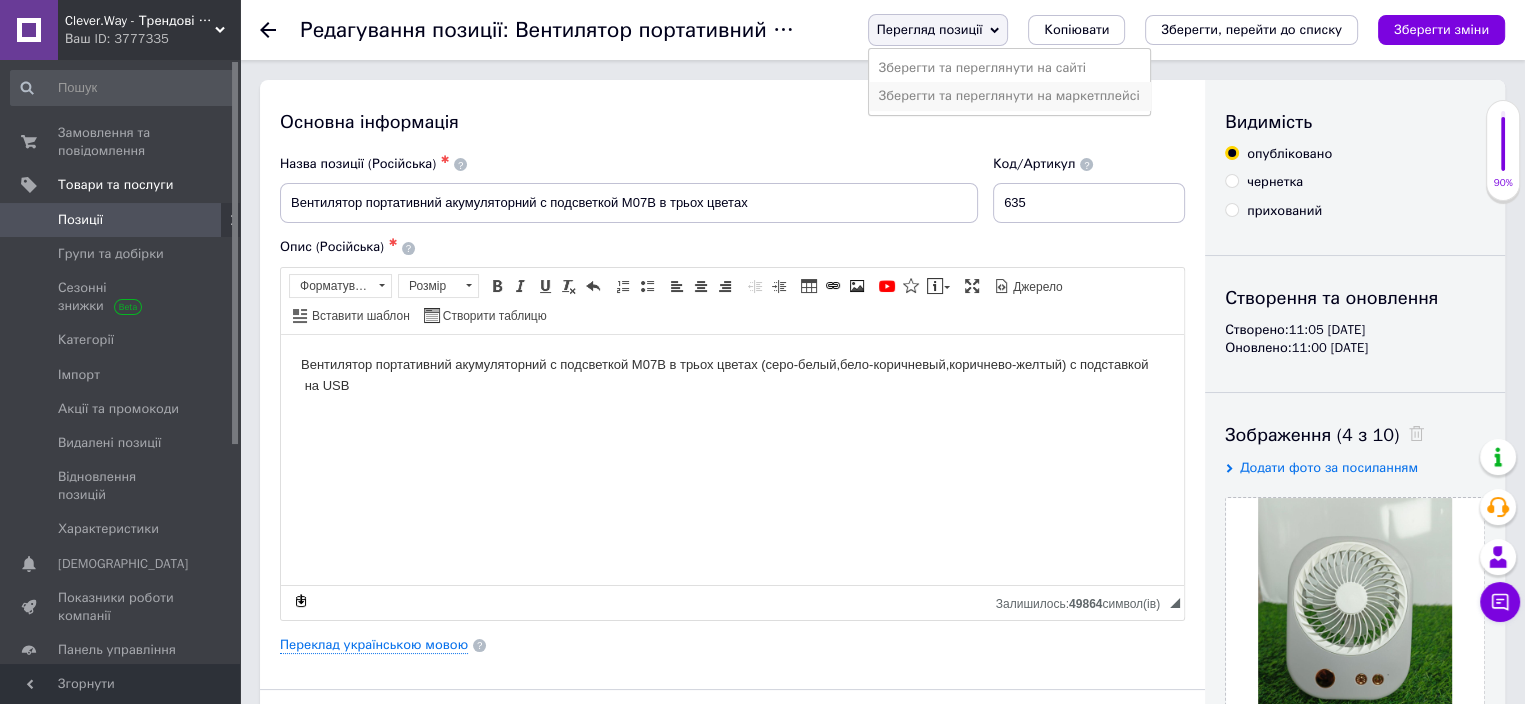 click on "Зберегти та переглянути на маркетплейсі" at bounding box center [1009, 96] 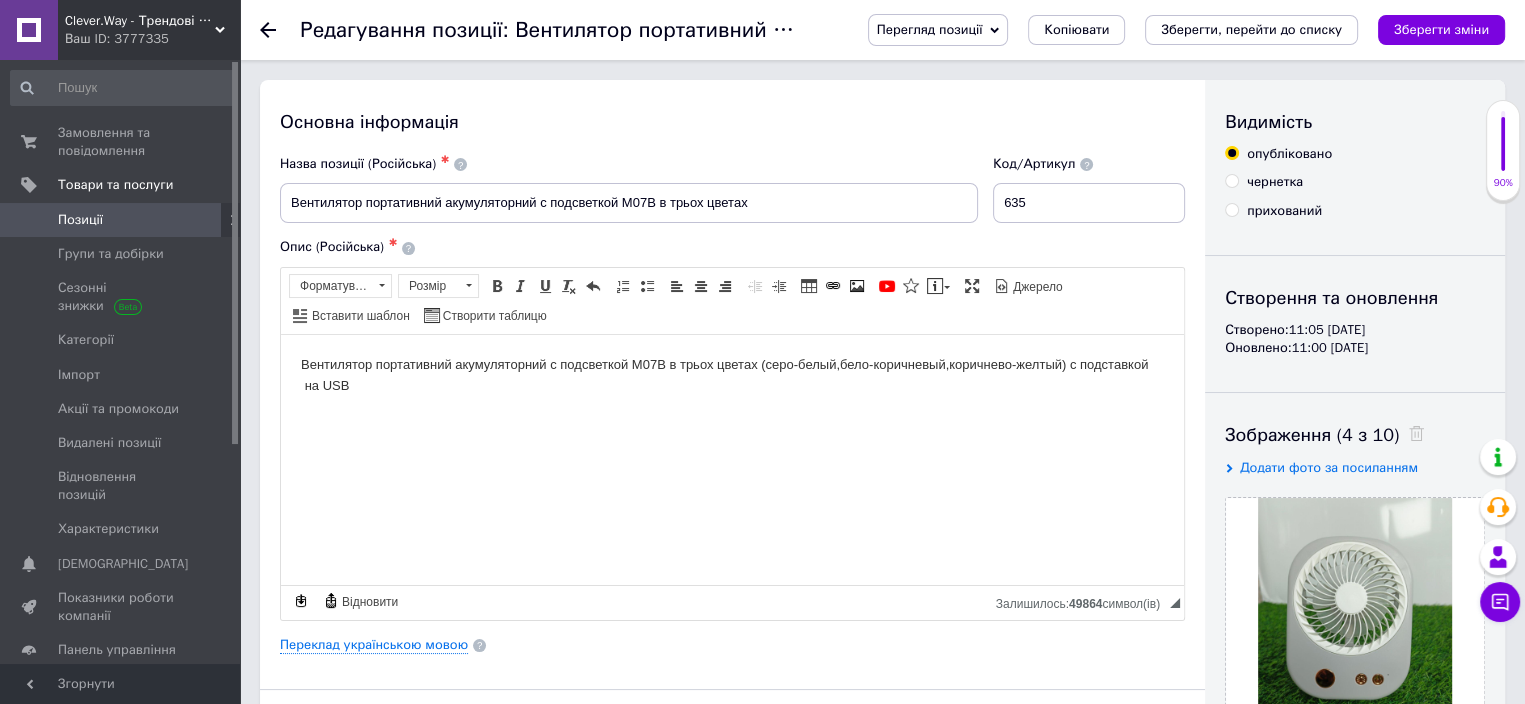 click on "Позиції" at bounding box center (121, 220) 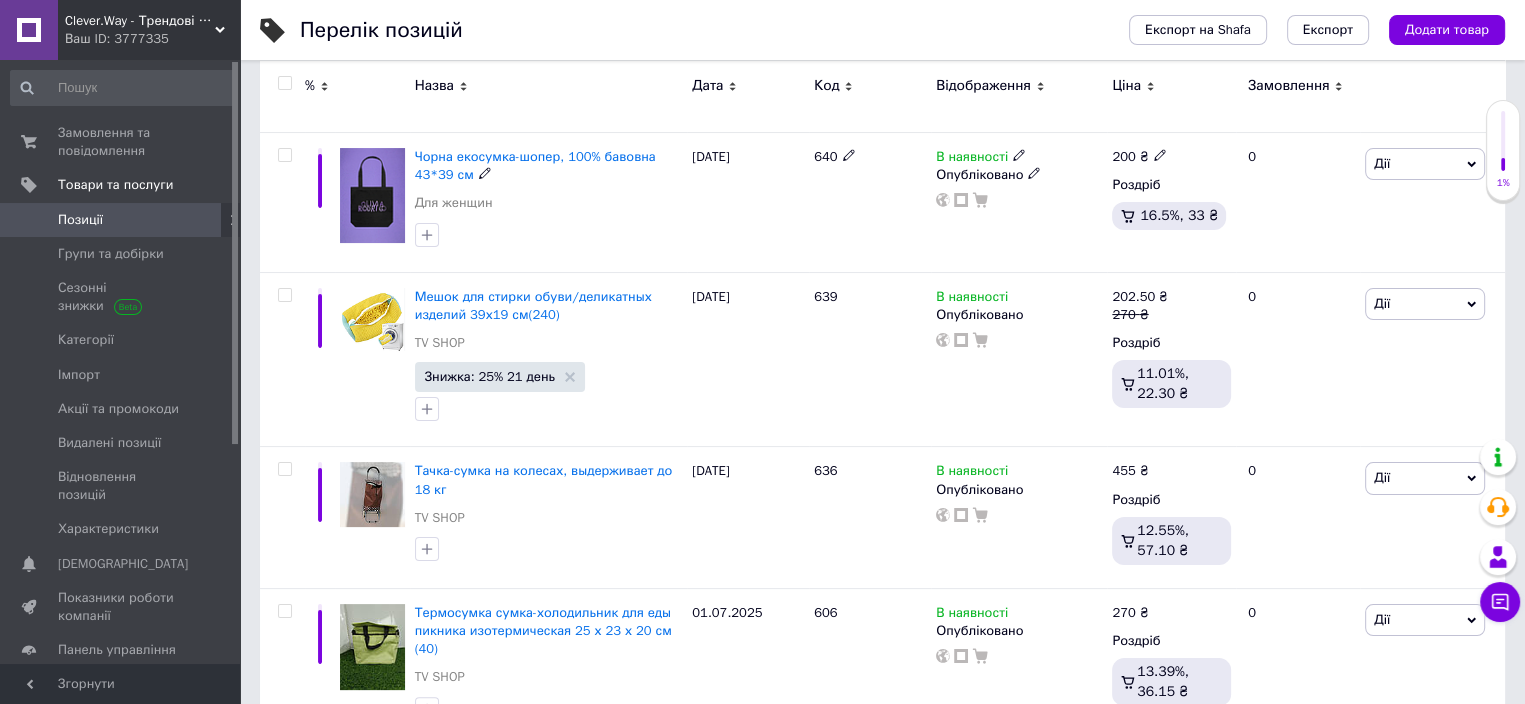 scroll, scrollTop: 300, scrollLeft: 0, axis: vertical 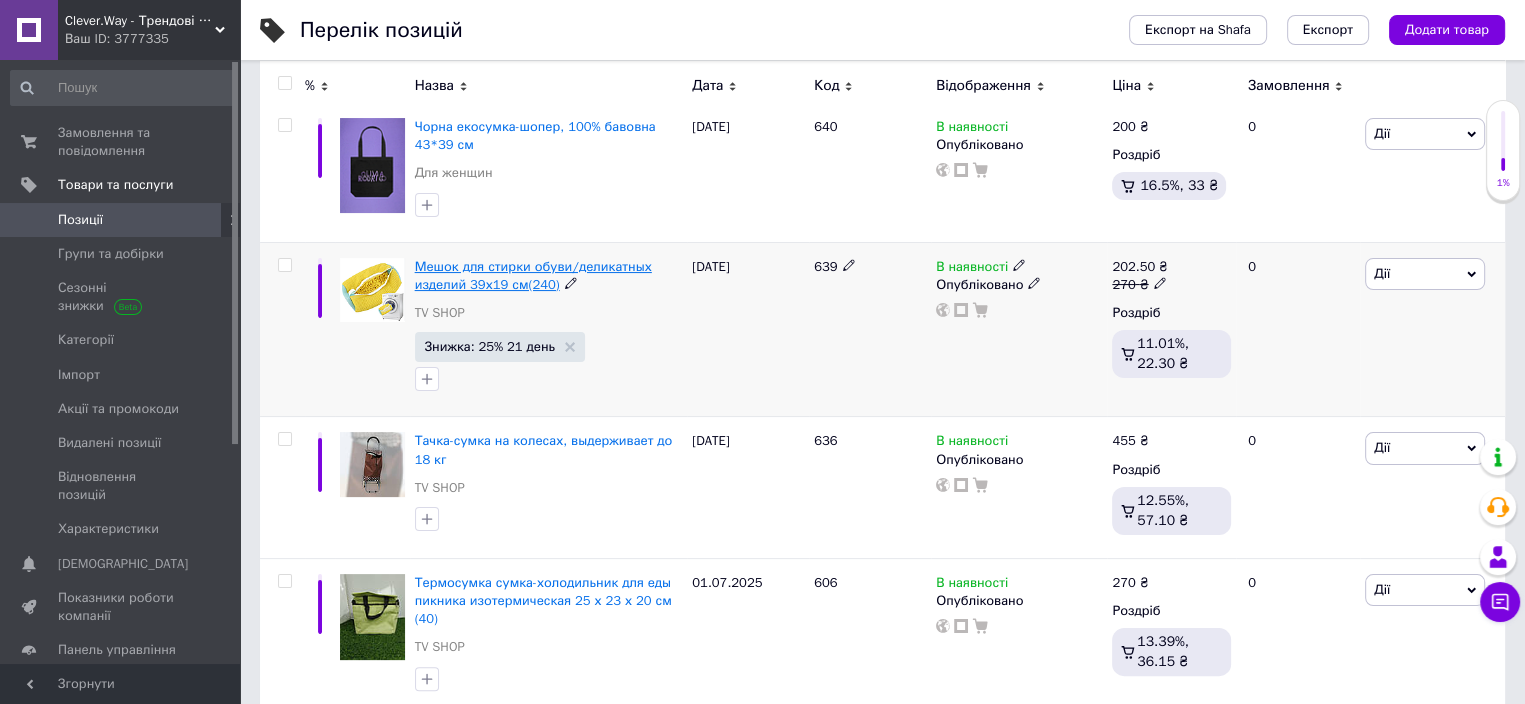 click on "Мешок для стирки обуви/деликатных изделий 39х19 см(240)" at bounding box center [533, 275] 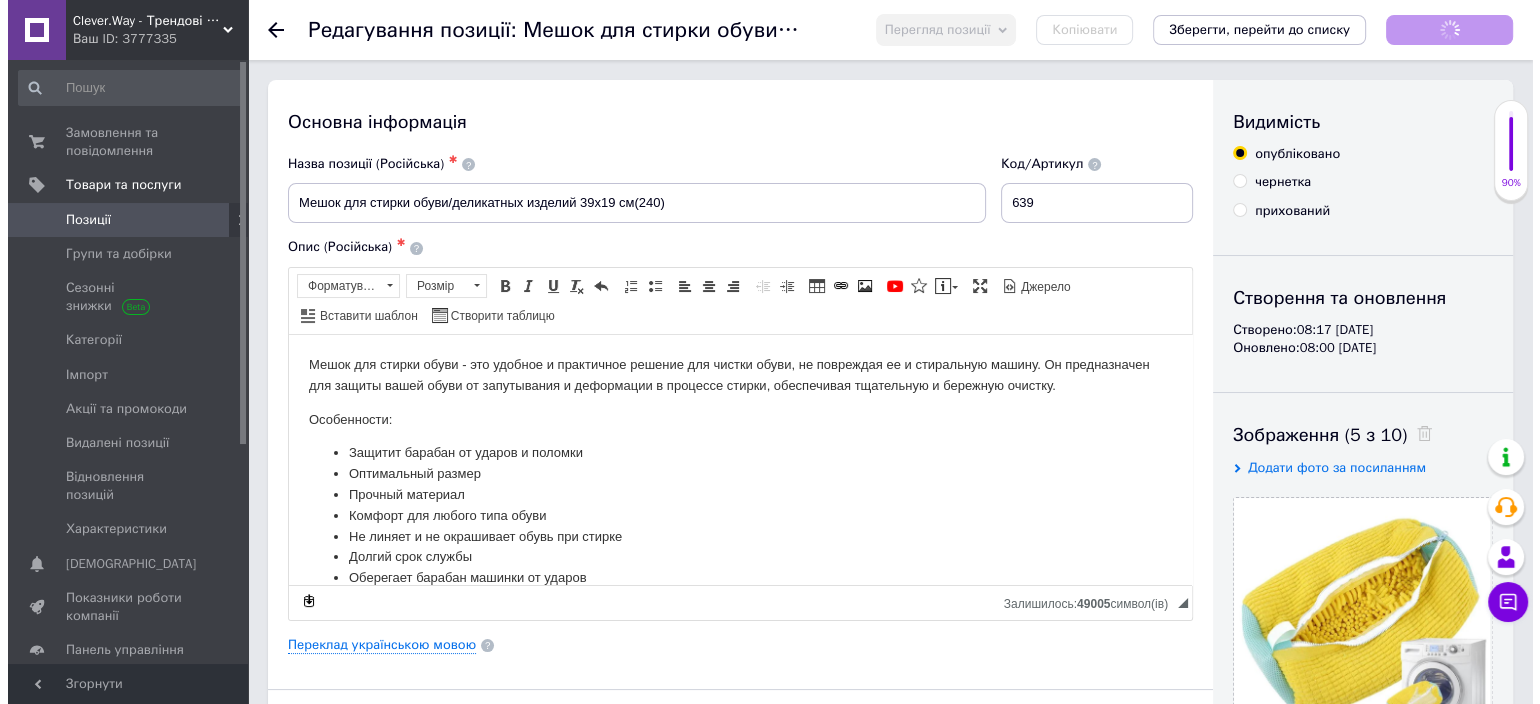 scroll, scrollTop: 0, scrollLeft: 0, axis: both 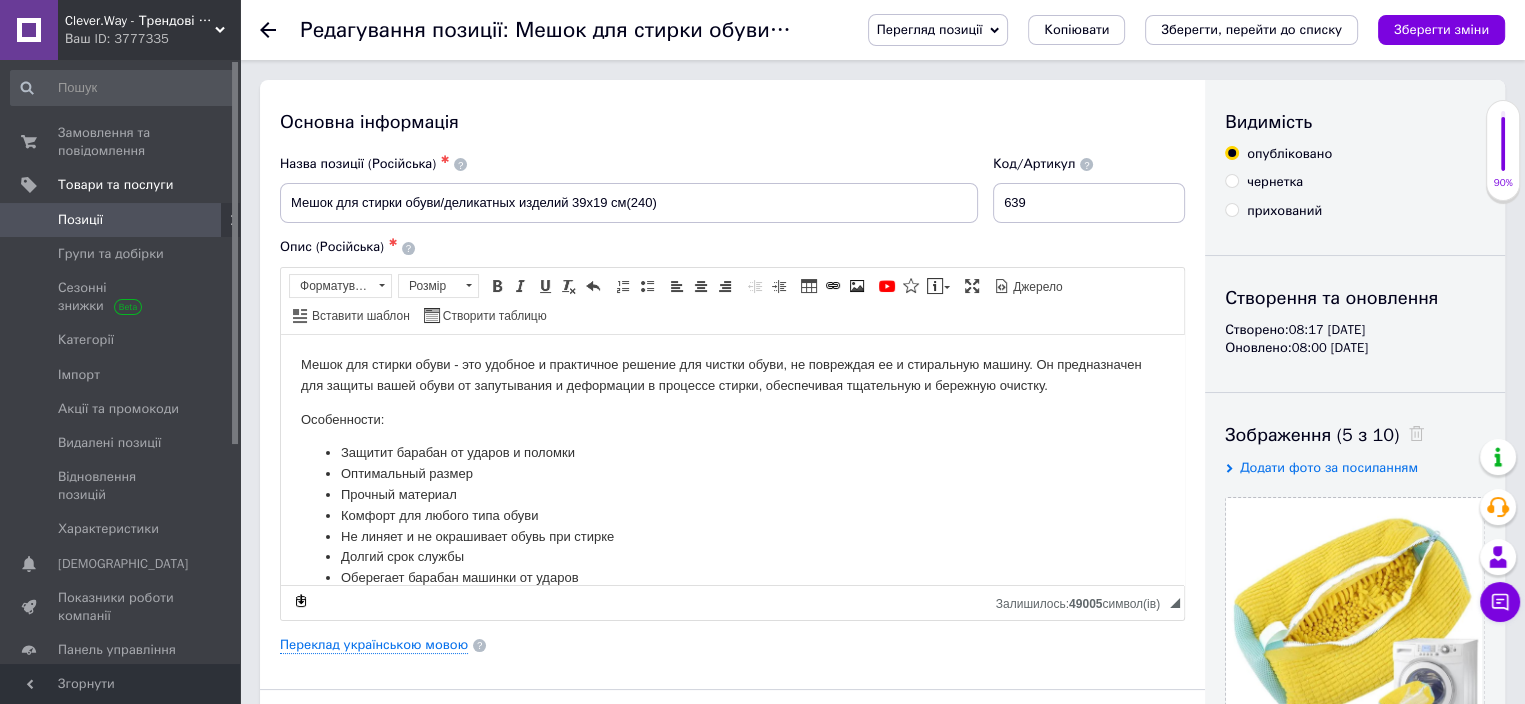 click on "Перегляд позиції" at bounding box center (930, 29) 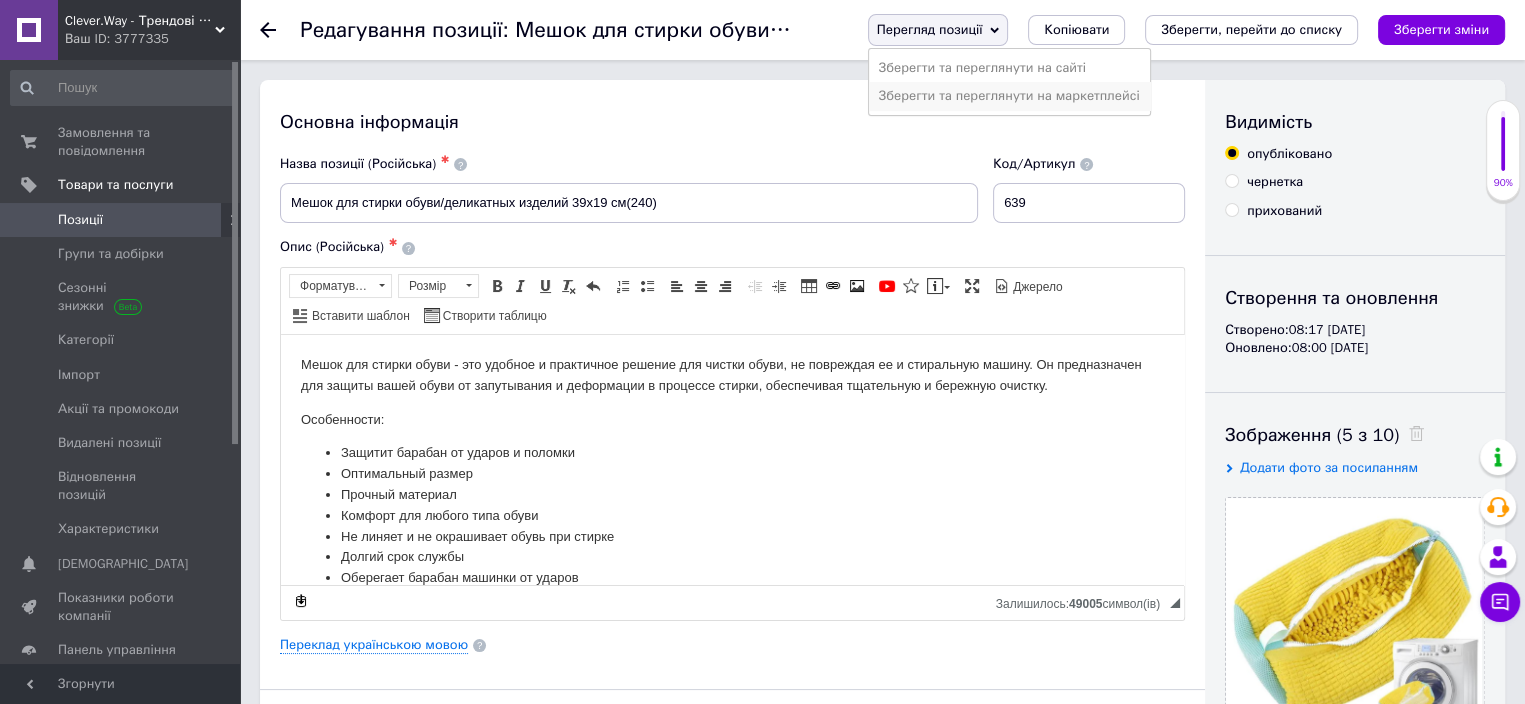 click on "Зберегти та переглянути на маркетплейсі" at bounding box center [1009, 96] 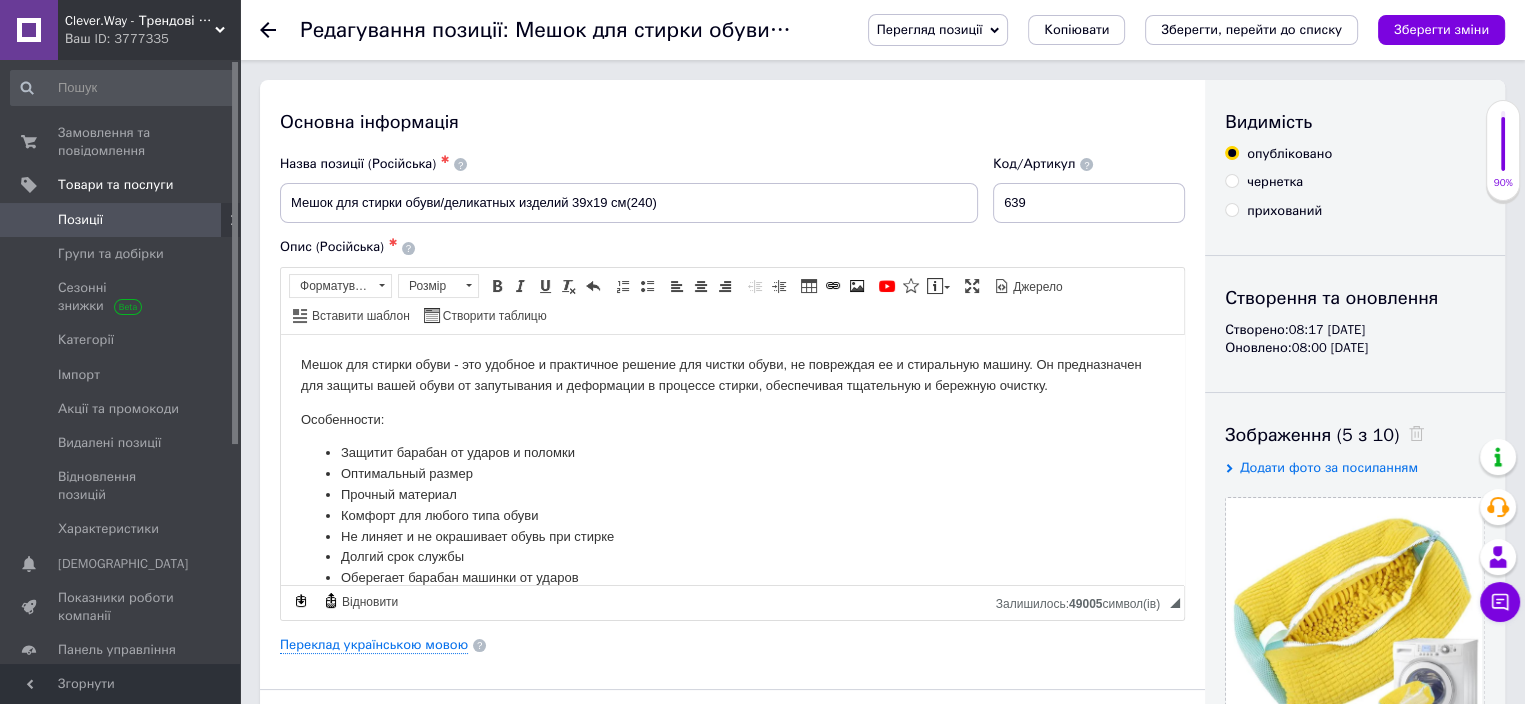 click on "Позиції" at bounding box center [121, 220] 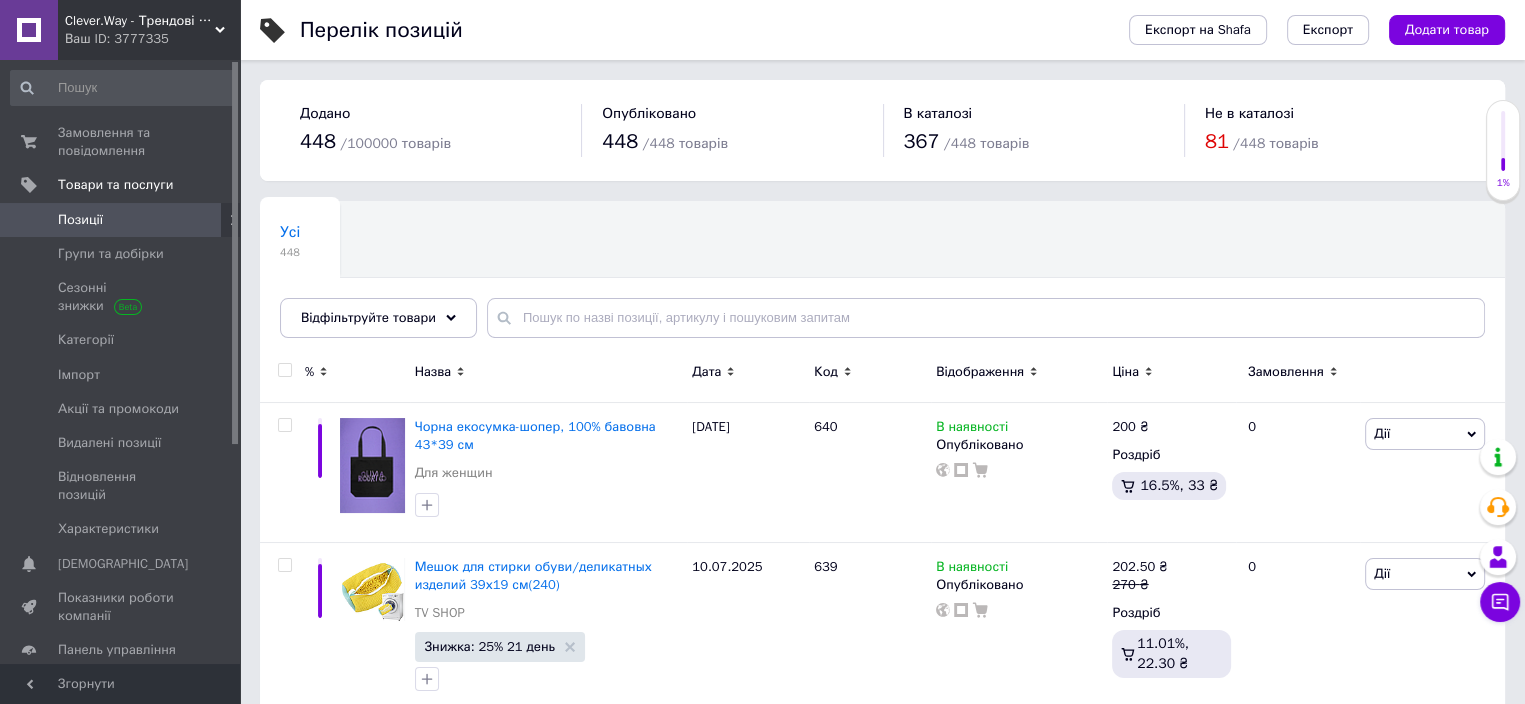 click on "Позиції" at bounding box center [121, 220] 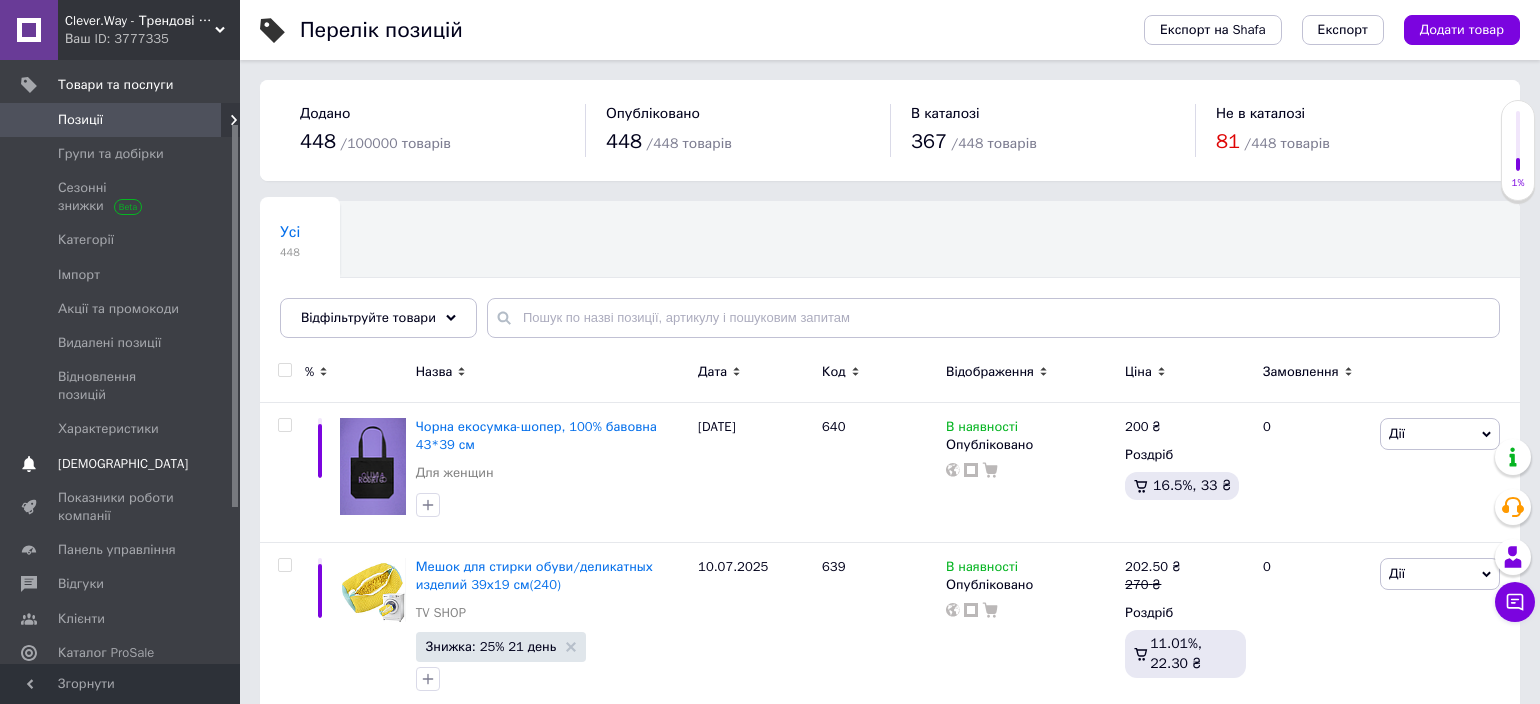 click on "[DEMOGRAPHIC_DATA]" at bounding box center [123, 464] 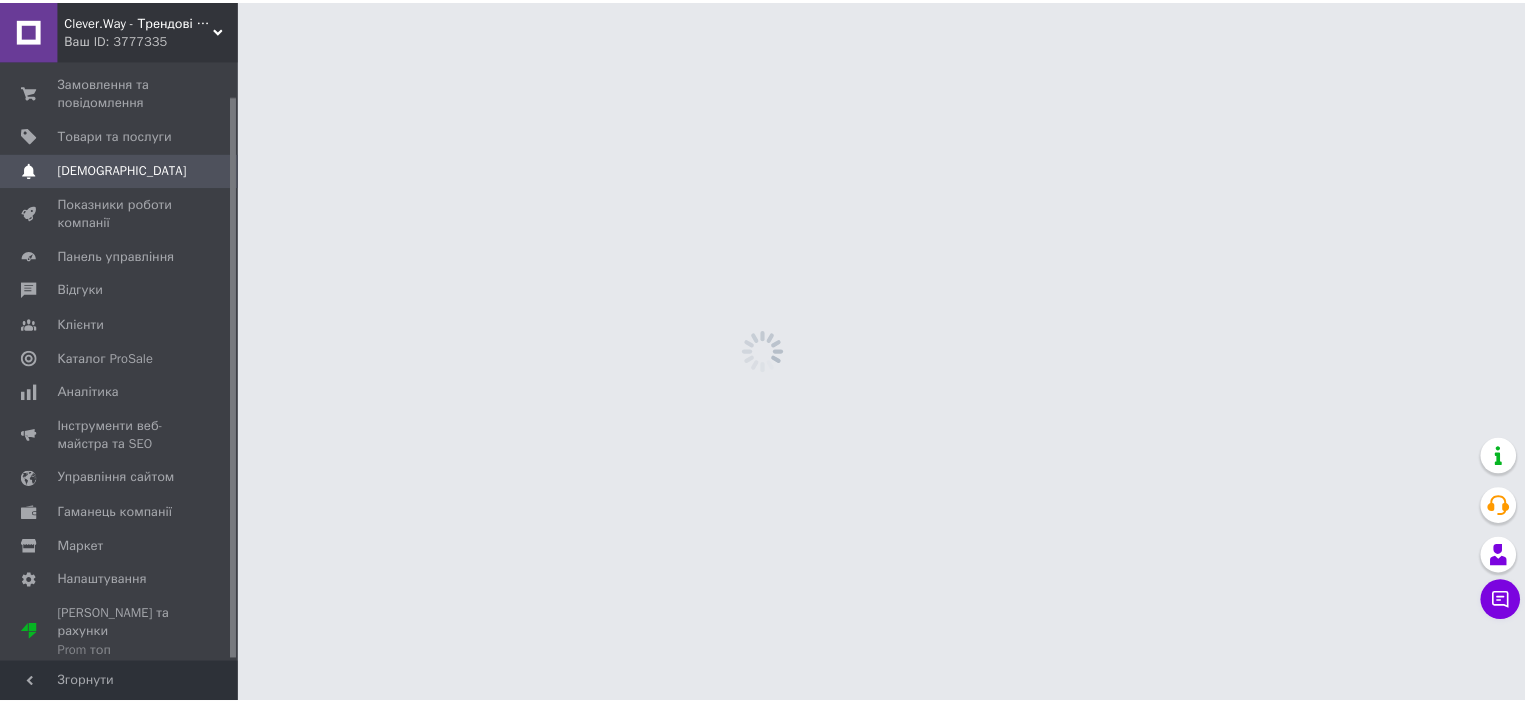 scroll, scrollTop: 36, scrollLeft: 0, axis: vertical 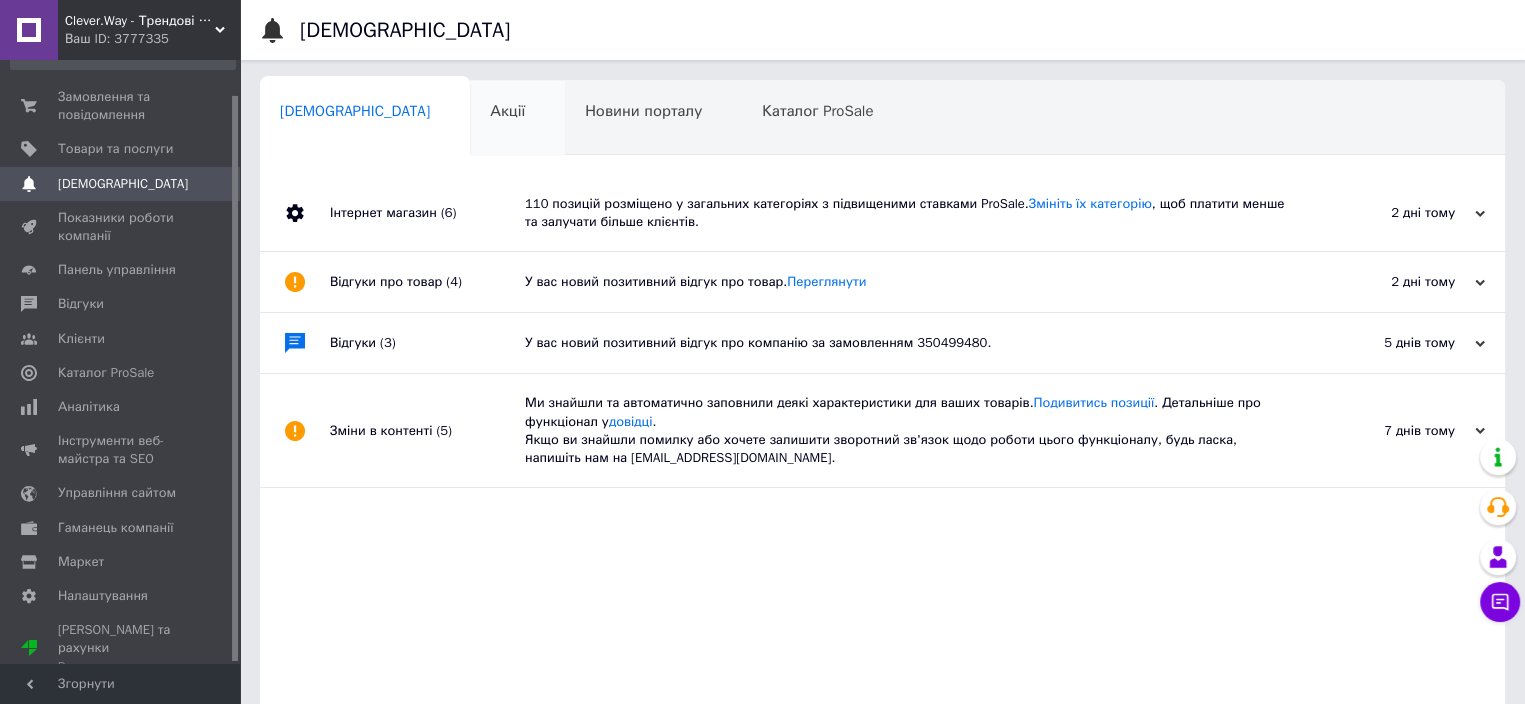 click on "Акції 0" at bounding box center [517, 119] 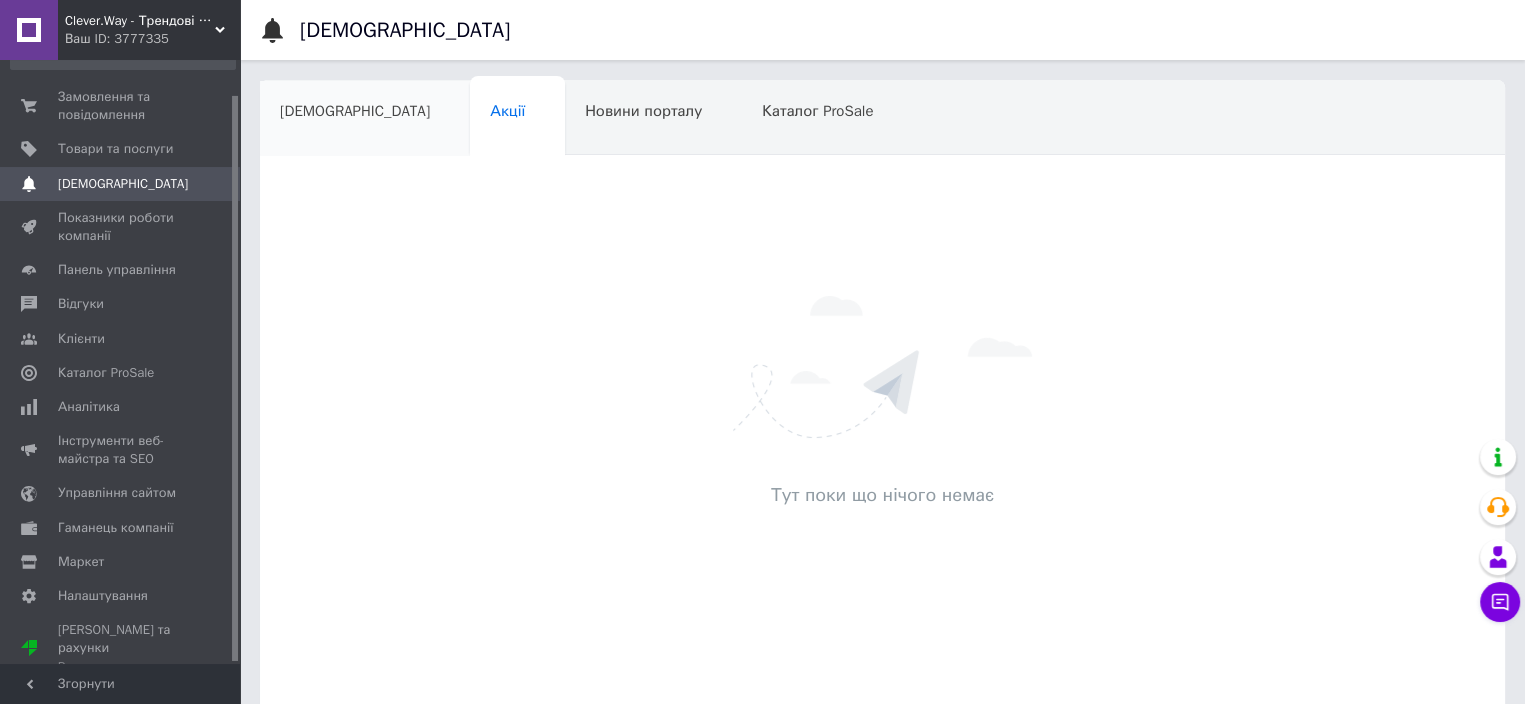 click on "[DEMOGRAPHIC_DATA]" at bounding box center [355, 111] 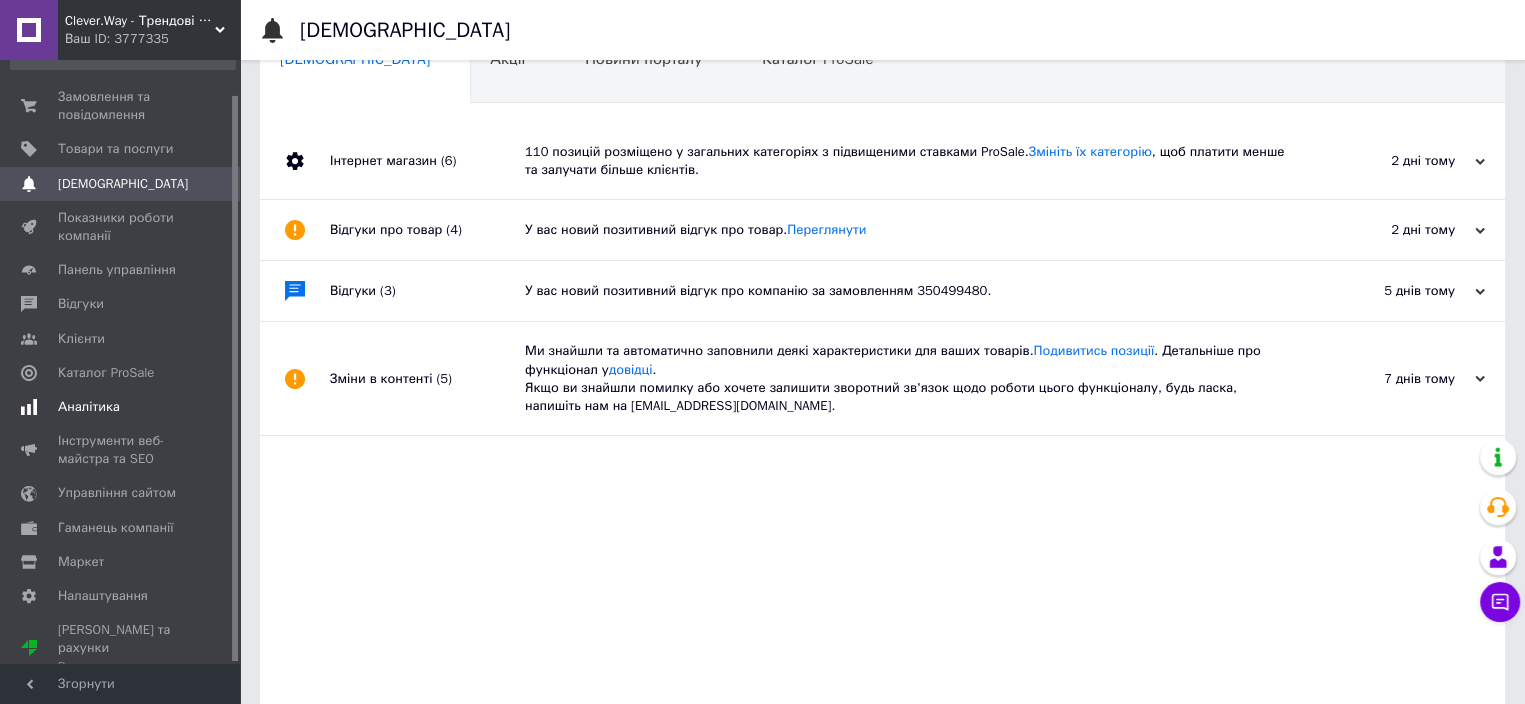 scroll, scrollTop: 100, scrollLeft: 0, axis: vertical 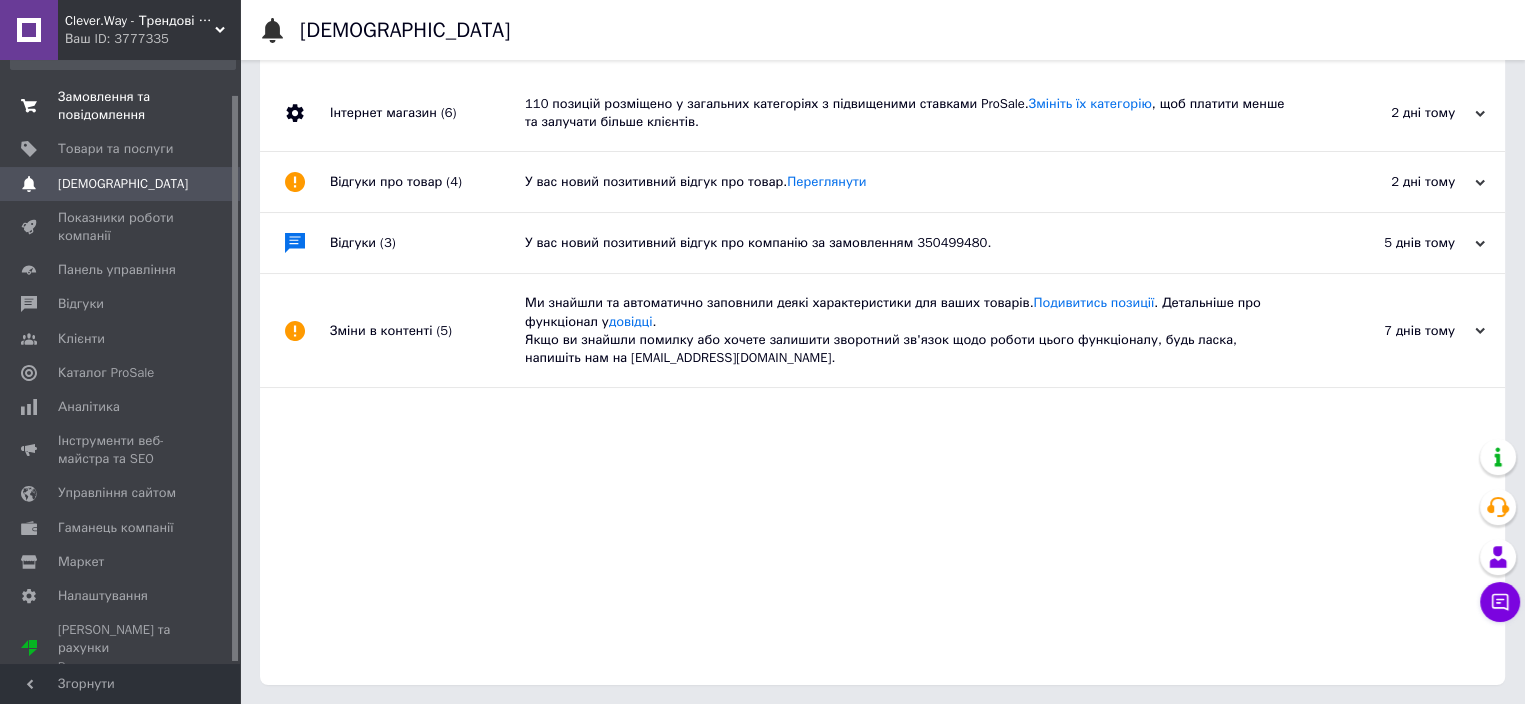 click on "Замовлення та повідомлення" at bounding box center (121, 106) 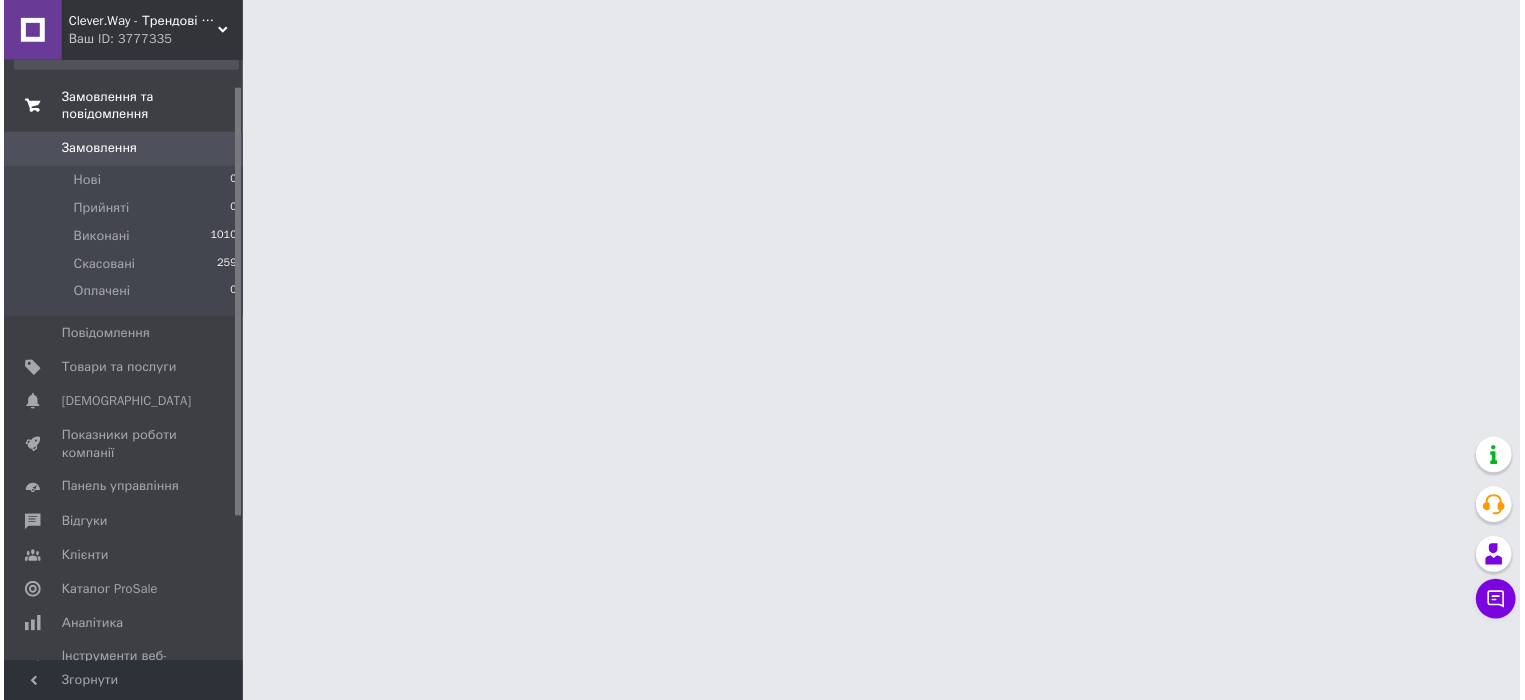 scroll, scrollTop: 0, scrollLeft: 0, axis: both 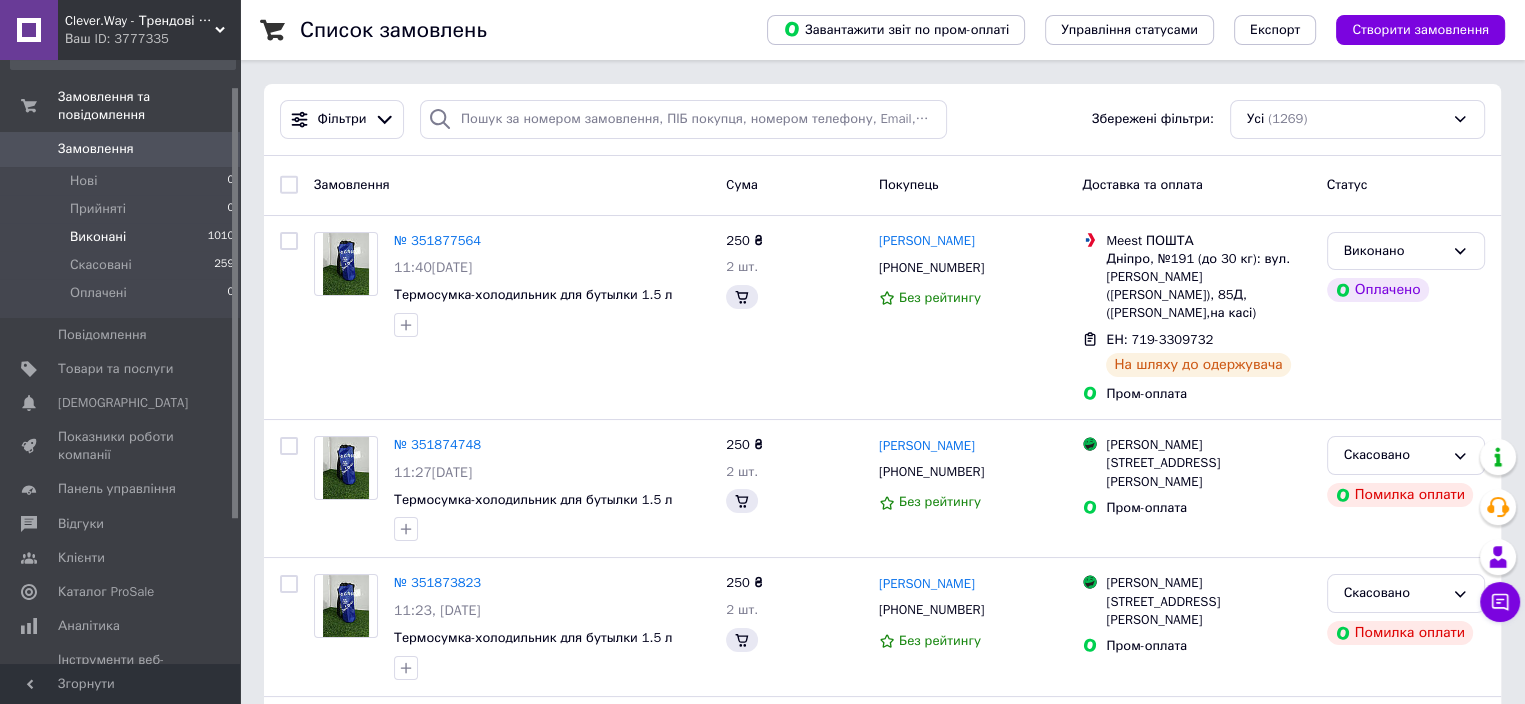 click on "Виконані 1010" at bounding box center (123, 237) 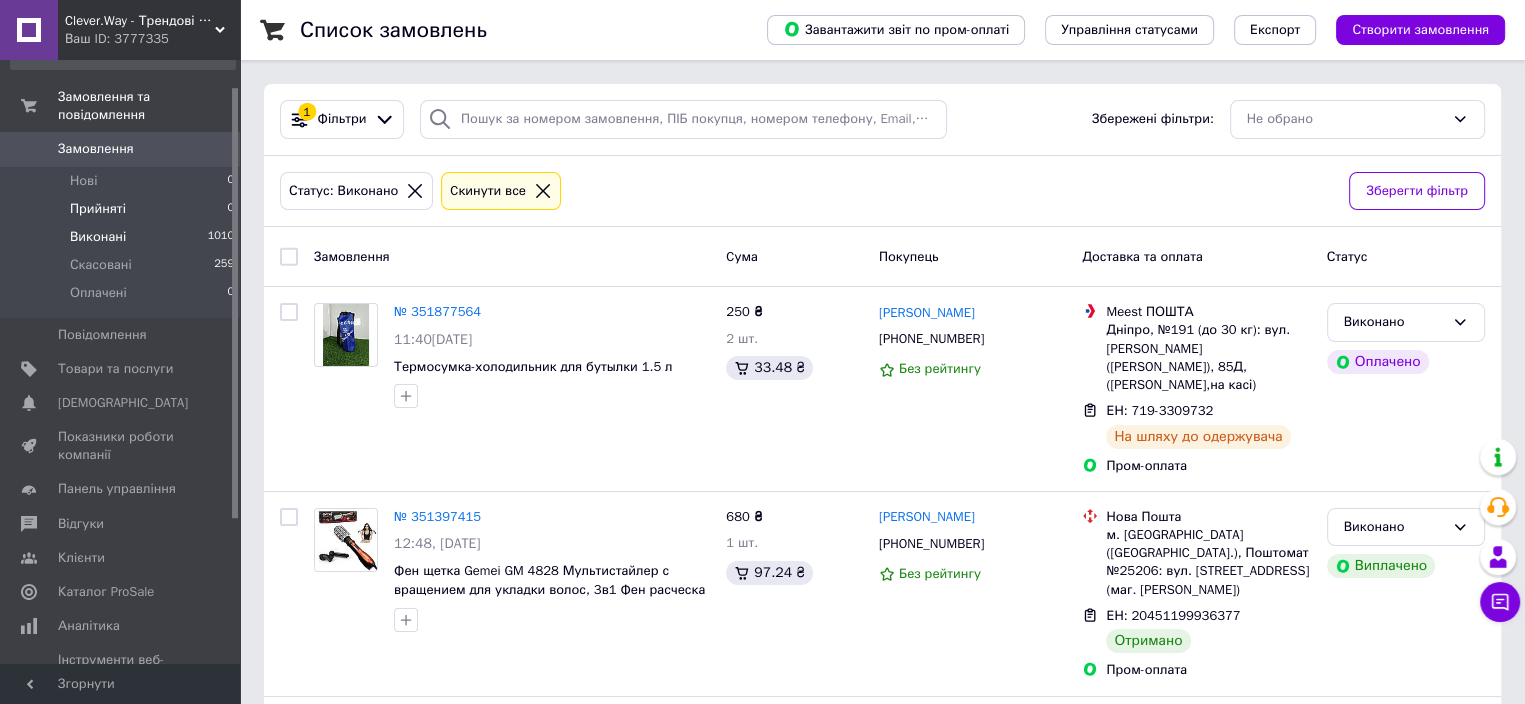 click on "Прийняті 0" at bounding box center (123, 209) 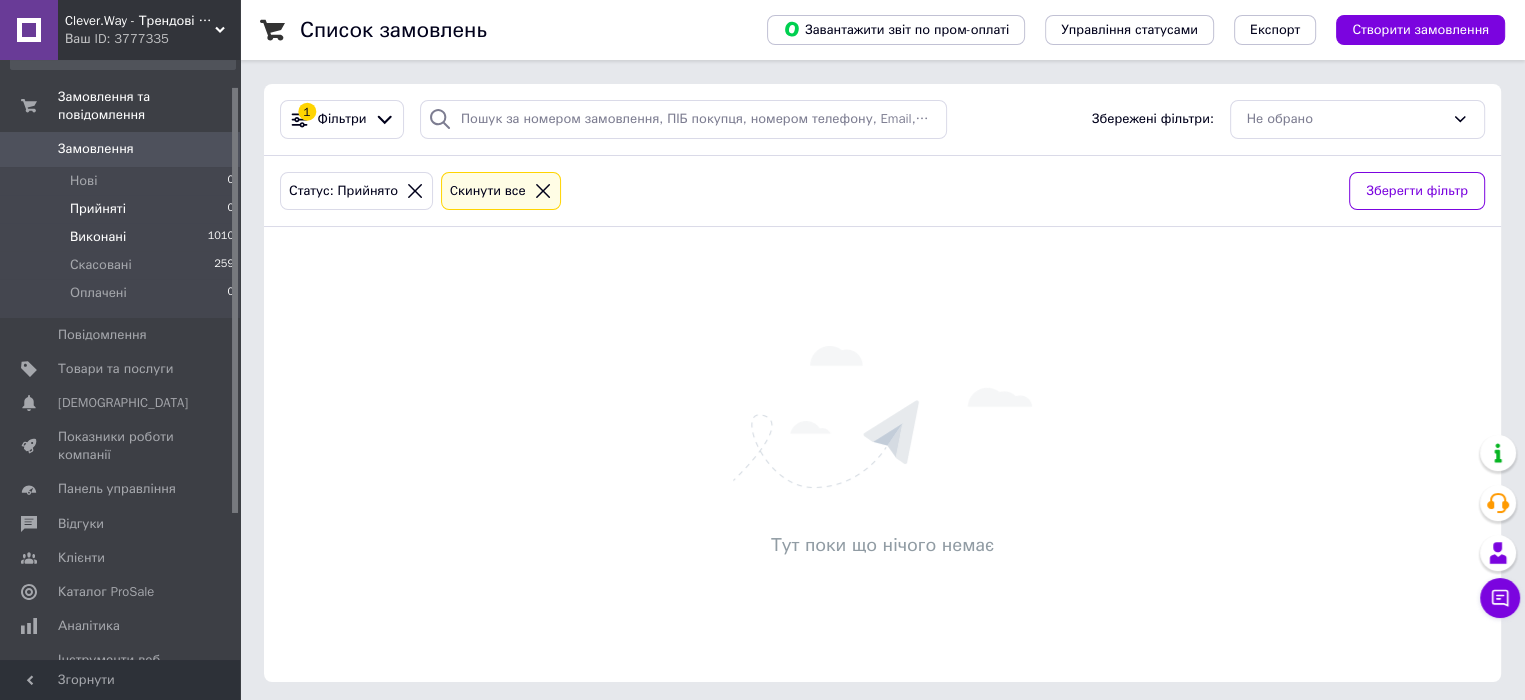 click on "Виконані 1010" at bounding box center (123, 237) 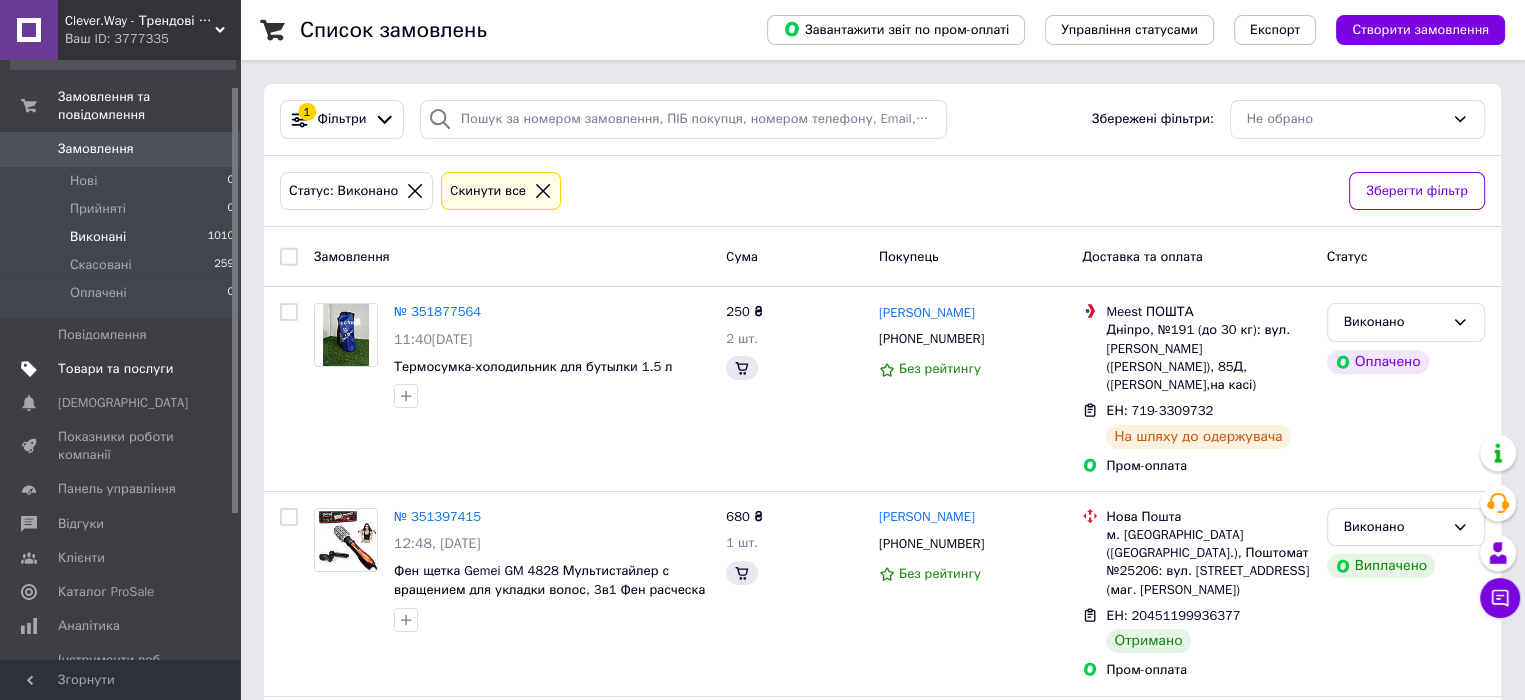 click at bounding box center (212, 369) 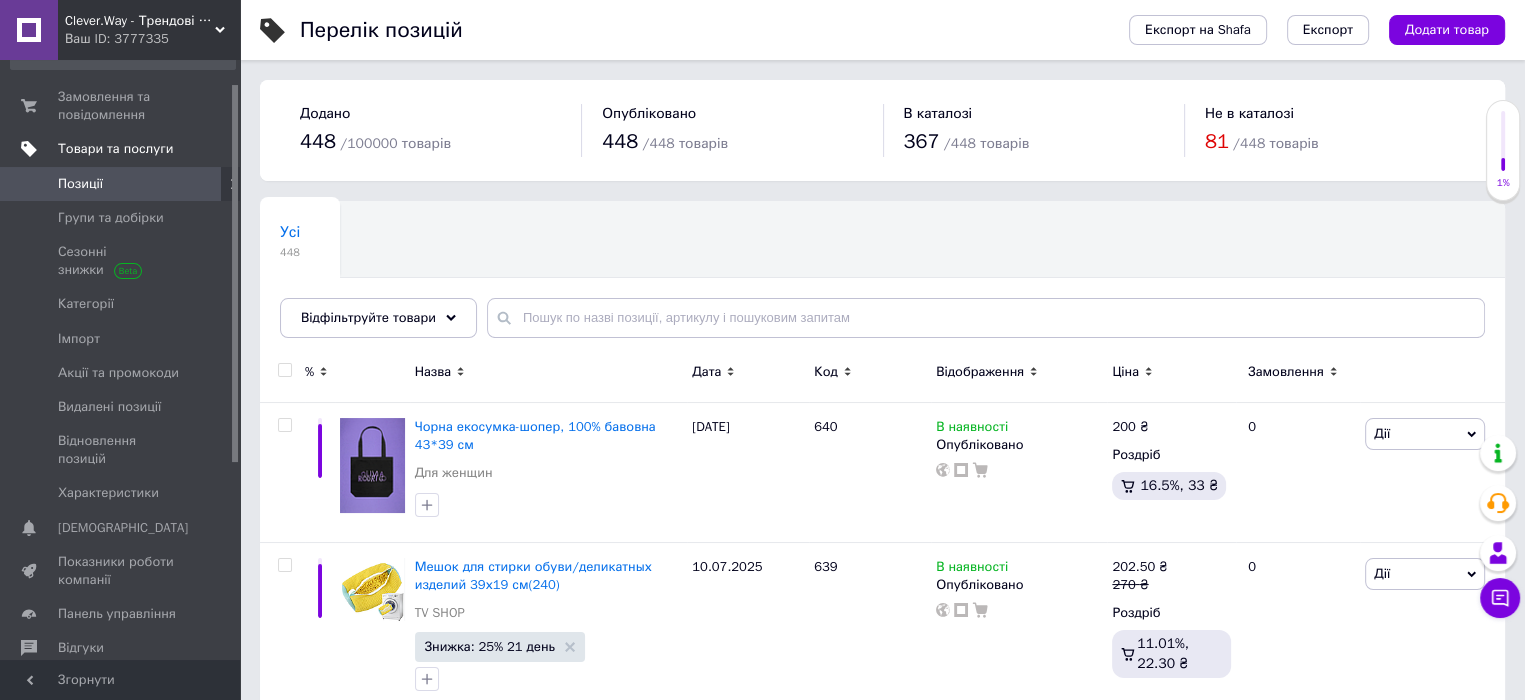 click on "Позиції" at bounding box center [123, 184] 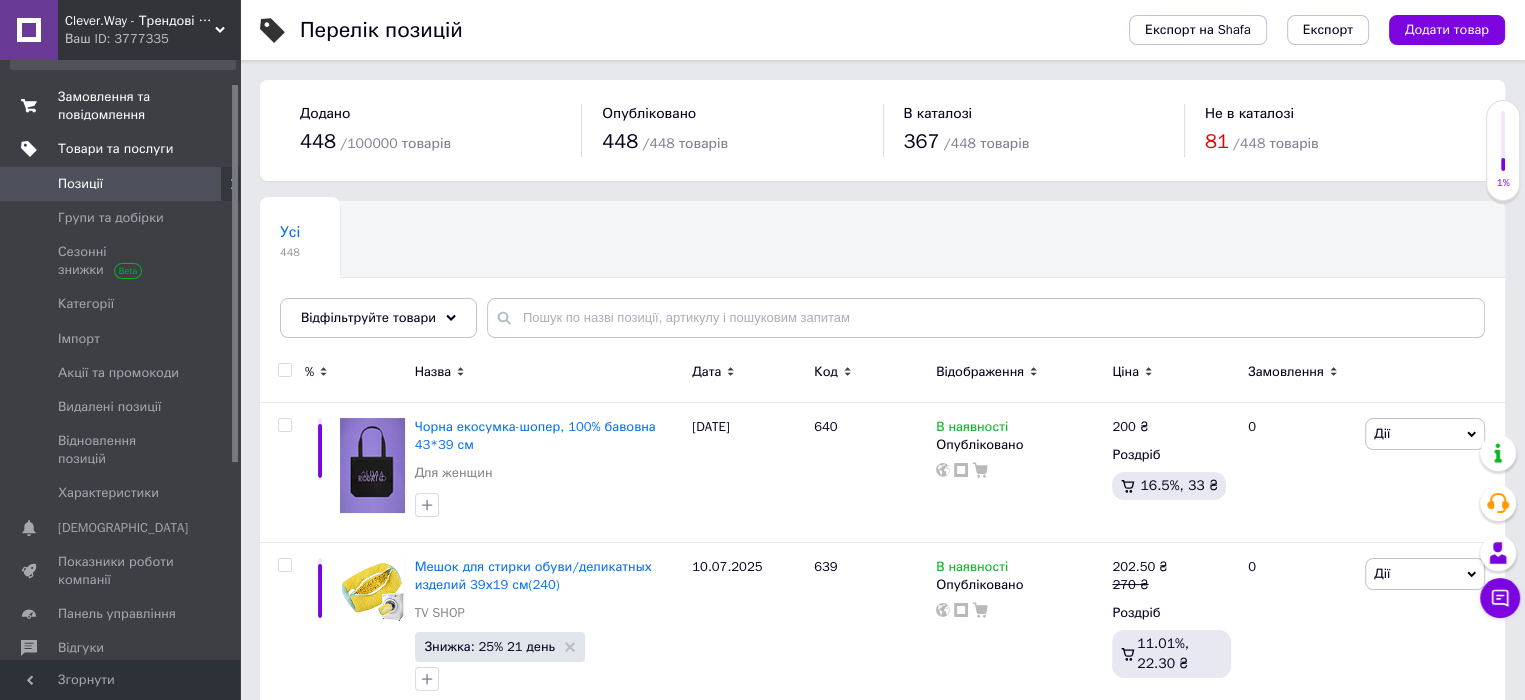 click on "Замовлення та повідомлення" at bounding box center [121, 106] 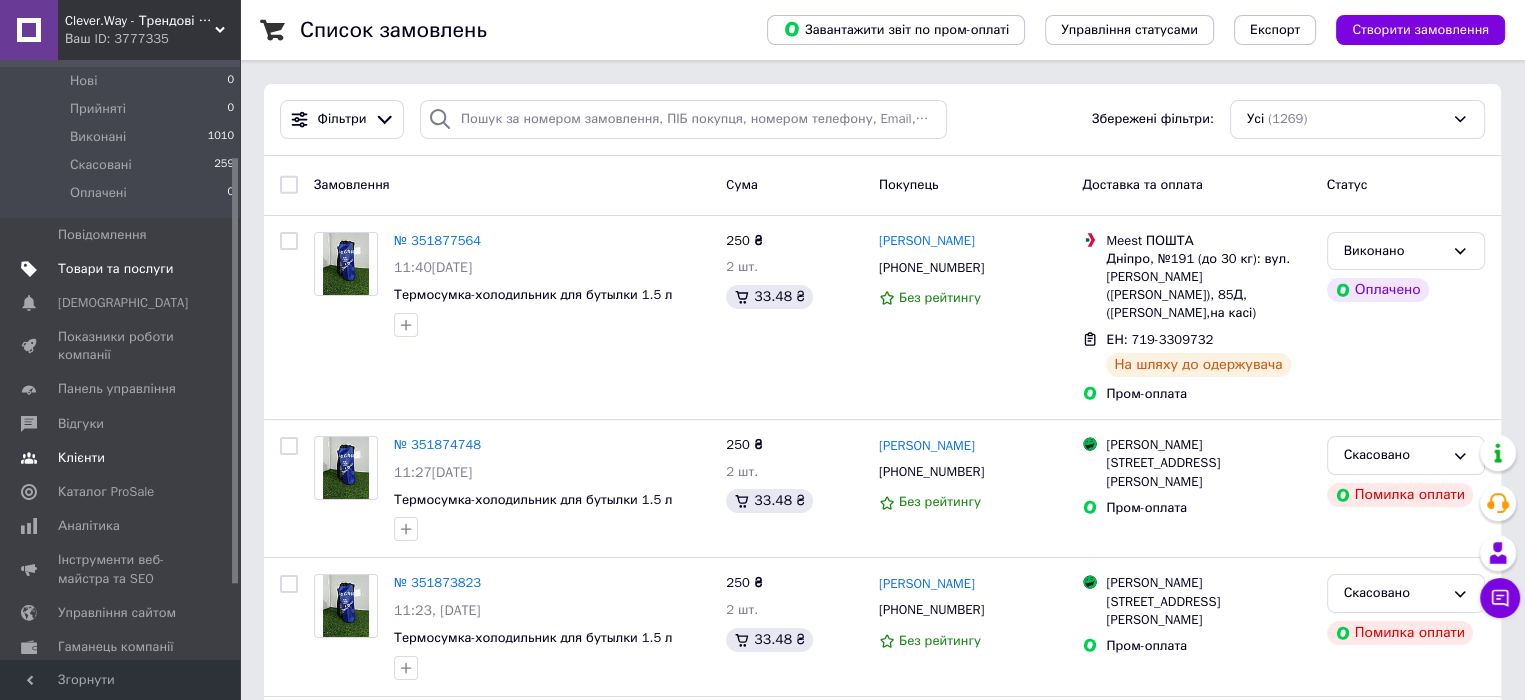 click on "Клієнти" at bounding box center [123, 458] 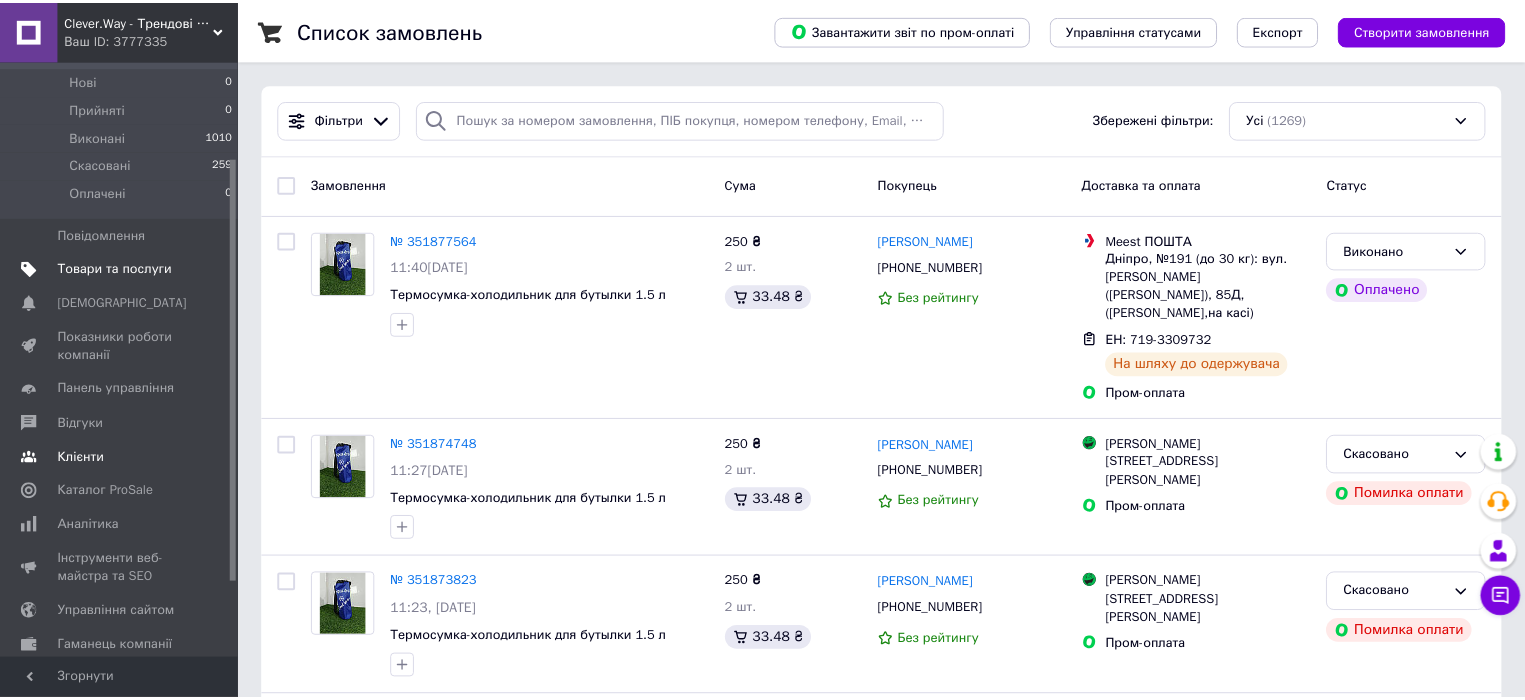 scroll, scrollTop: 40, scrollLeft: 0, axis: vertical 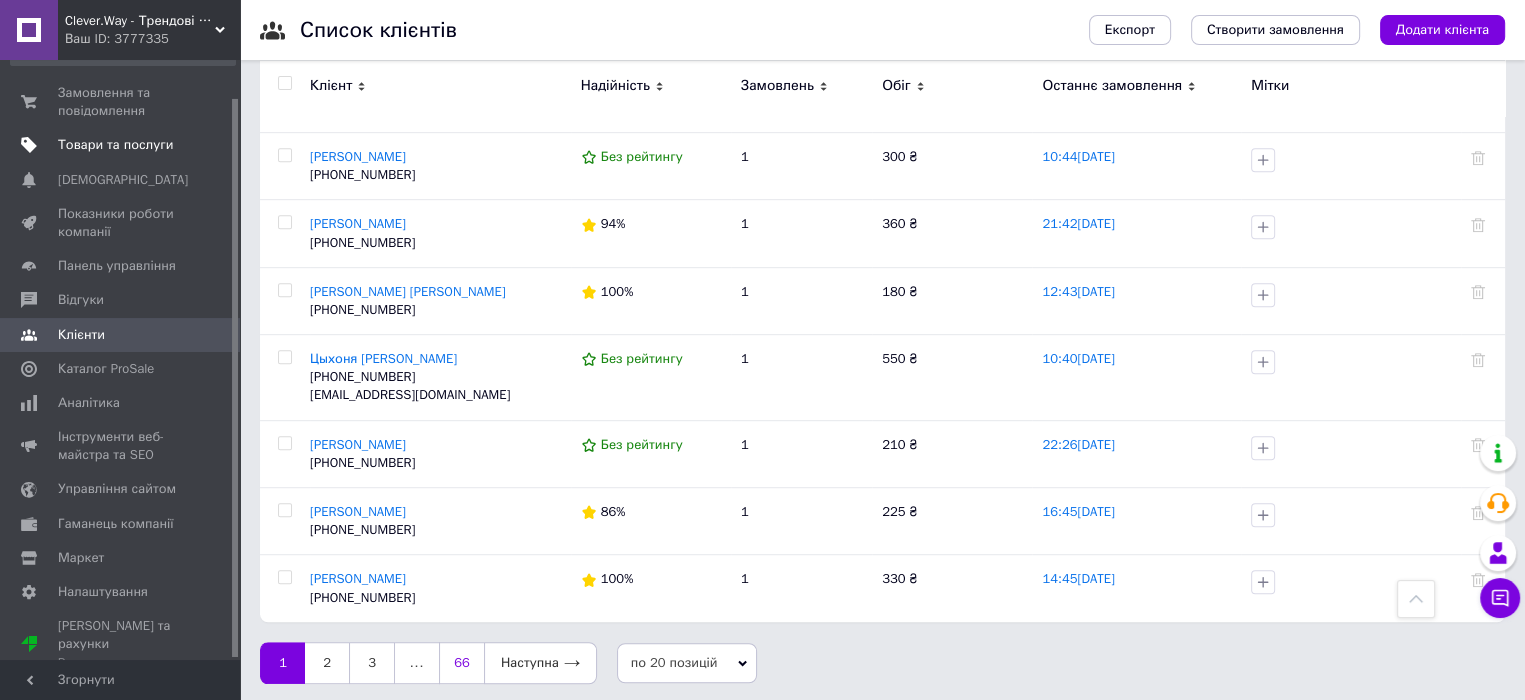 click on "66" at bounding box center (461, 663) 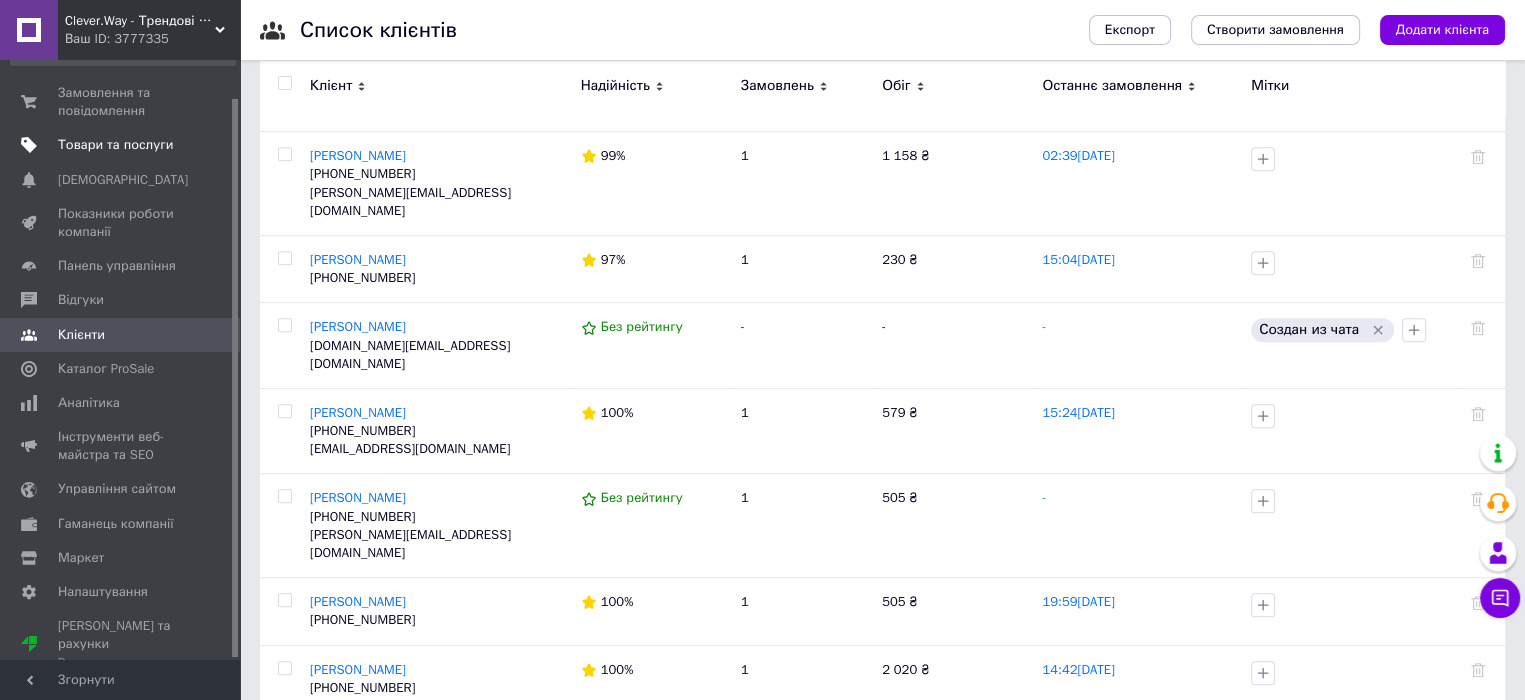scroll, scrollTop: 1091, scrollLeft: 0, axis: vertical 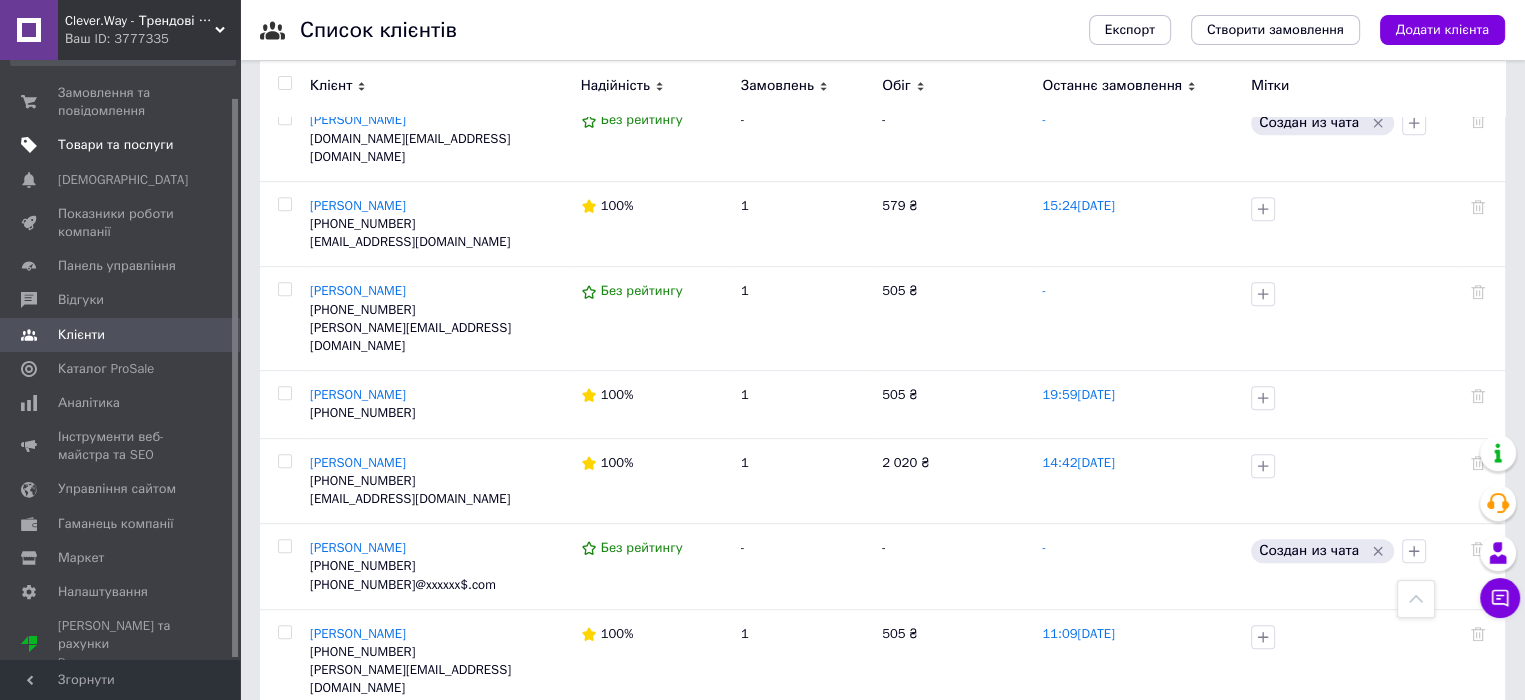 click on "65" at bounding box center [539, 753] 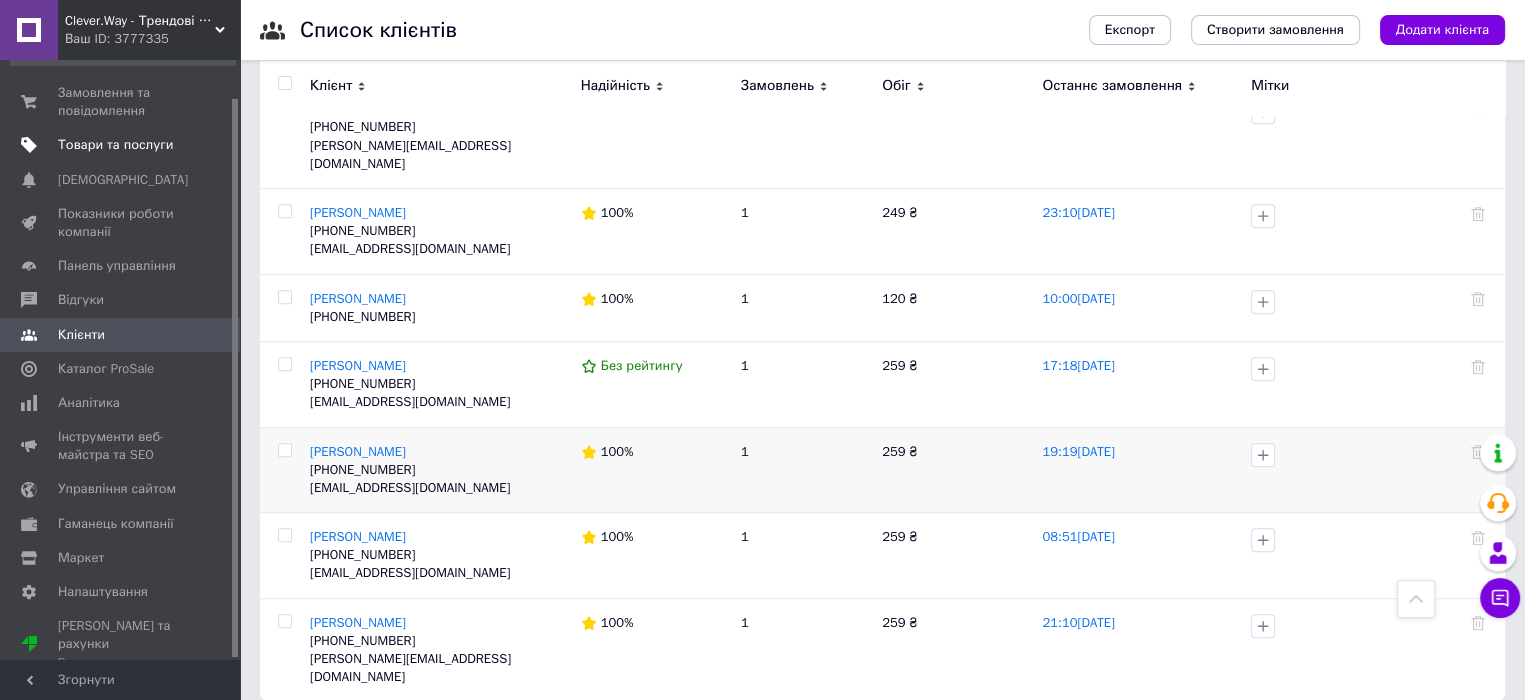 scroll, scrollTop: 1280, scrollLeft: 0, axis: vertical 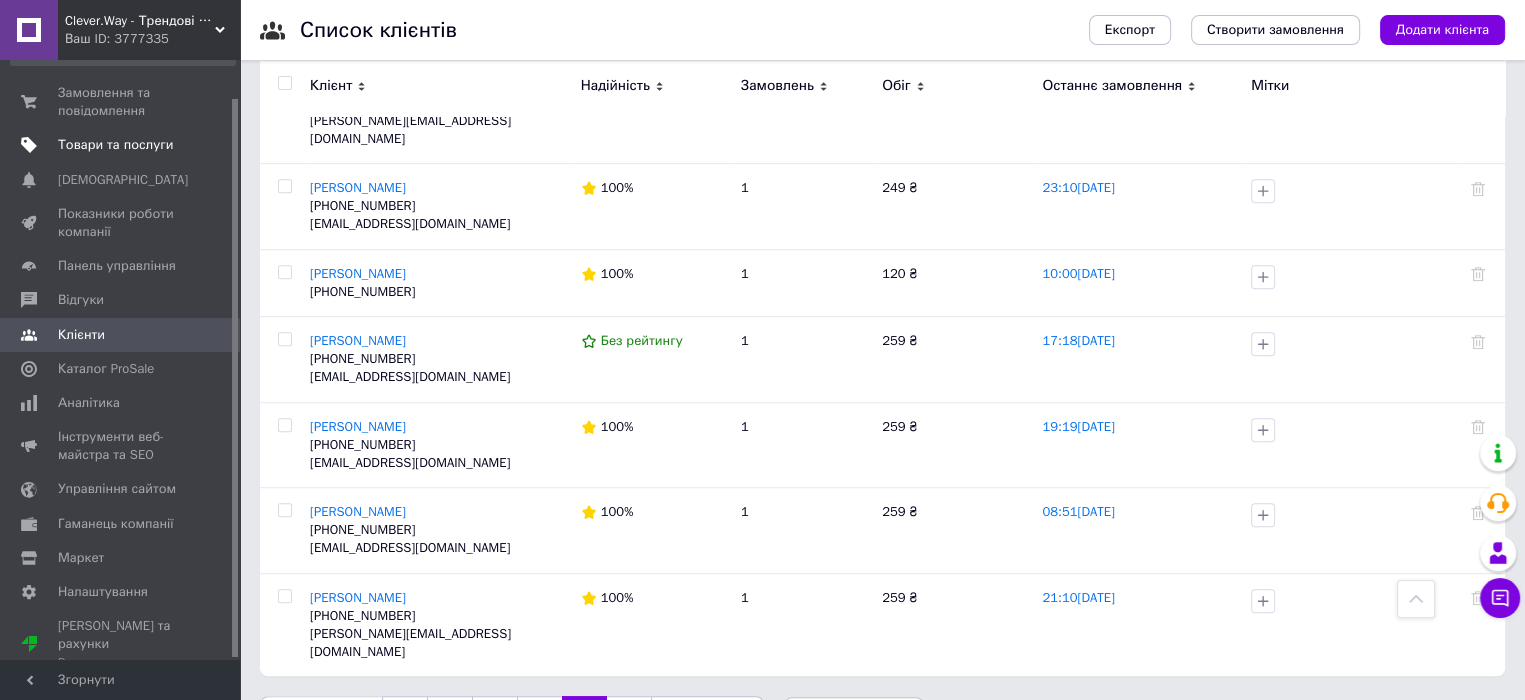 click on "64" at bounding box center [539, 717] 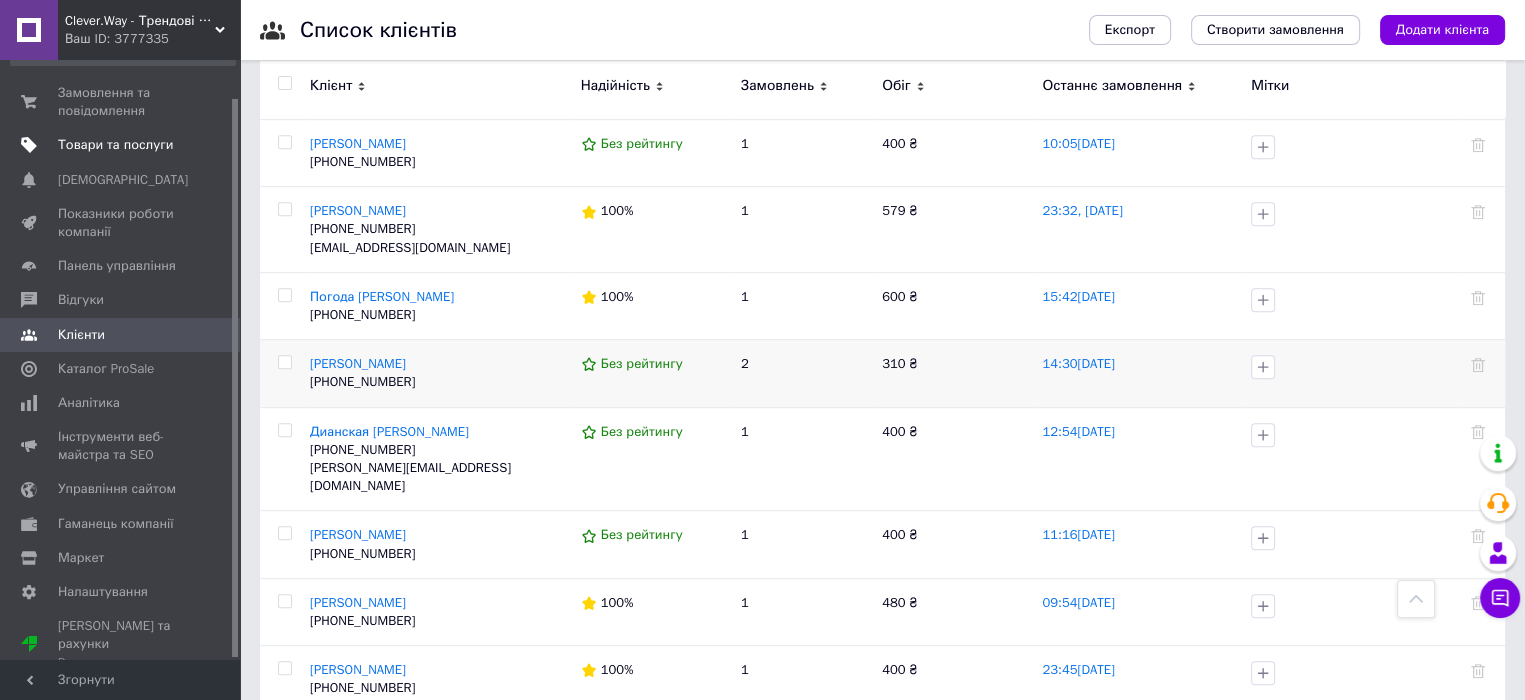 scroll, scrollTop: 1225, scrollLeft: 0, axis: vertical 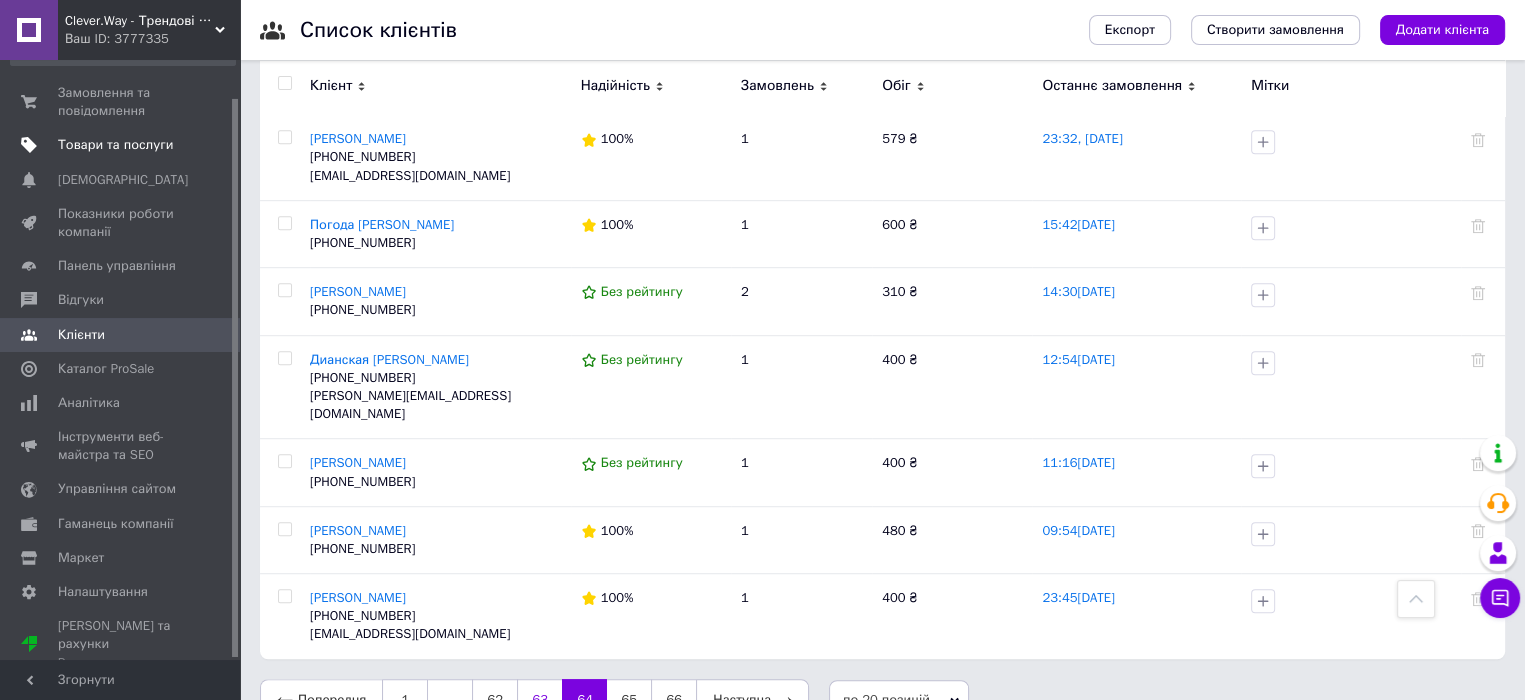click on "63" at bounding box center [539, 700] 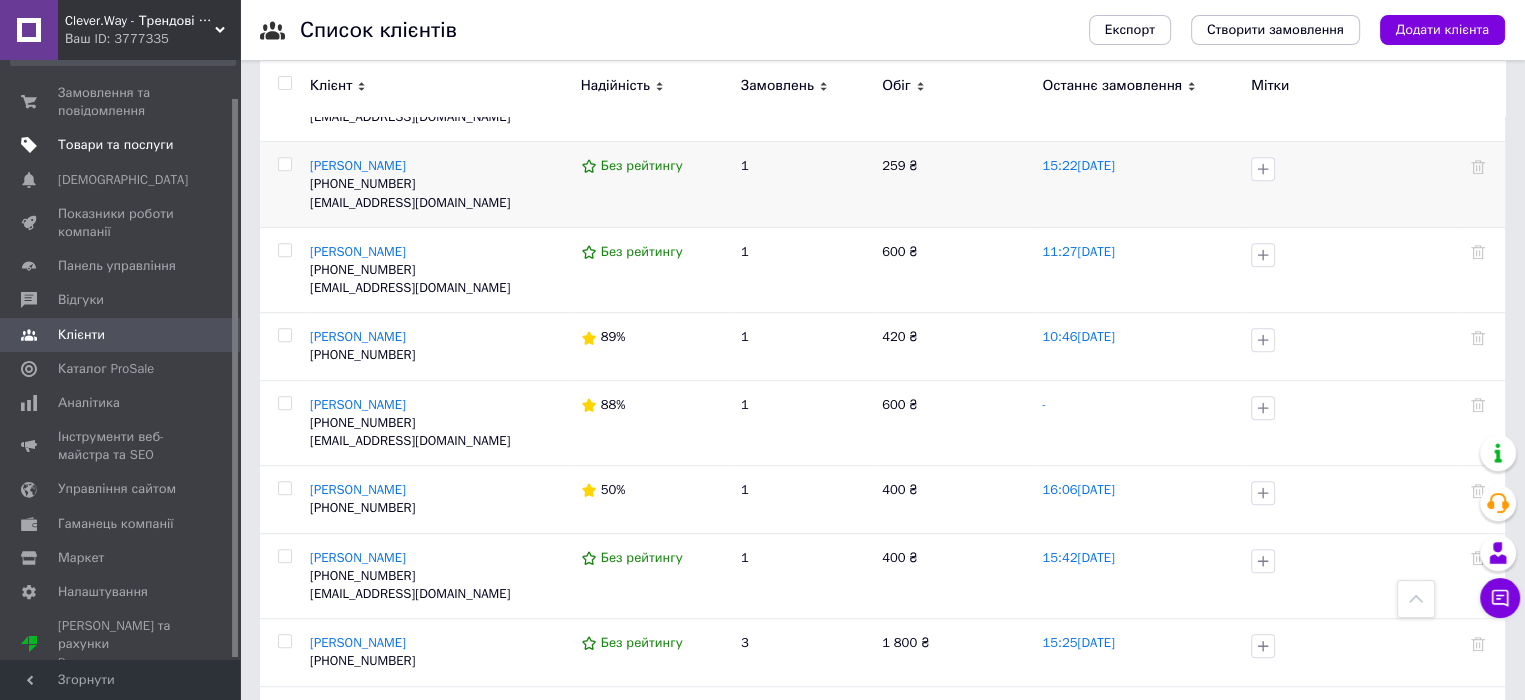 scroll, scrollTop: 1171, scrollLeft: 0, axis: vertical 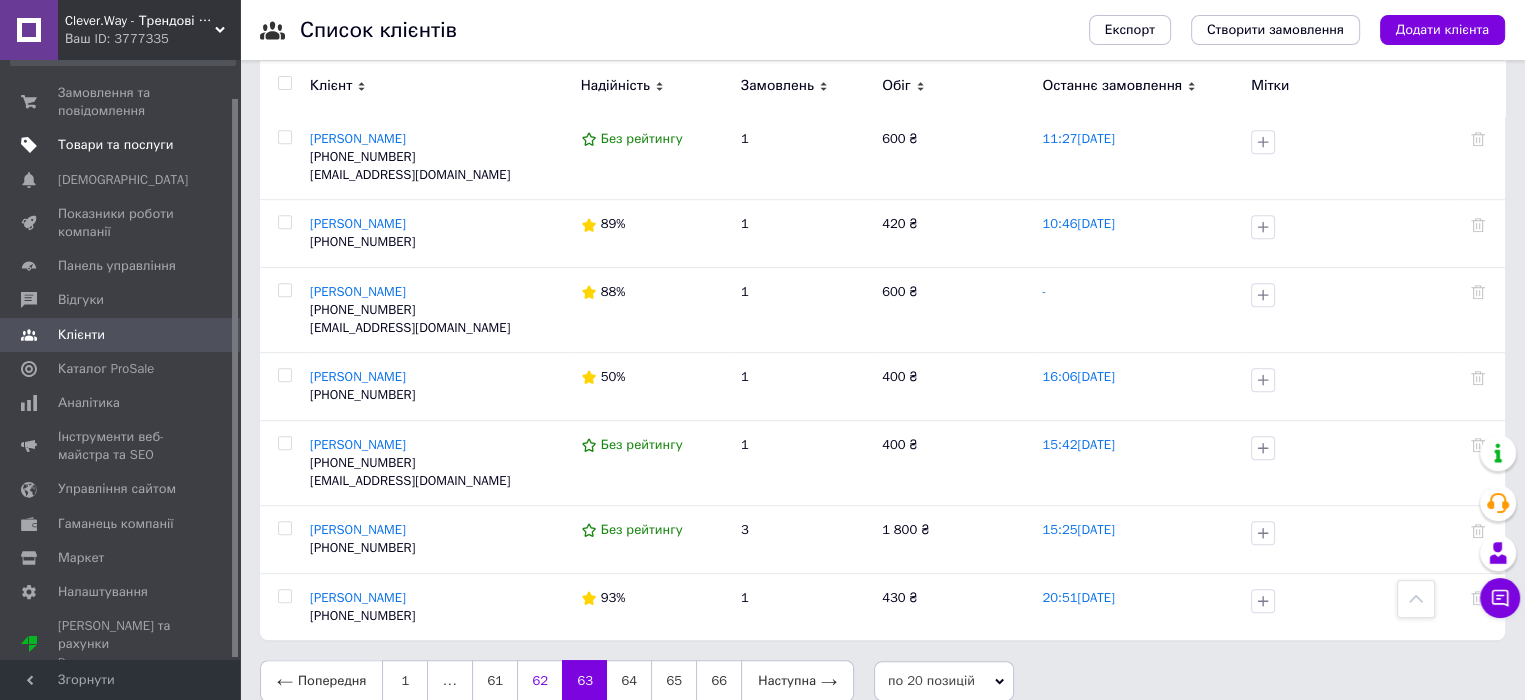 click on "62" at bounding box center [539, 681] 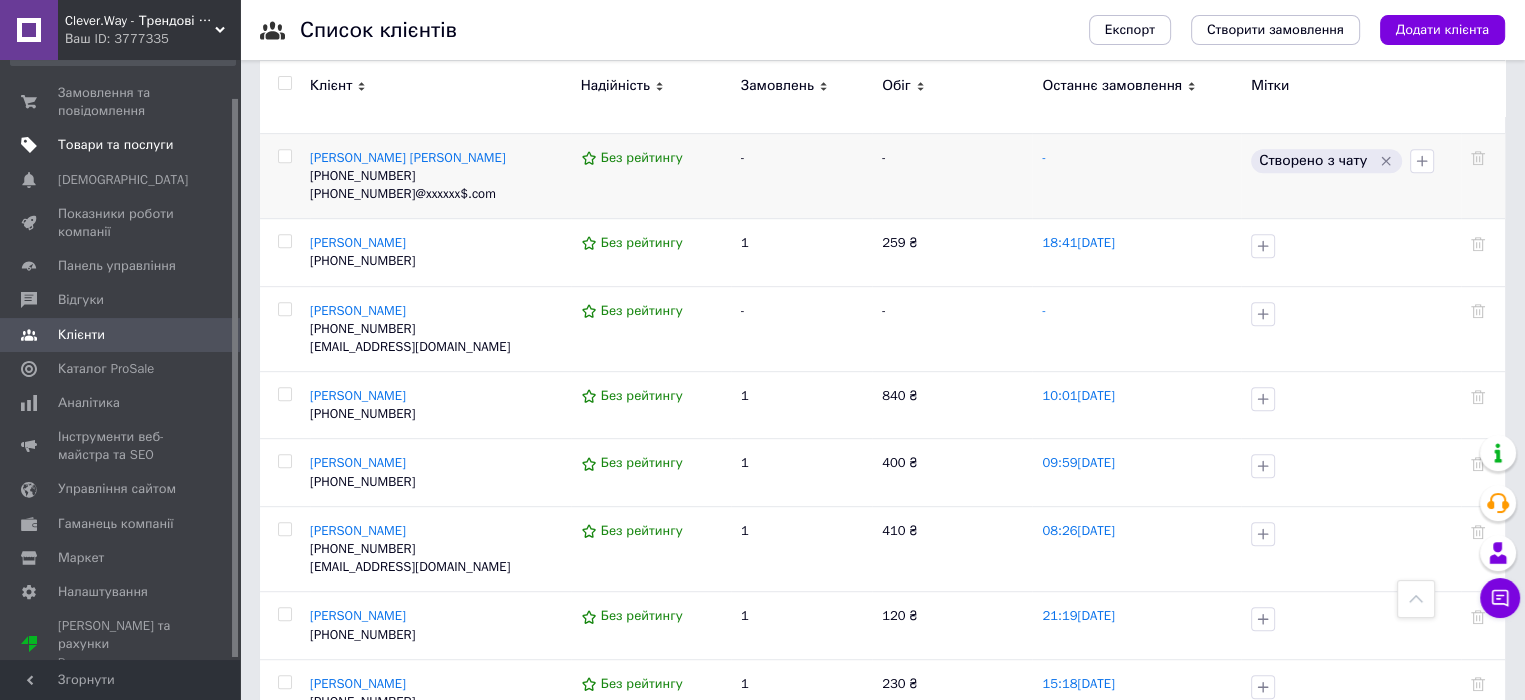 scroll, scrollTop: 1152, scrollLeft: 0, axis: vertical 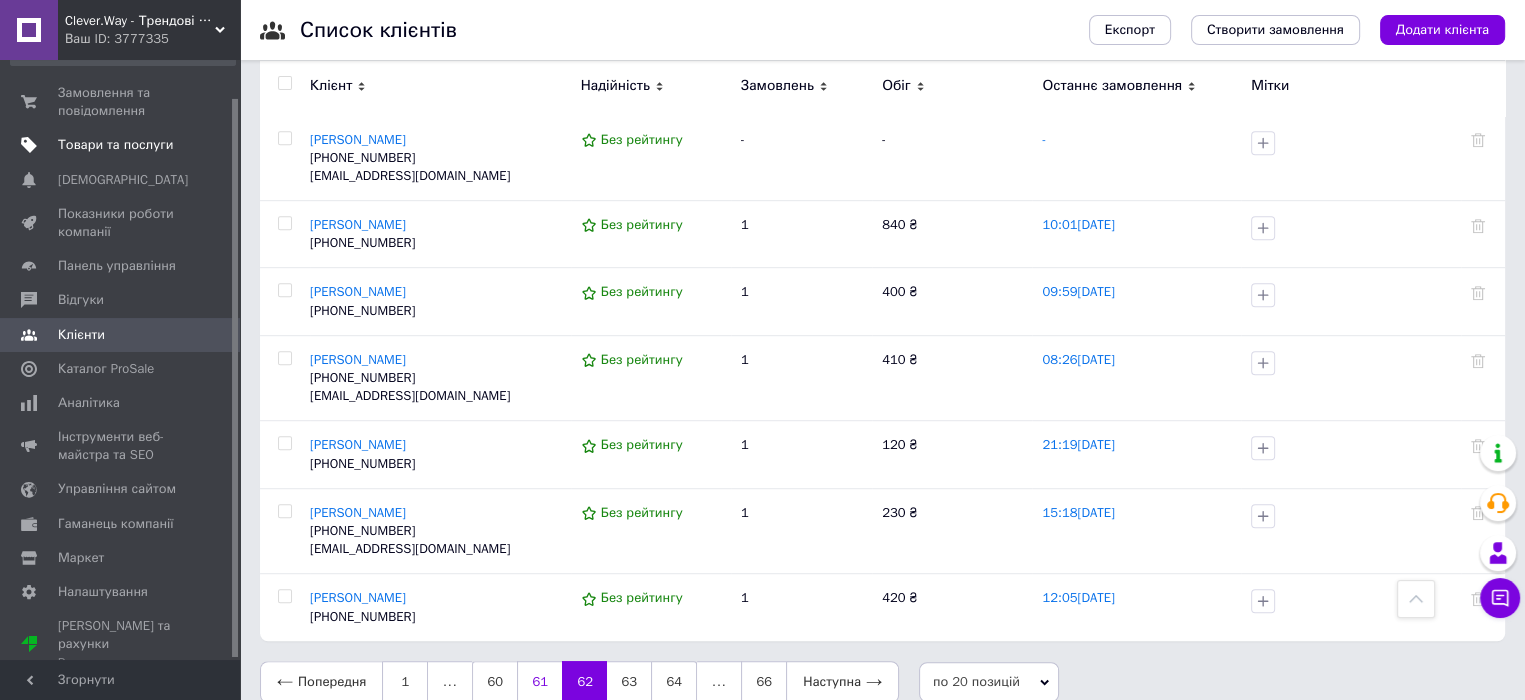 click on "61" at bounding box center (539, 682) 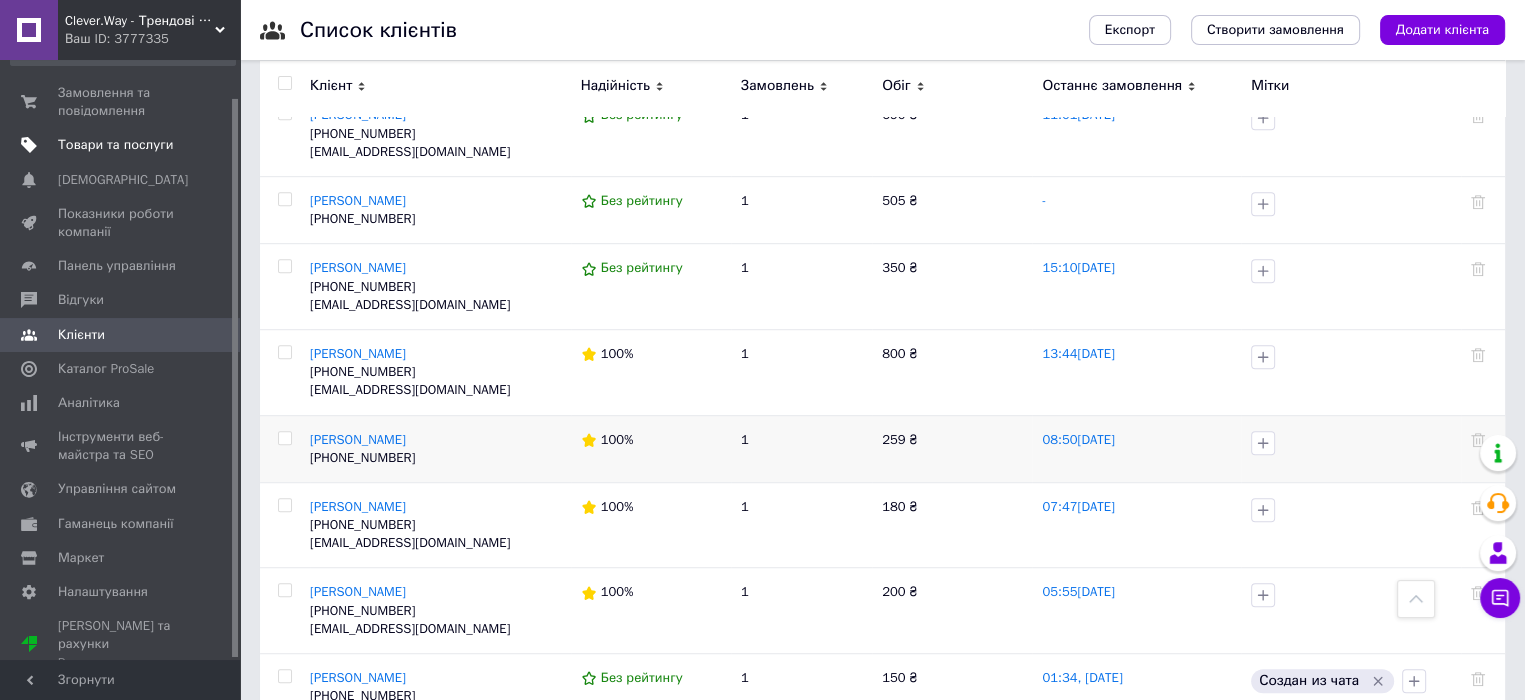 scroll, scrollTop: 1298, scrollLeft: 0, axis: vertical 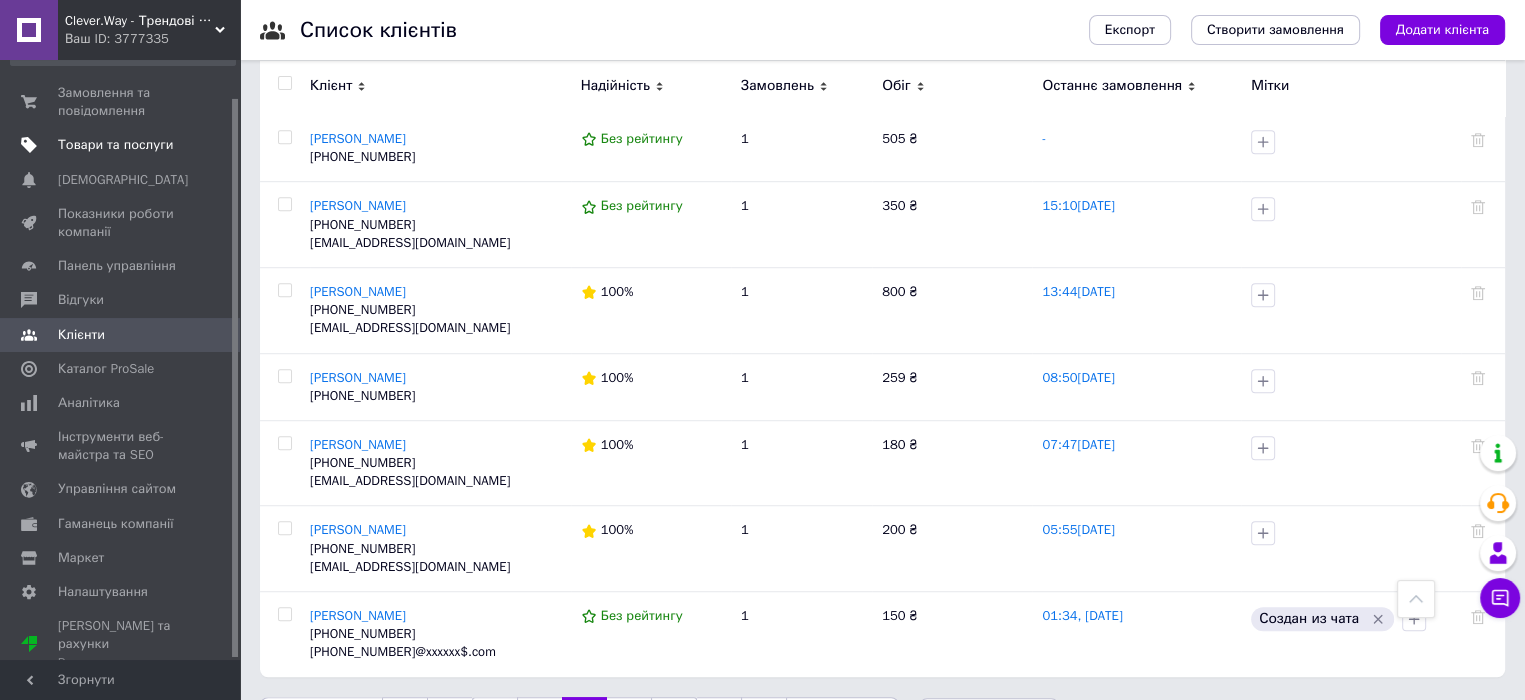 click on "1" at bounding box center (405, 718) 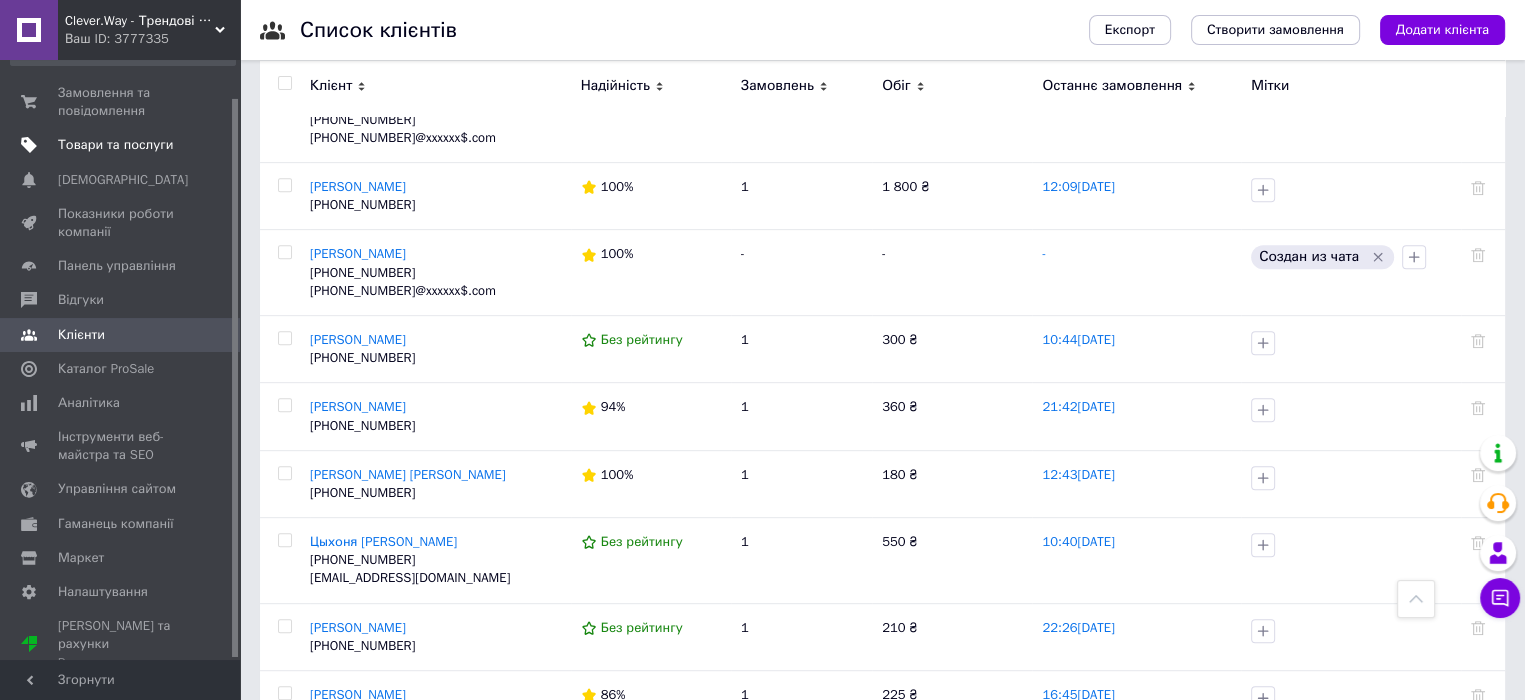 scroll, scrollTop: 1080, scrollLeft: 0, axis: vertical 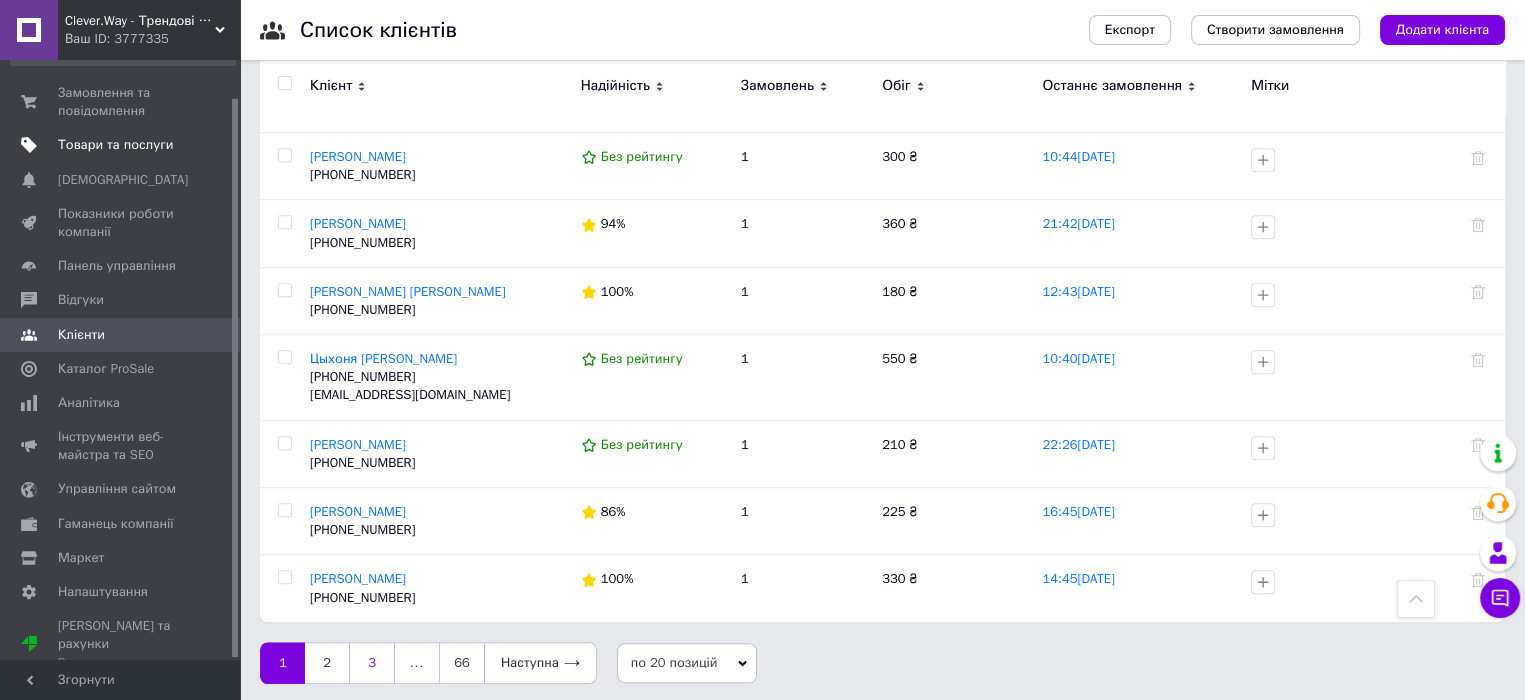 click on "3" at bounding box center (372, 663) 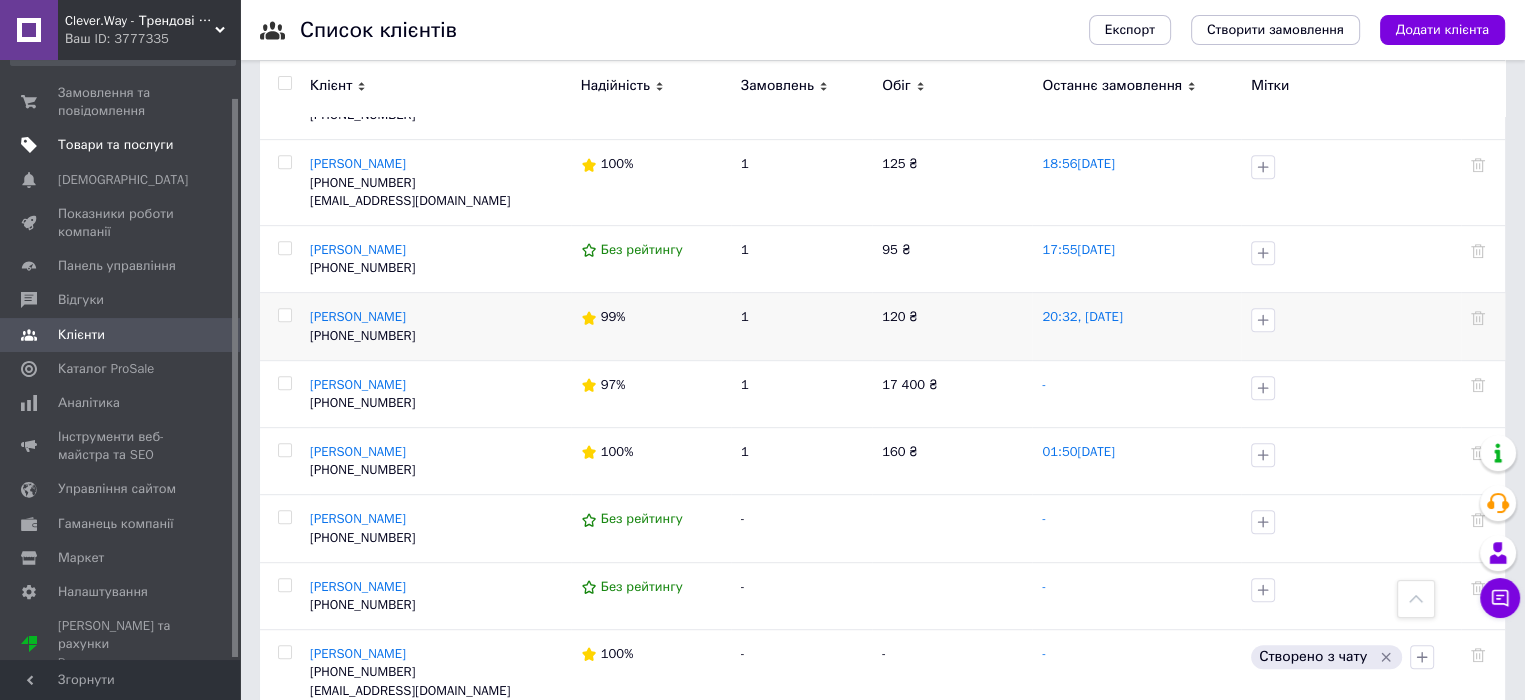 scroll, scrollTop: 1080, scrollLeft: 0, axis: vertical 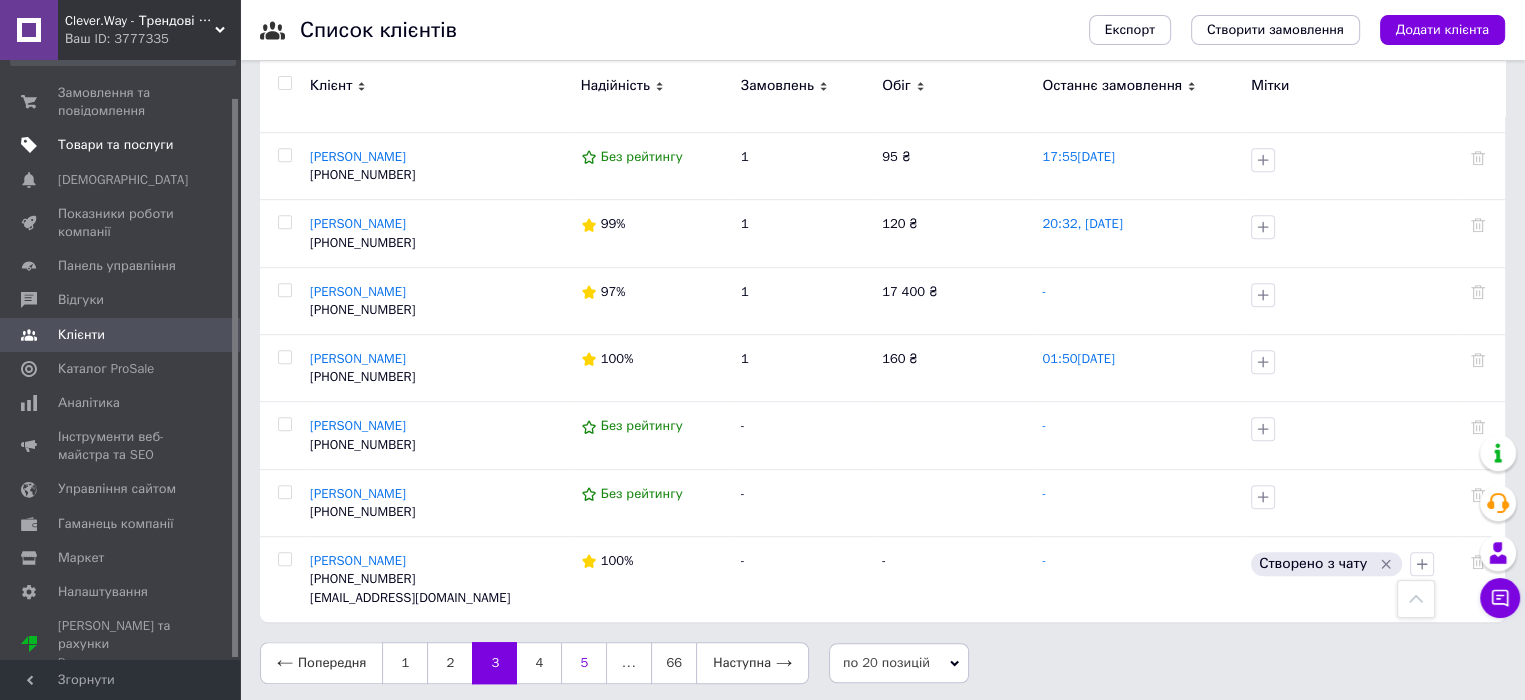 click on "5" at bounding box center (584, 663) 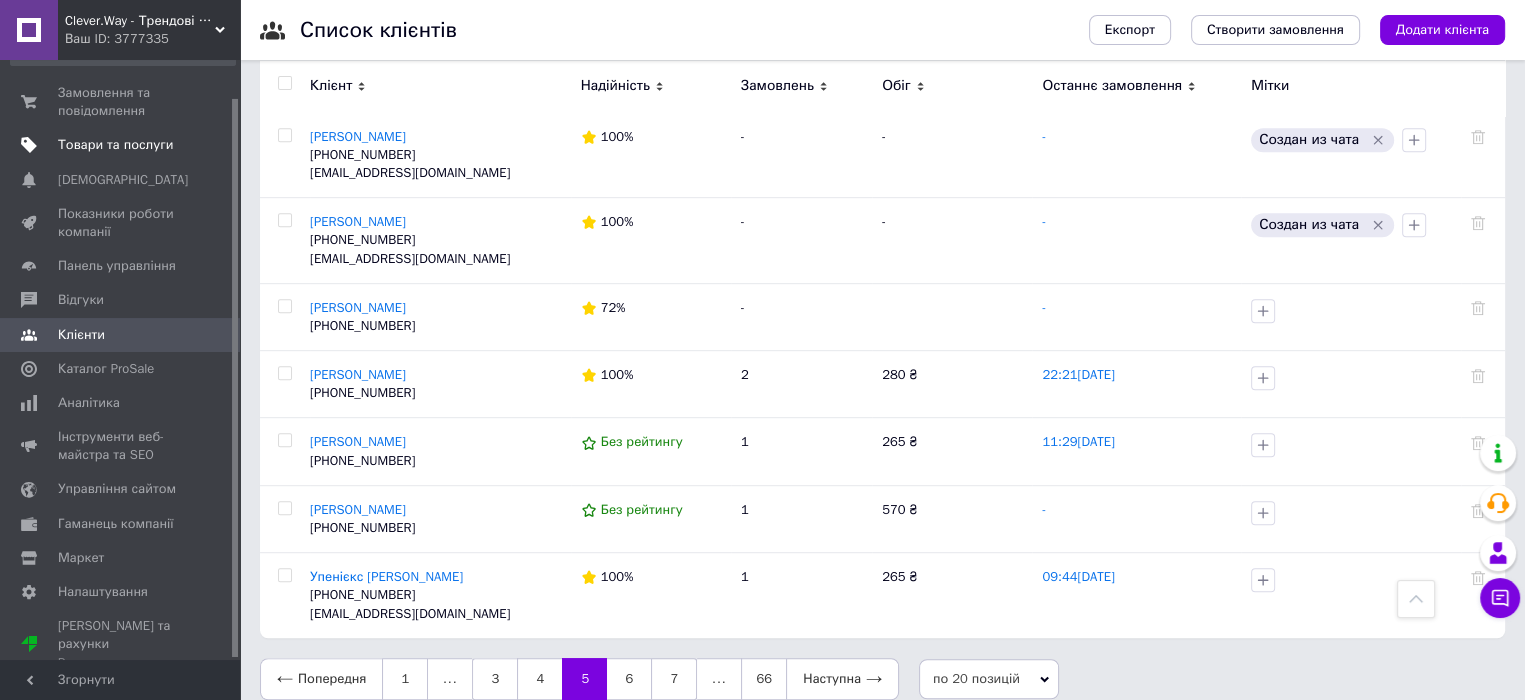 scroll, scrollTop: 1080, scrollLeft: 0, axis: vertical 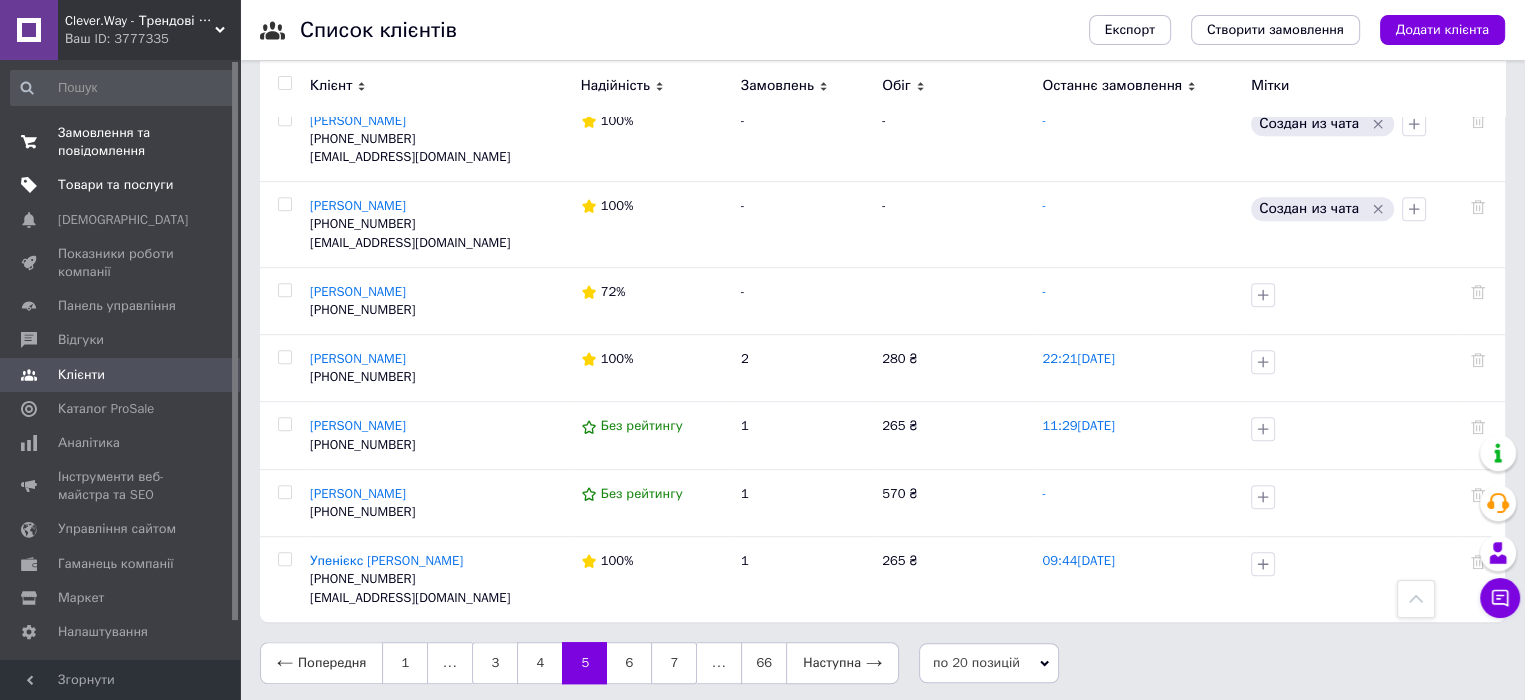 click on "Замовлення та повідомлення" at bounding box center (121, 142) 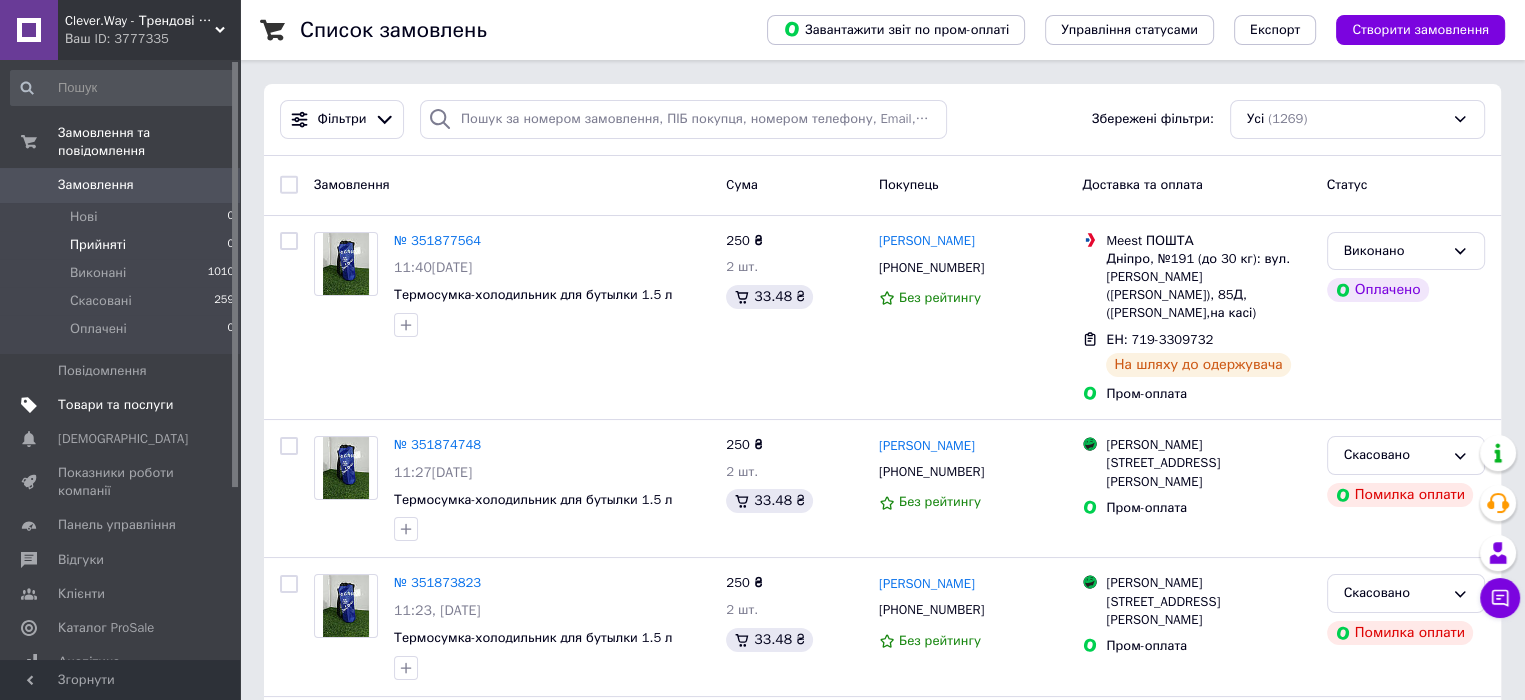 click on "Прийняті 0" at bounding box center (123, 245) 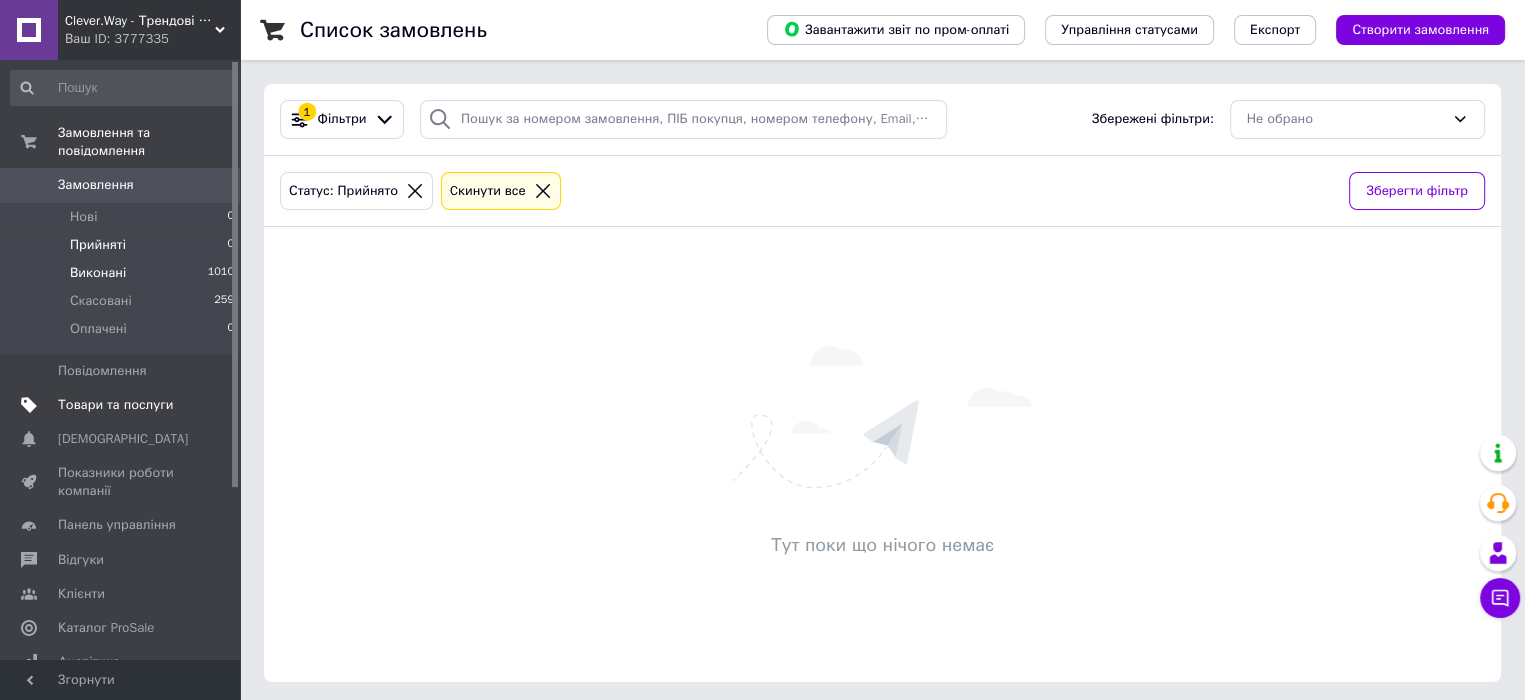 click on "Виконані 1010" at bounding box center (123, 273) 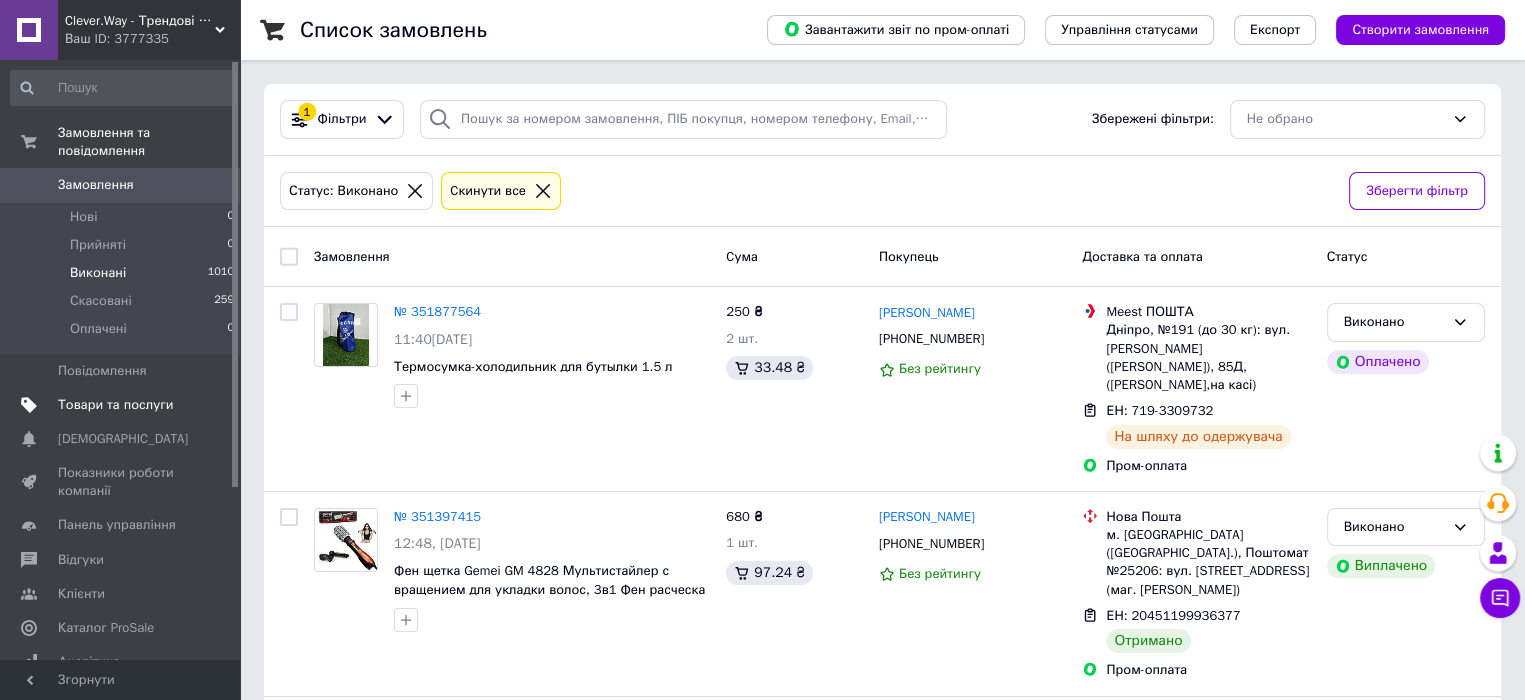 click on "Товари та послуги" at bounding box center (123, 405) 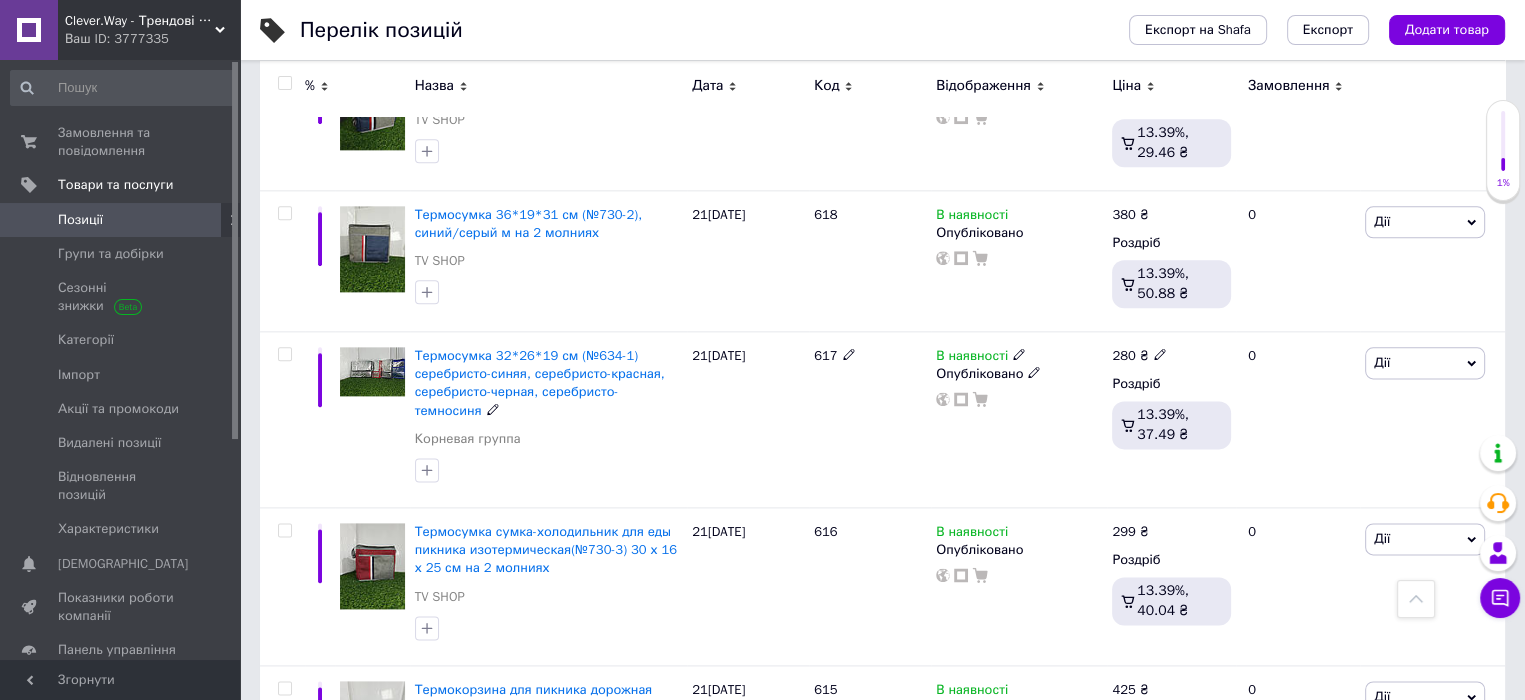 scroll, scrollTop: 2796, scrollLeft: 0, axis: vertical 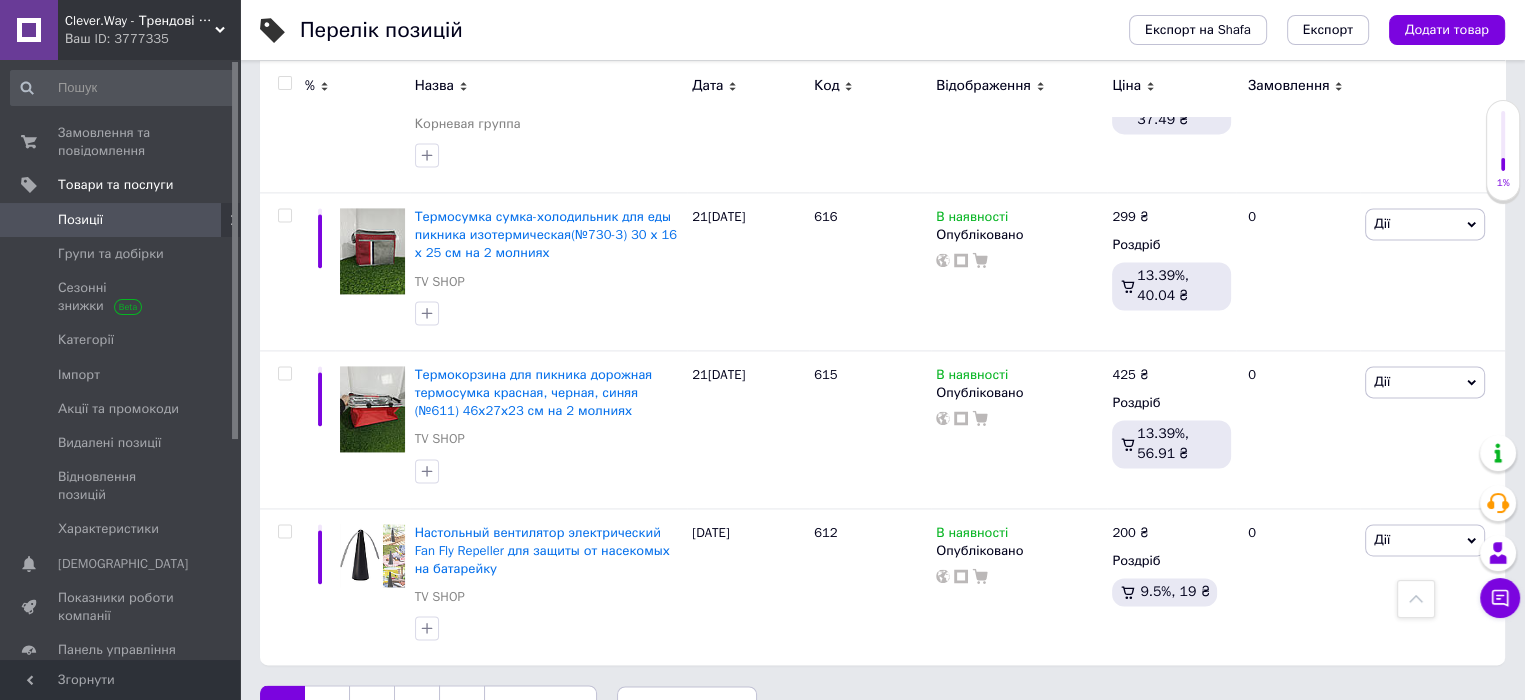 click on "3" at bounding box center (372, 706) 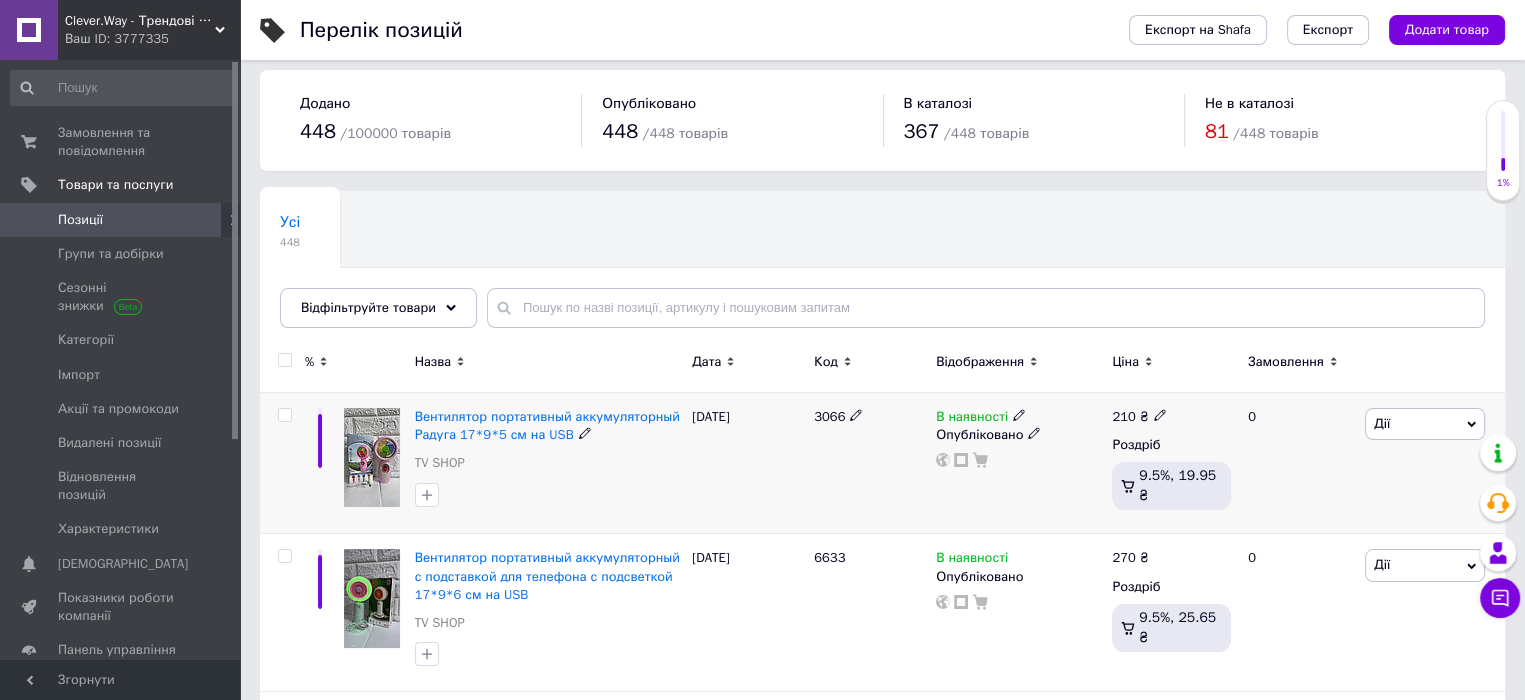 scroll, scrollTop: 0, scrollLeft: 0, axis: both 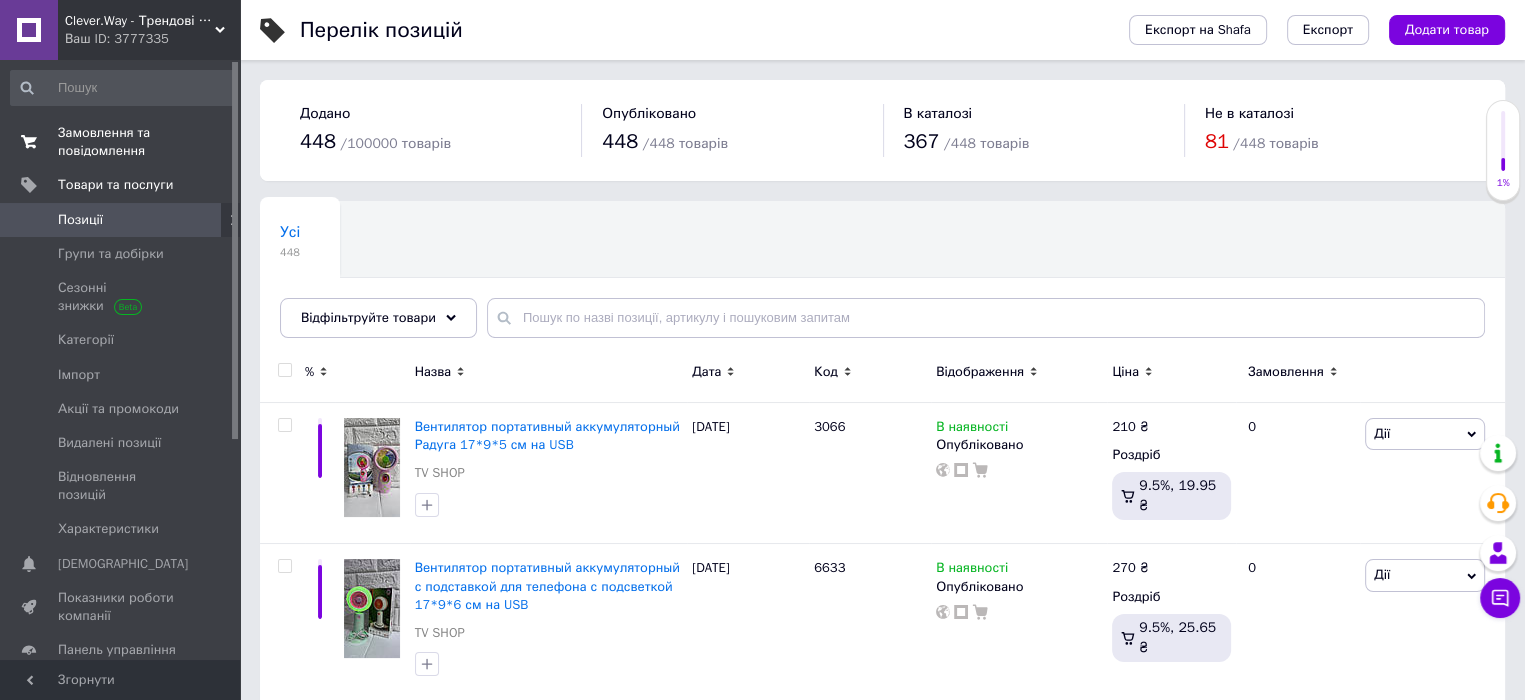 click on "Замовлення та повідомлення 0 0" at bounding box center [123, 142] 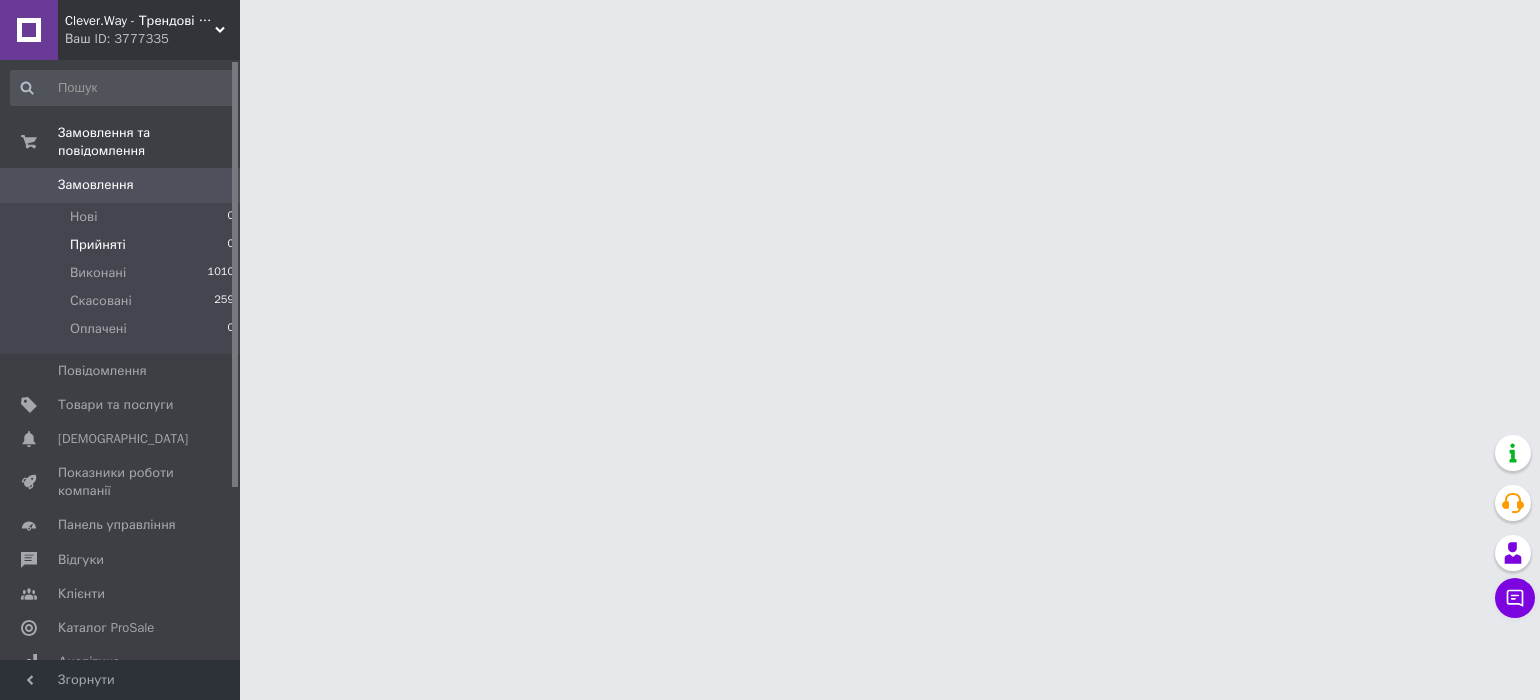 click on "Прийняті 0" at bounding box center (123, 245) 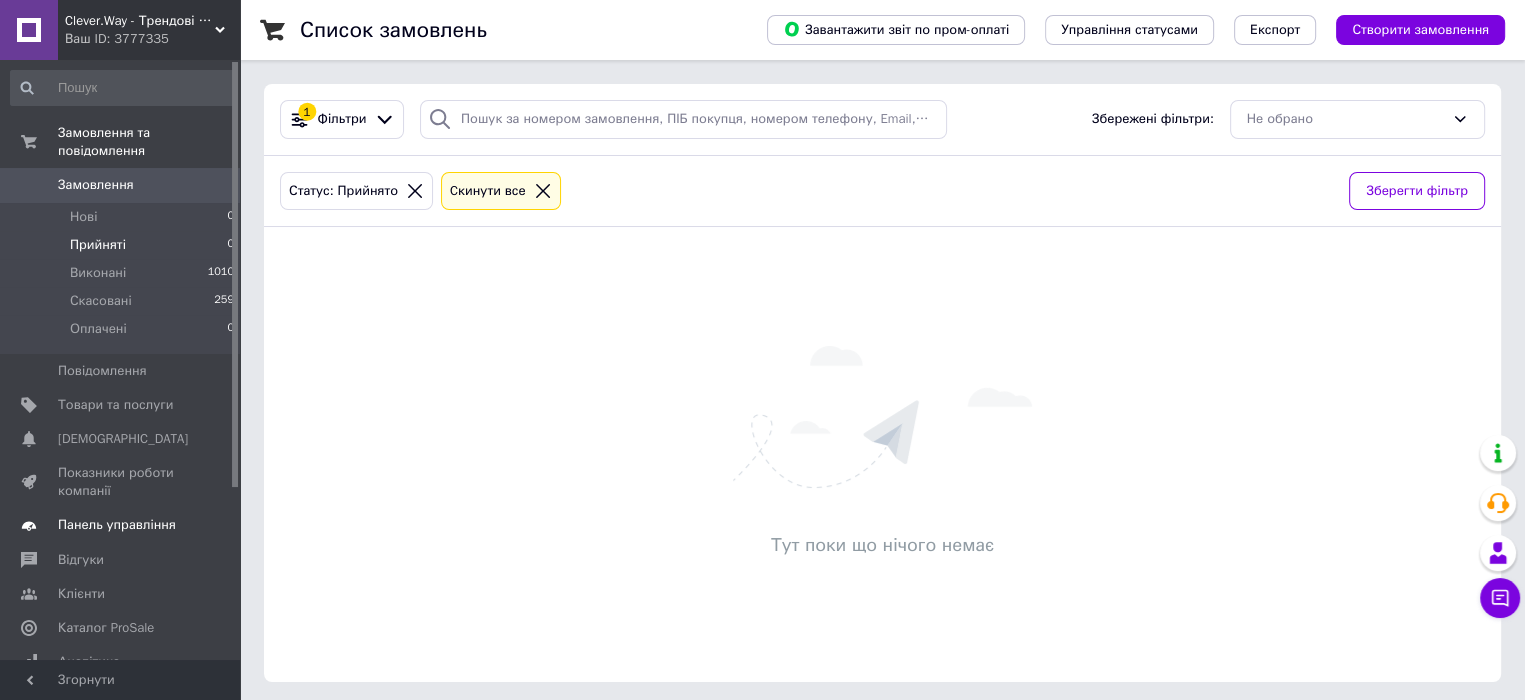 click on "Панель управління" at bounding box center (117, 525) 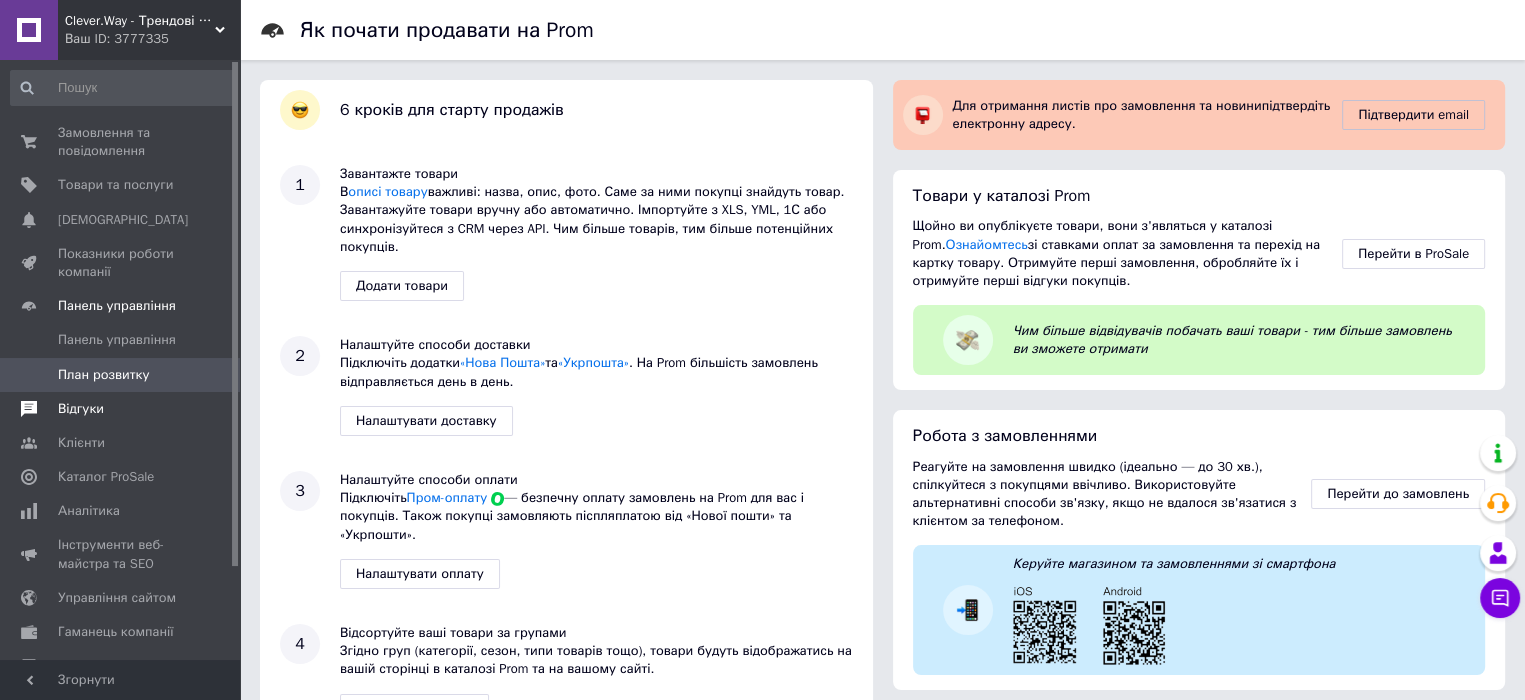 click on "Відгуки" at bounding box center (121, 409) 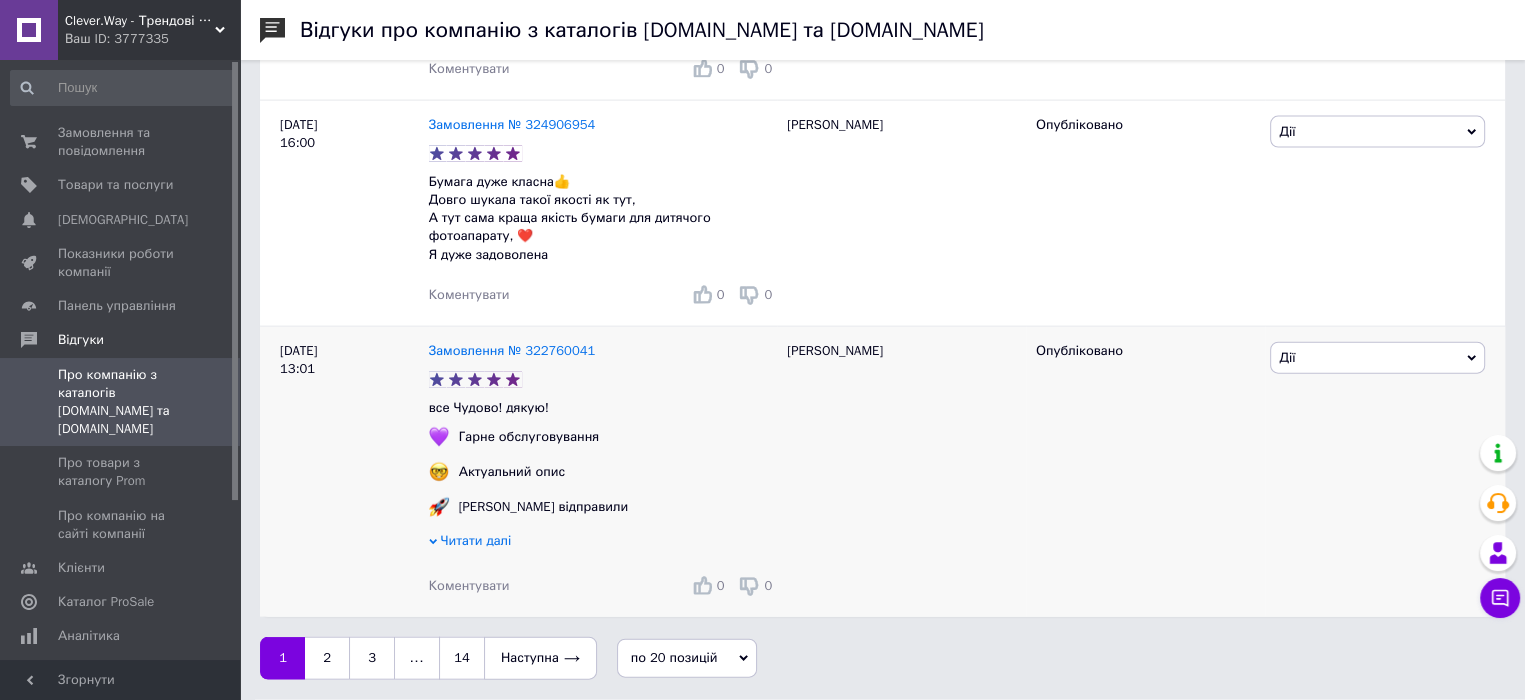 scroll, scrollTop: 4528, scrollLeft: 0, axis: vertical 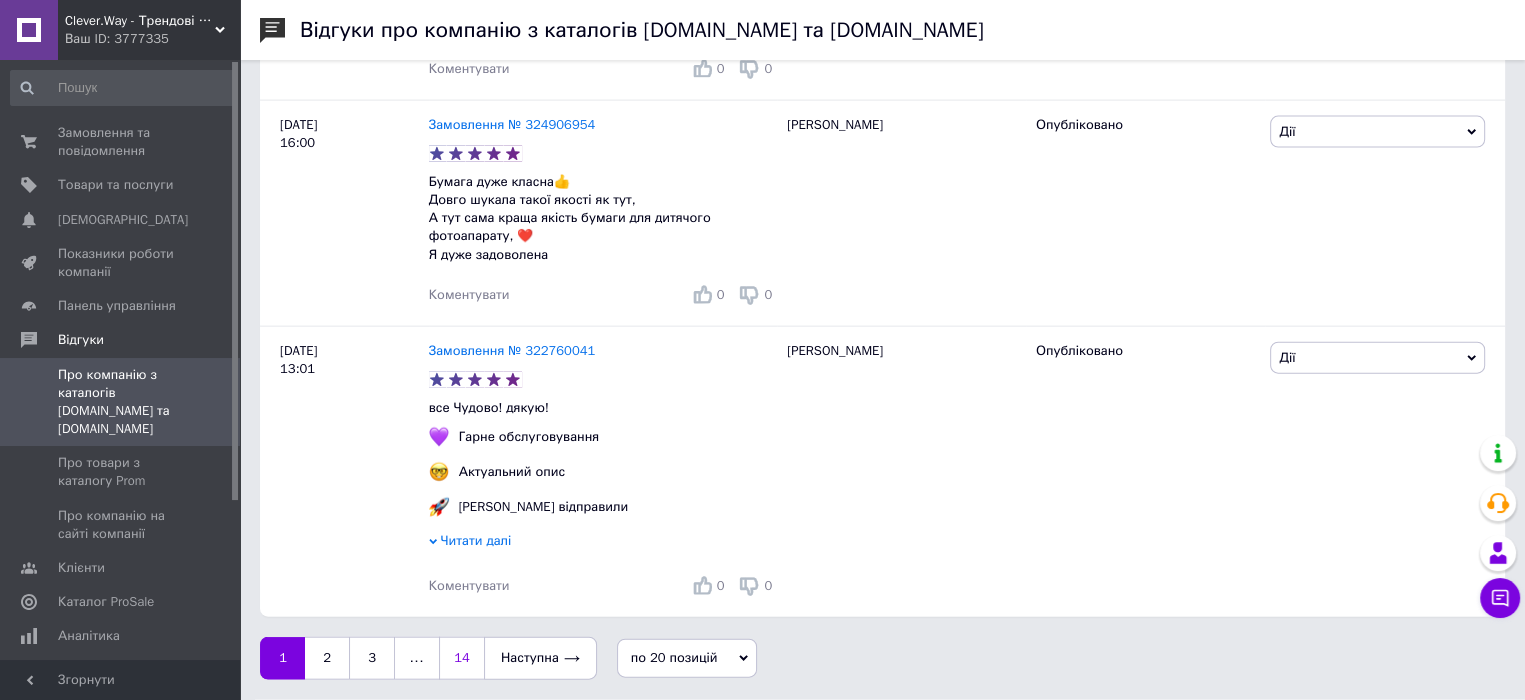 click on "14" at bounding box center [461, 658] 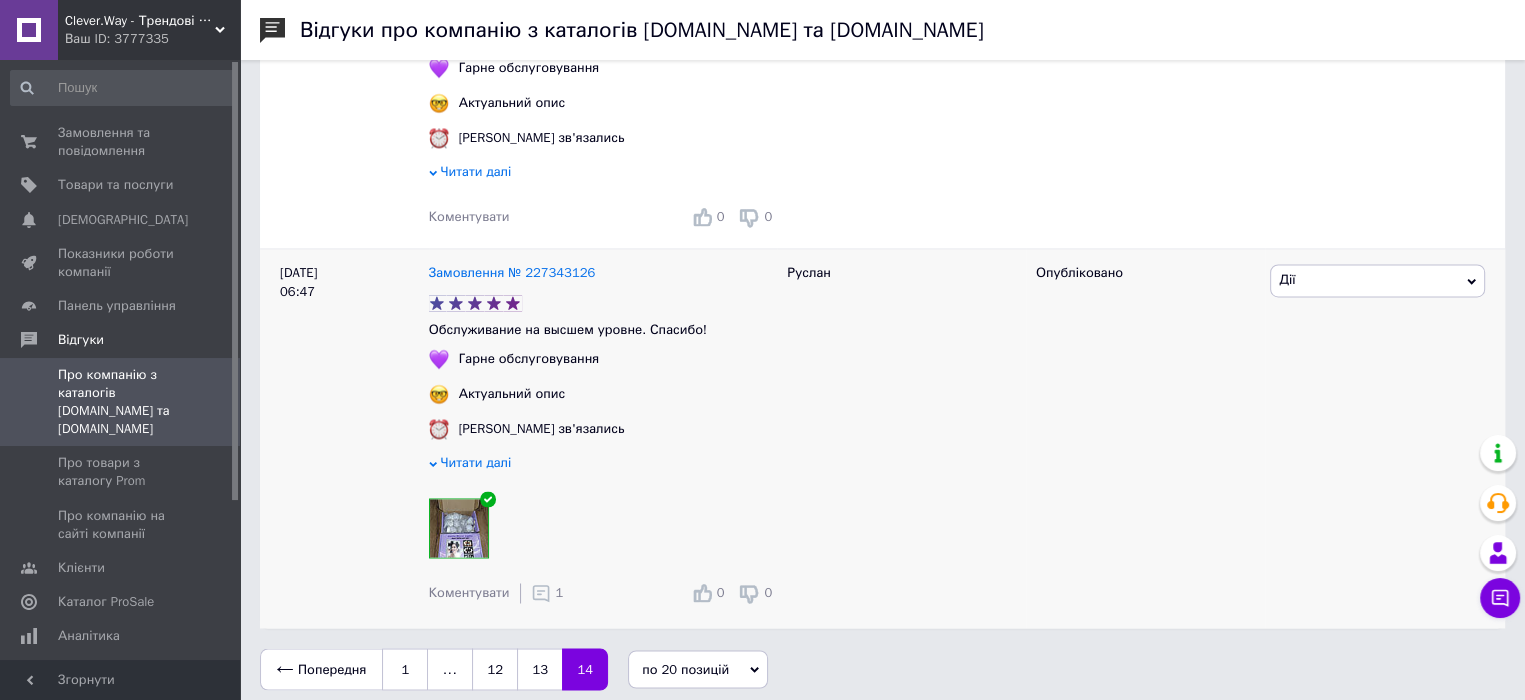 scroll, scrollTop: 3284, scrollLeft: 0, axis: vertical 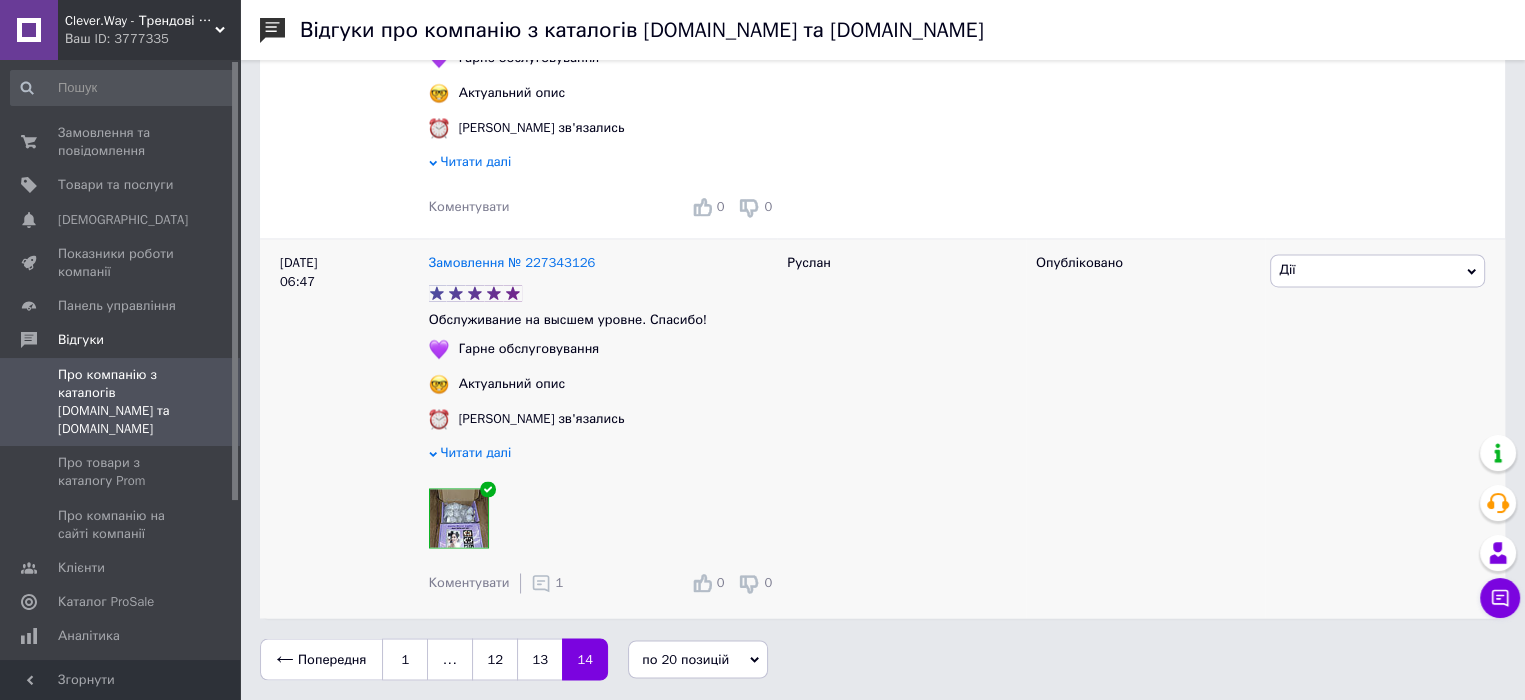 click on "Читати далі" at bounding box center [476, 452] 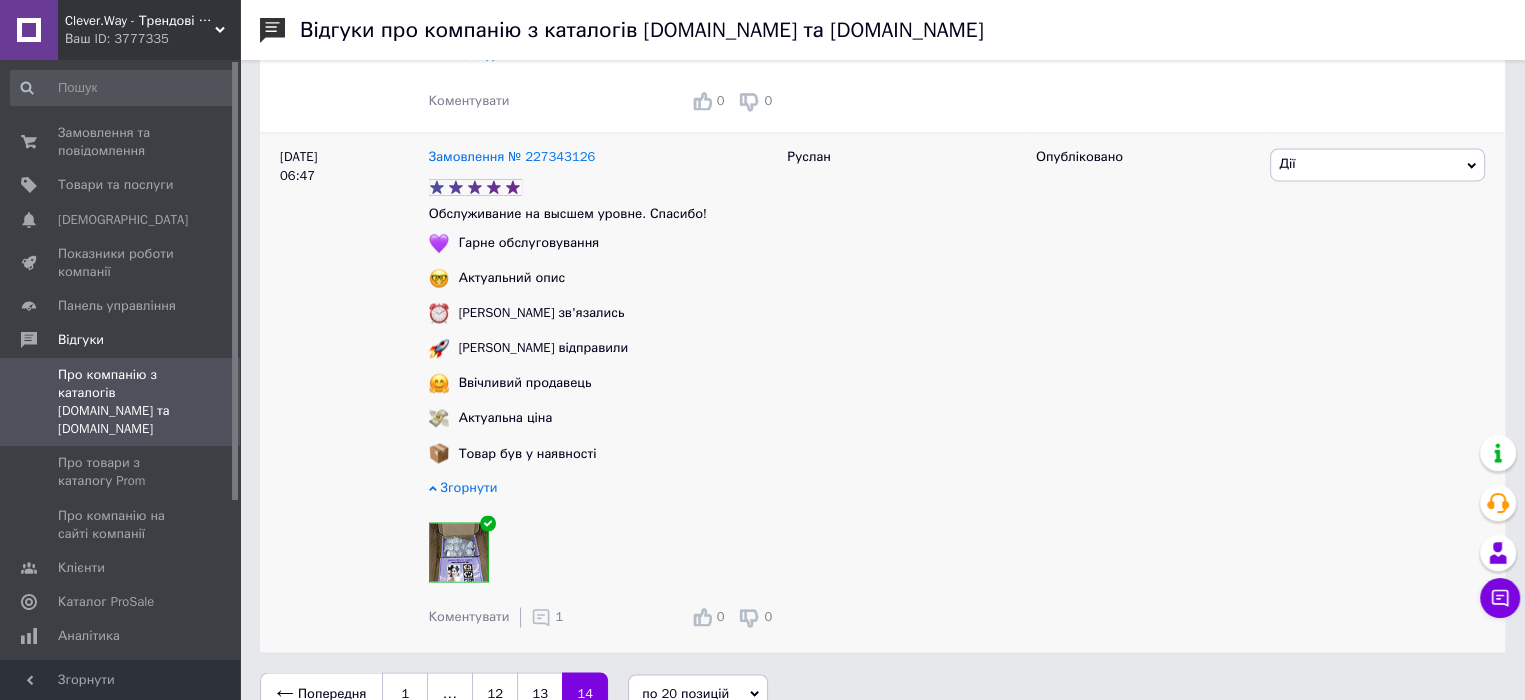 scroll, scrollTop: 3428, scrollLeft: 0, axis: vertical 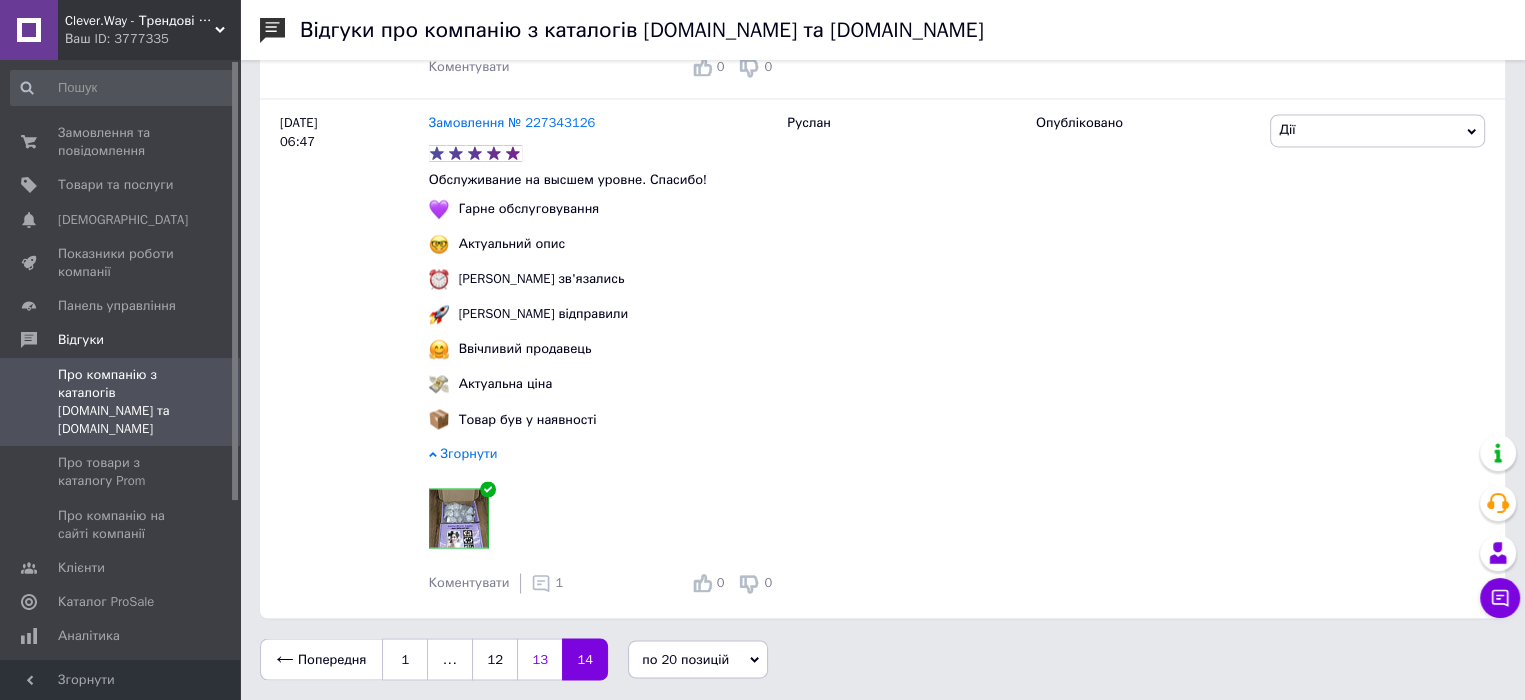 click on "13" at bounding box center [539, 659] 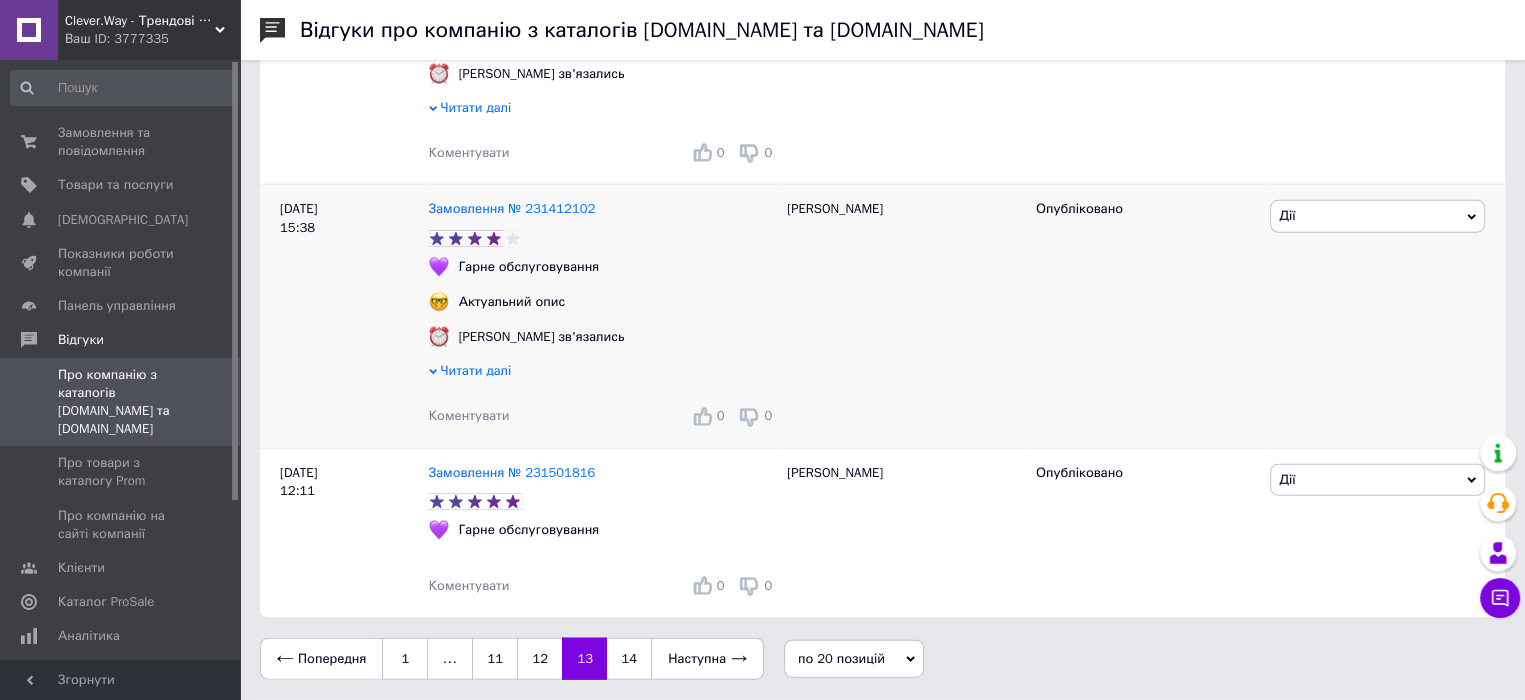 scroll, scrollTop: 4699, scrollLeft: 0, axis: vertical 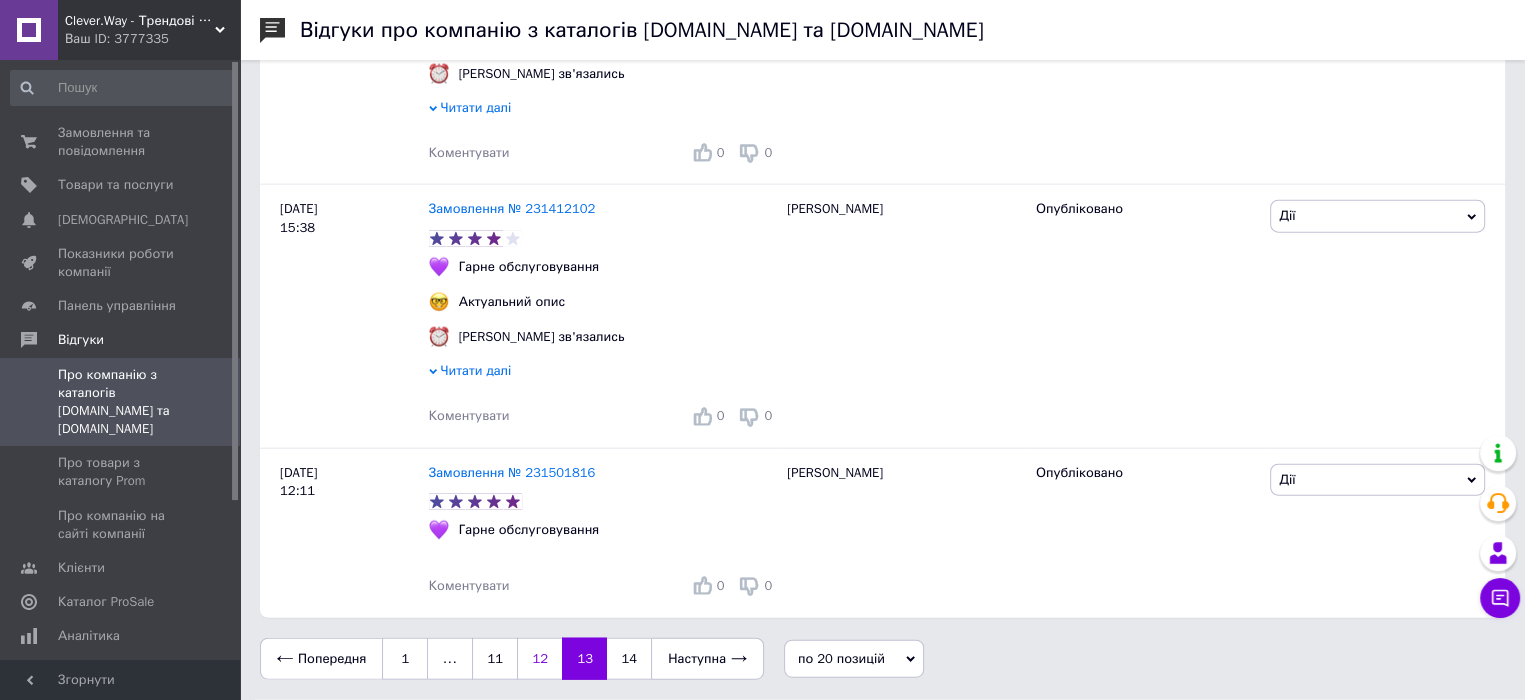 click on "12" at bounding box center [539, 659] 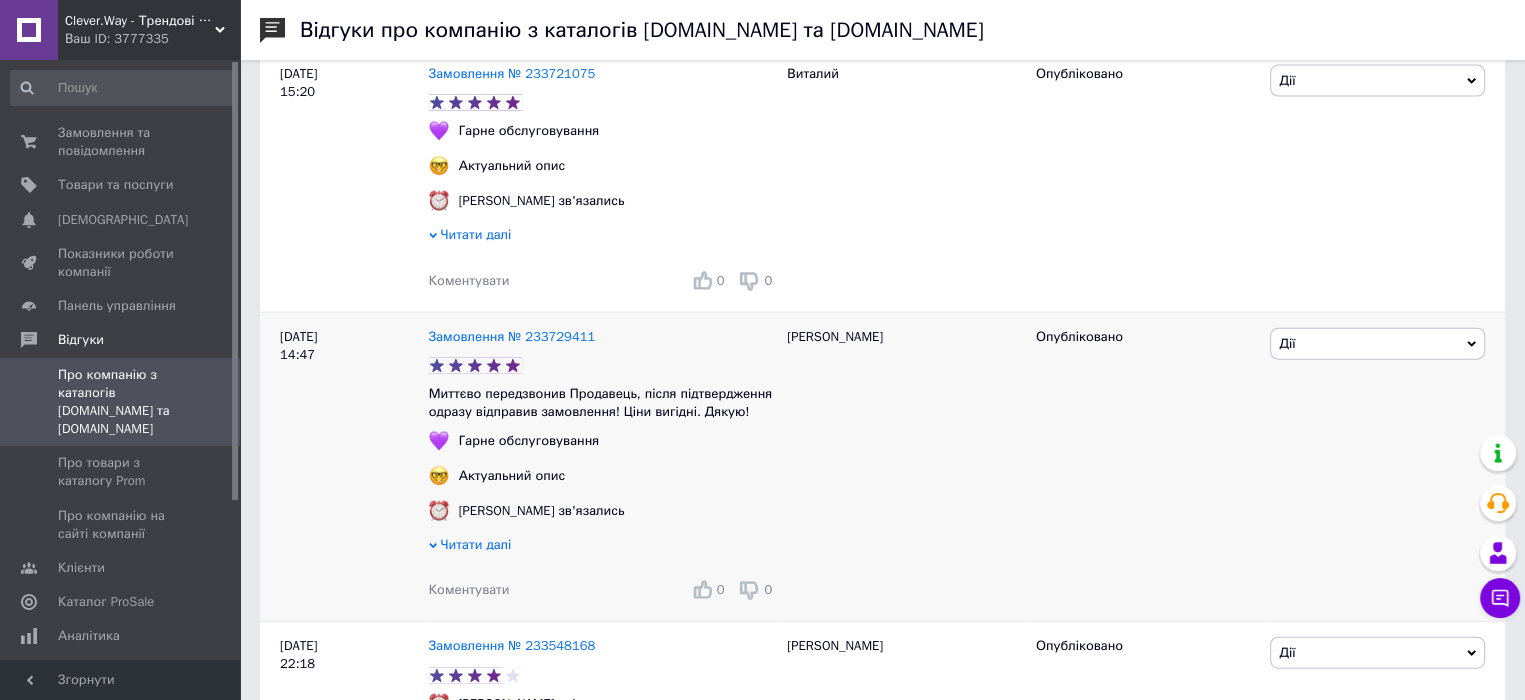 scroll, scrollTop: 4767, scrollLeft: 0, axis: vertical 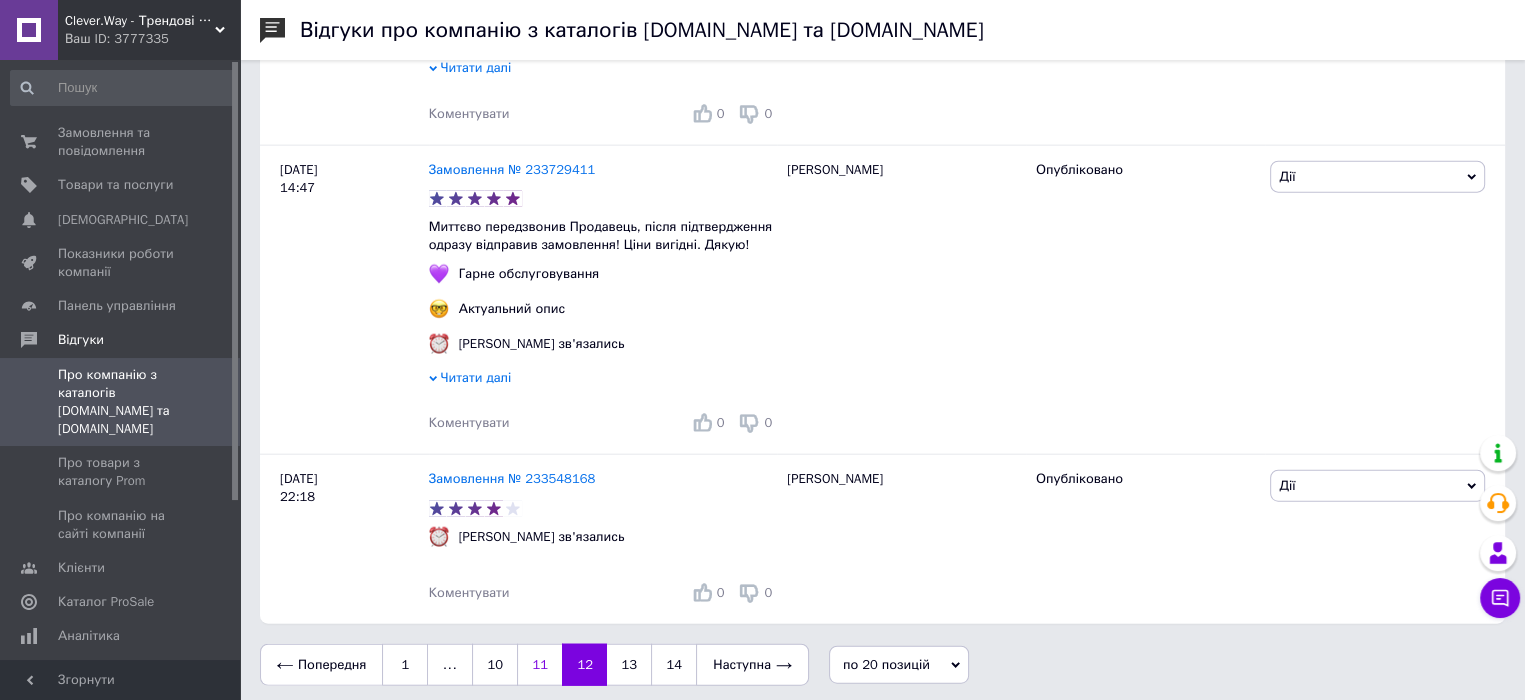 click on "11" at bounding box center (539, 665) 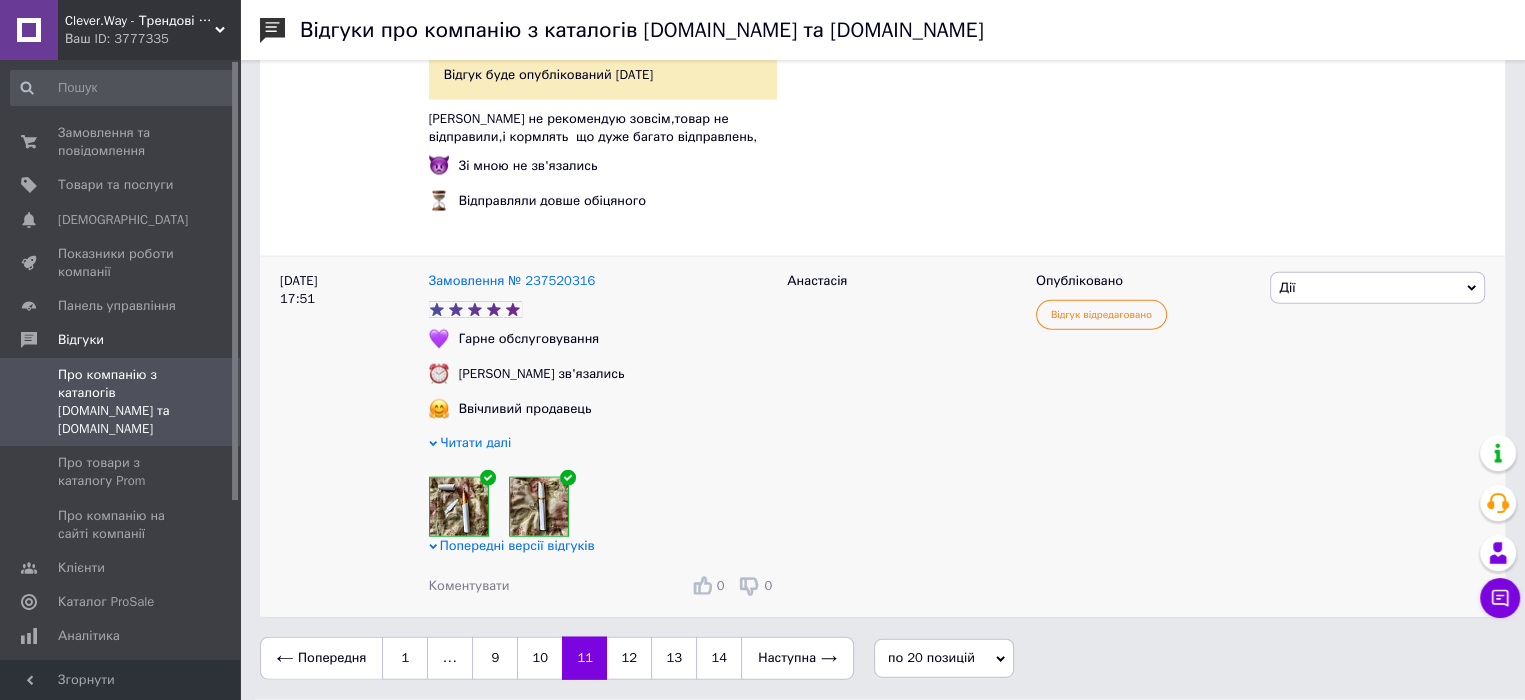 scroll, scrollTop: 4630, scrollLeft: 0, axis: vertical 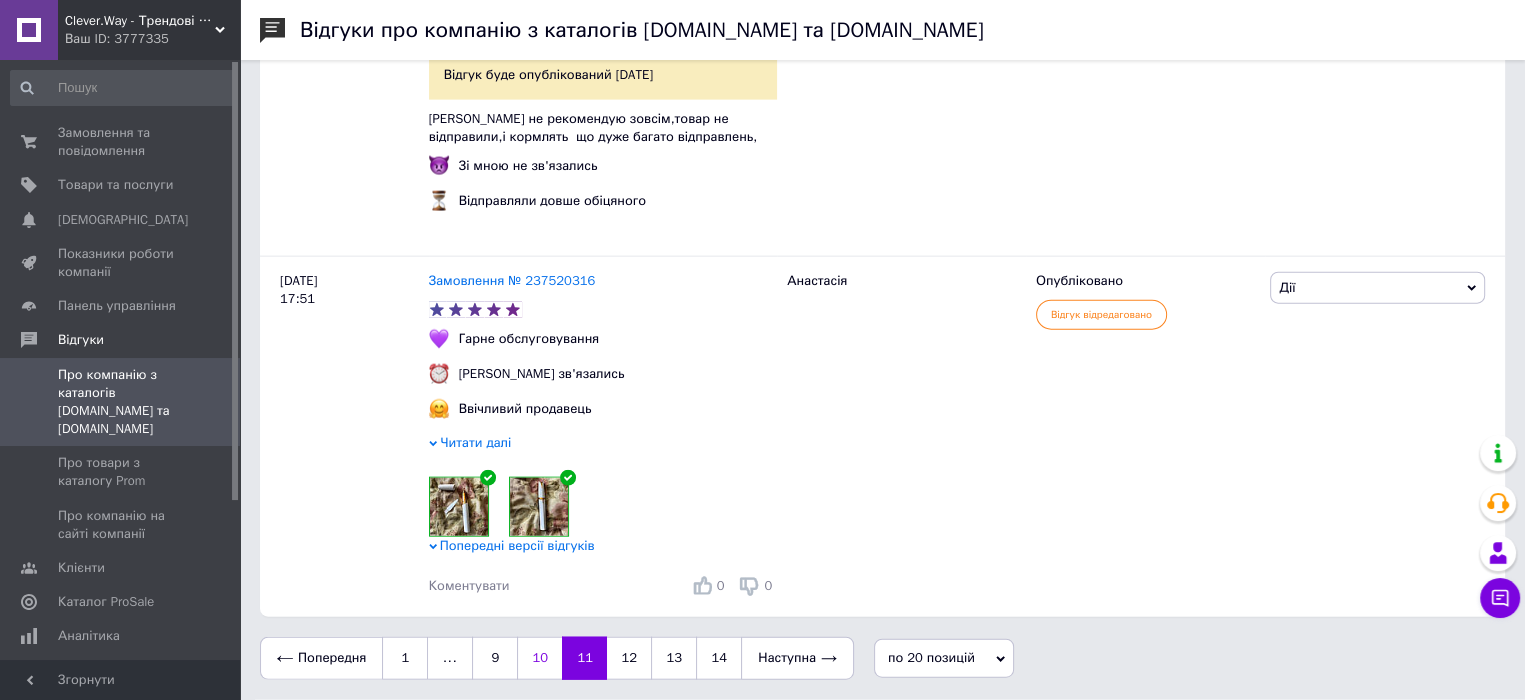 click on "10" at bounding box center [539, 658] 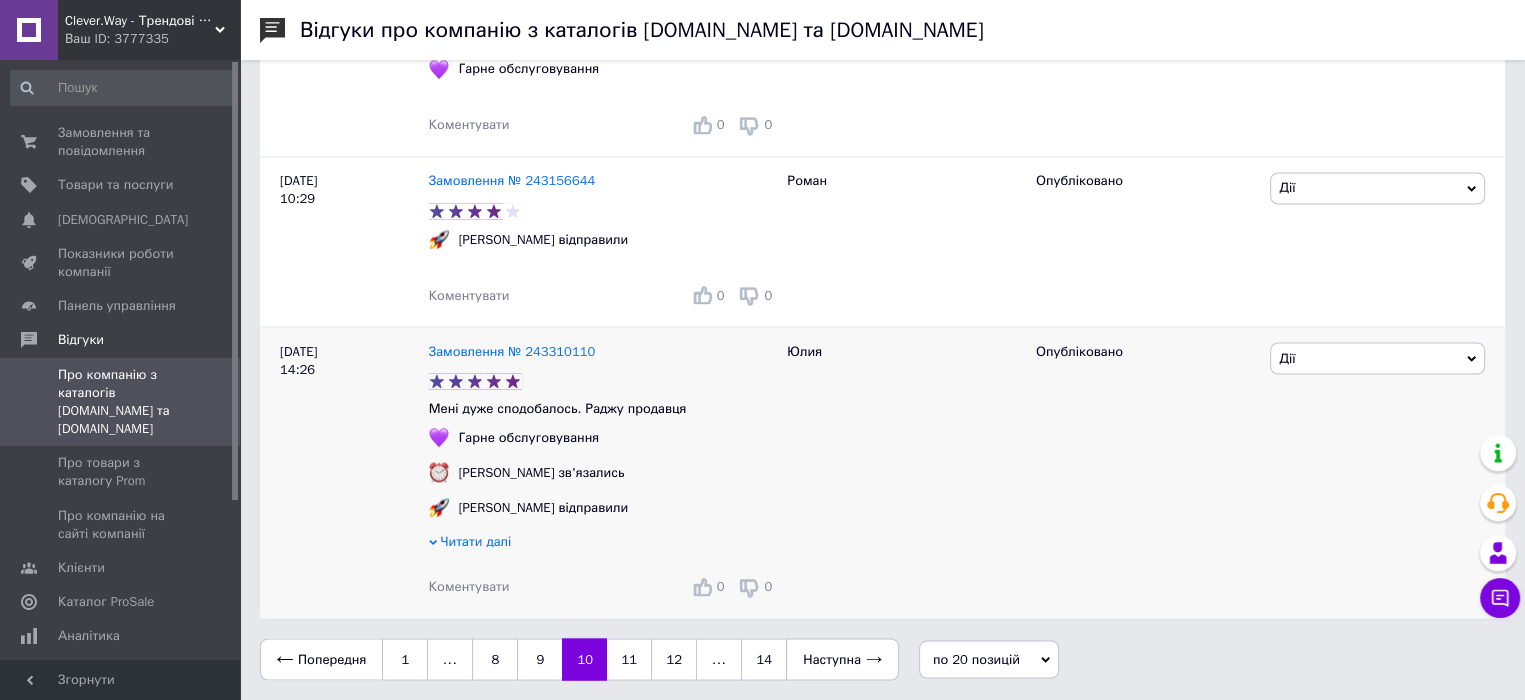 scroll, scrollTop: 3625, scrollLeft: 0, axis: vertical 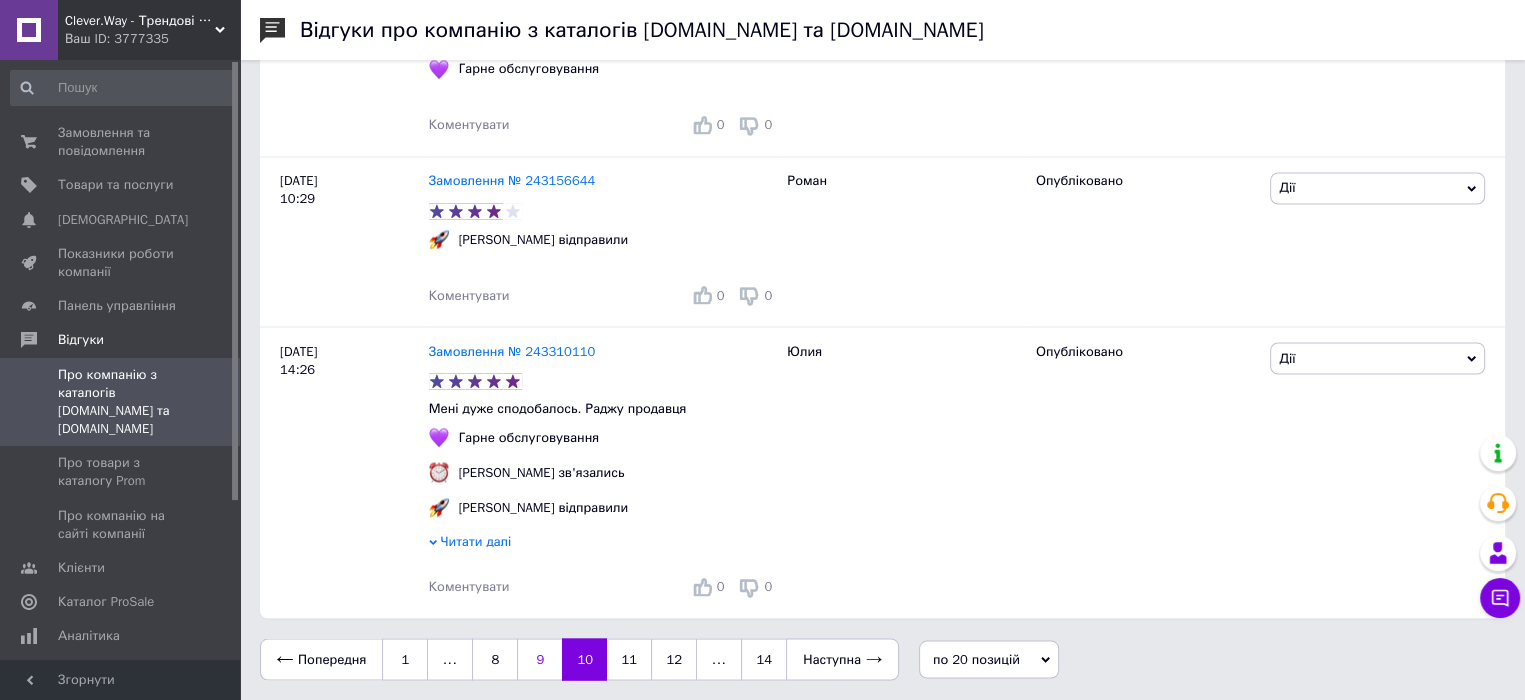 click on "9" at bounding box center (539, 659) 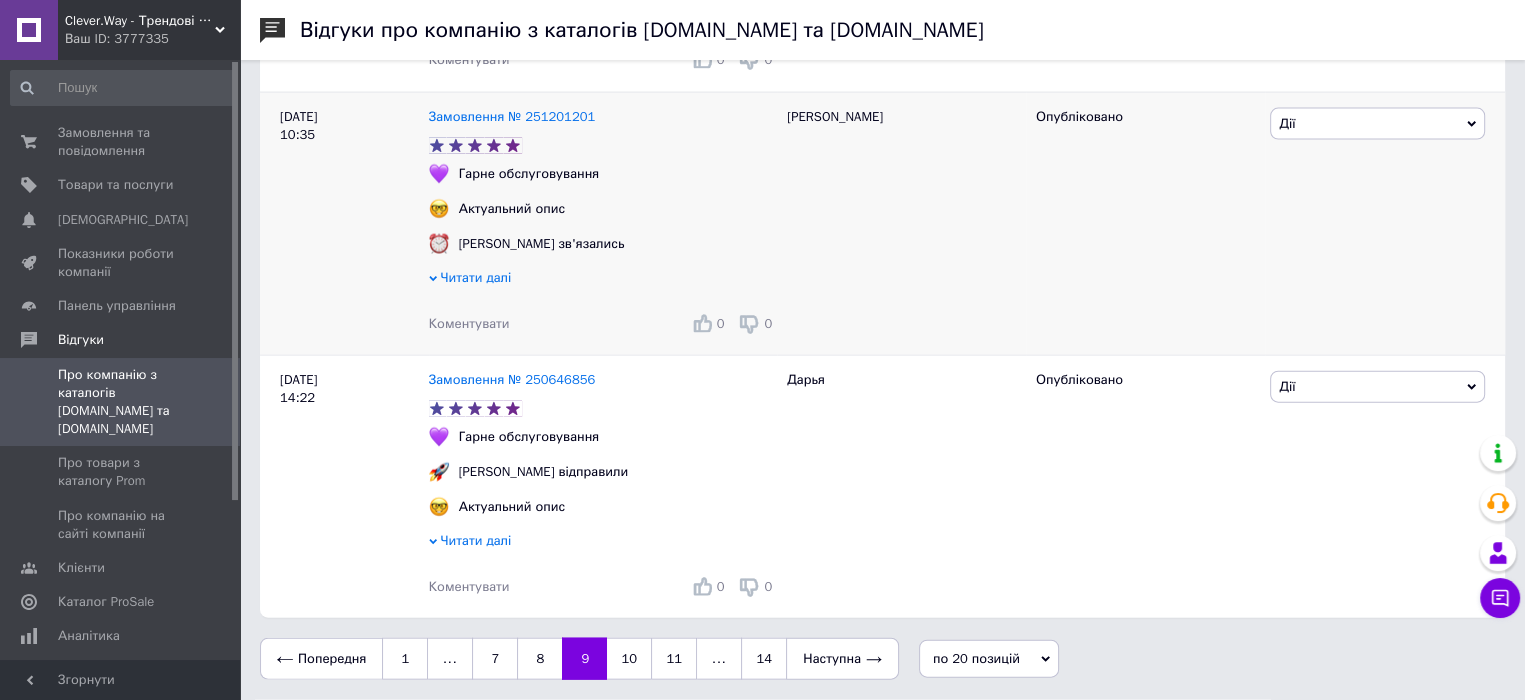 scroll, scrollTop: 4440, scrollLeft: 0, axis: vertical 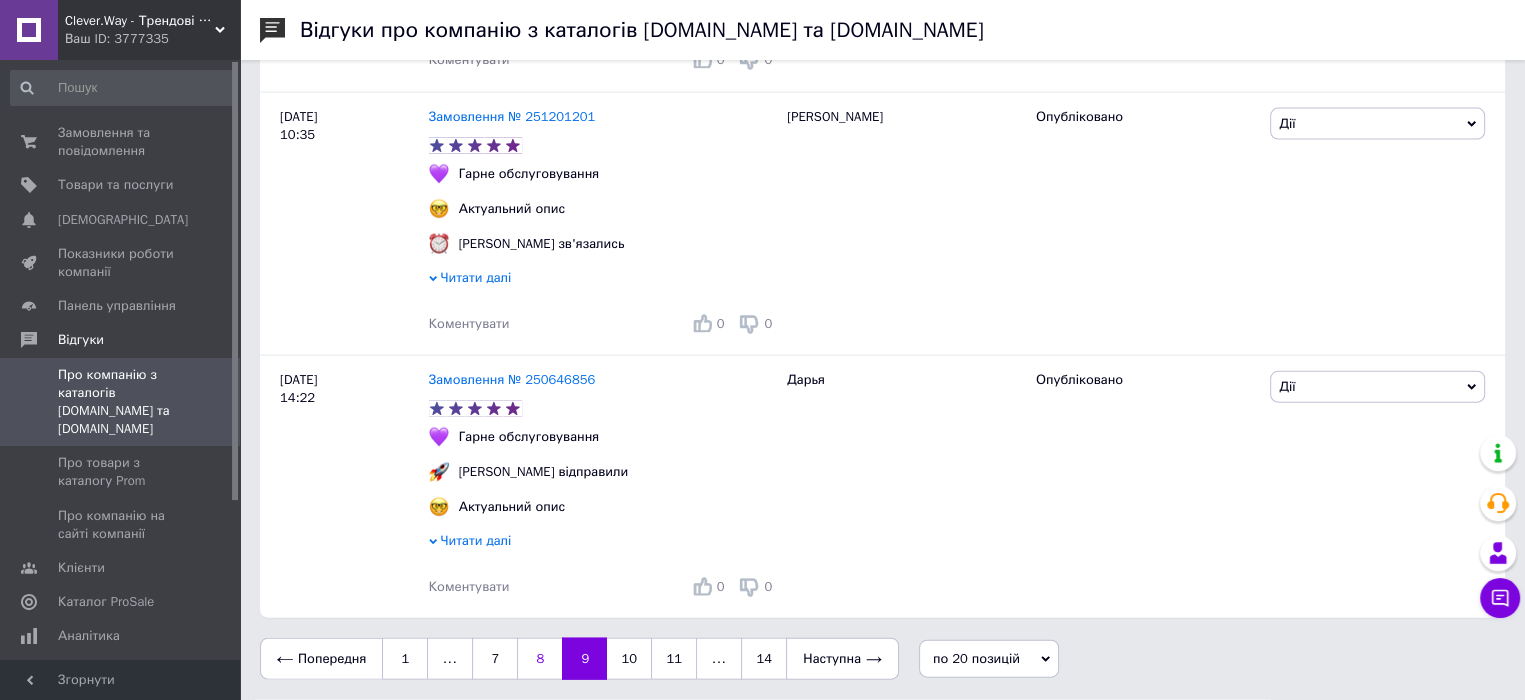 click on "8" at bounding box center [539, 659] 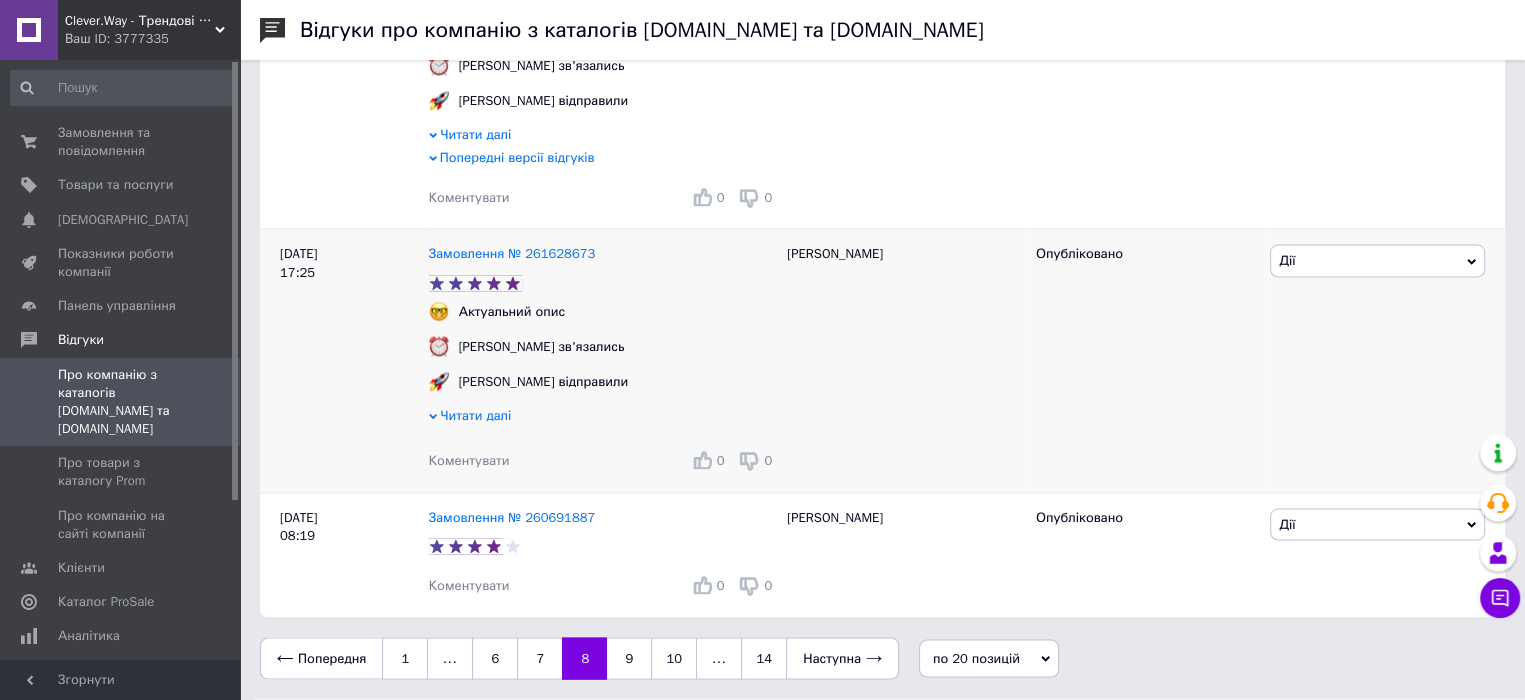scroll, scrollTop: 3884, scrollLeft: 0, axis: vertical 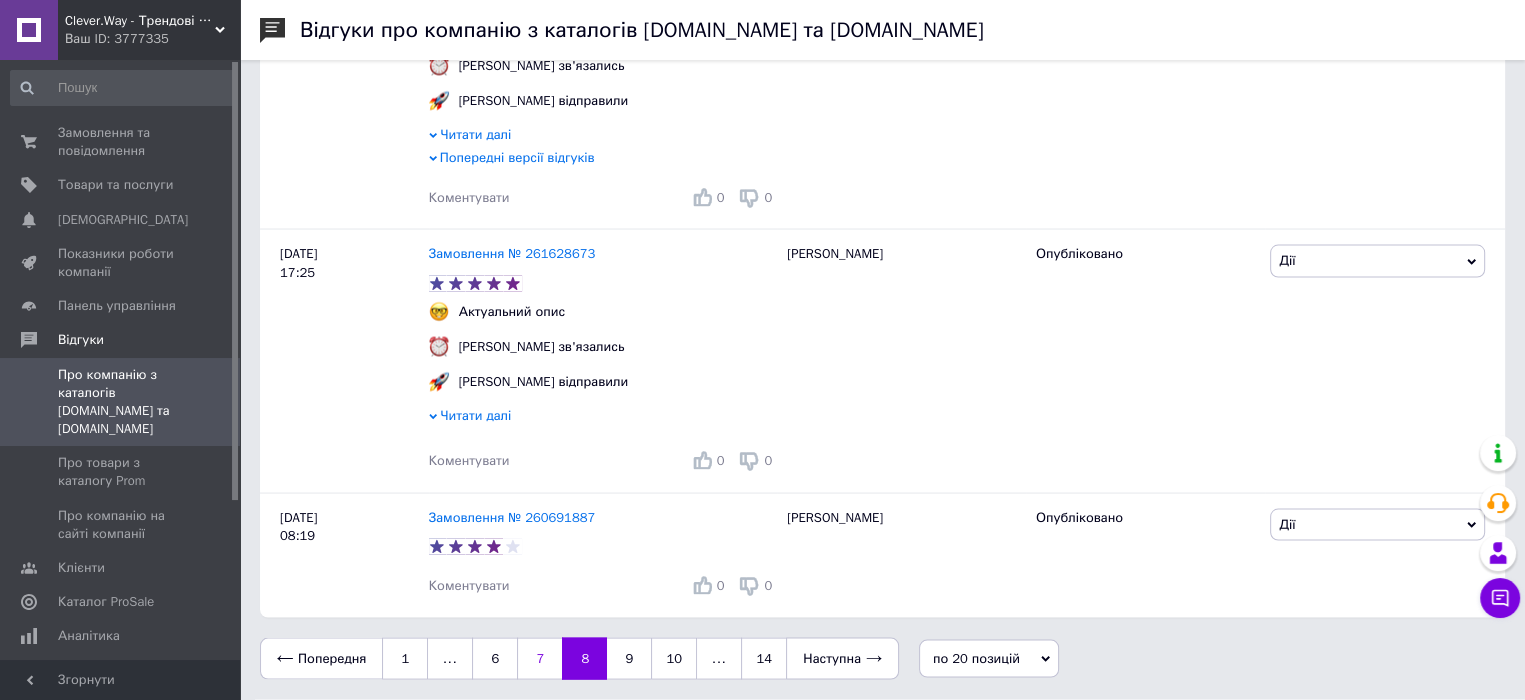 click on "7" at bounding box center [539, 659] 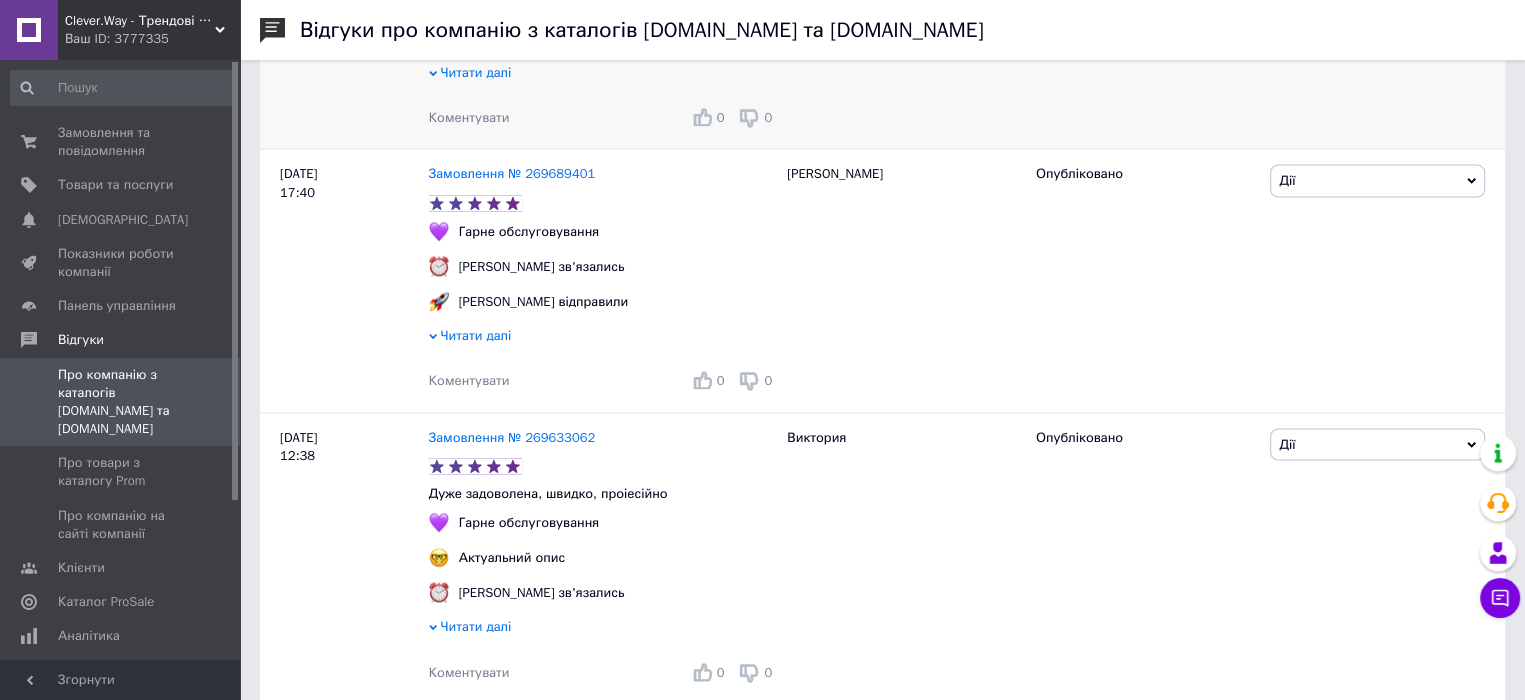 scroll, scrollTop: 4507, scrollLeft: 0, axis: vertical 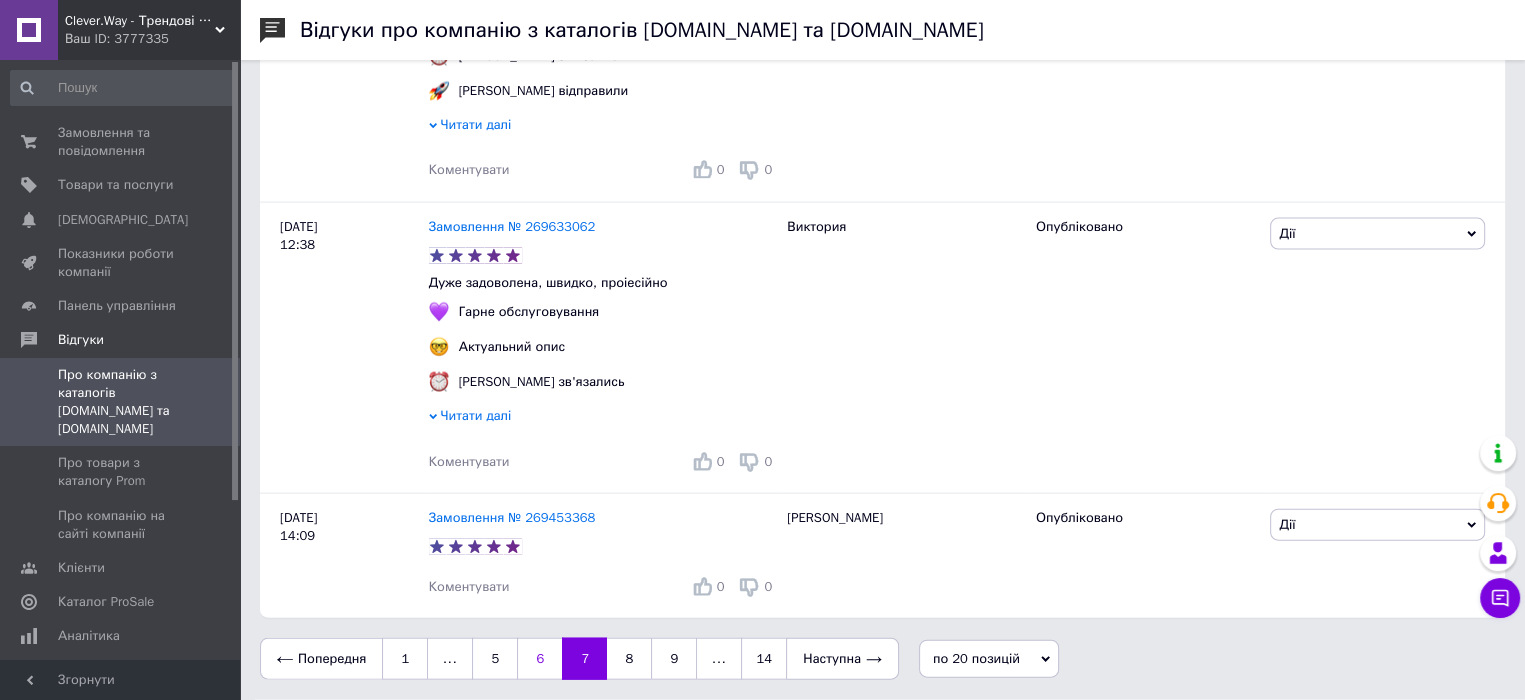 click on "6" at bounding box center (539, 659) 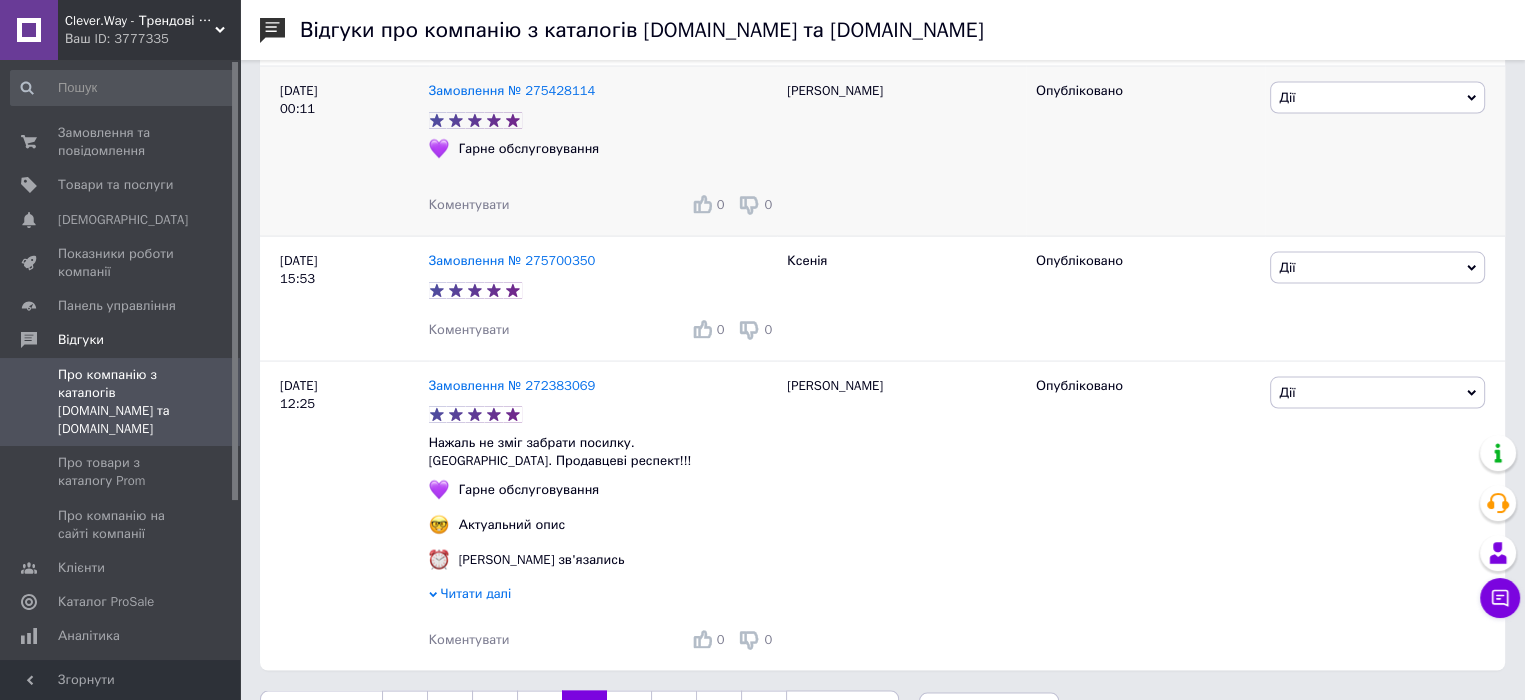 scroll, scrollTop: 4033, scrollLeft: 0, axis: vertical 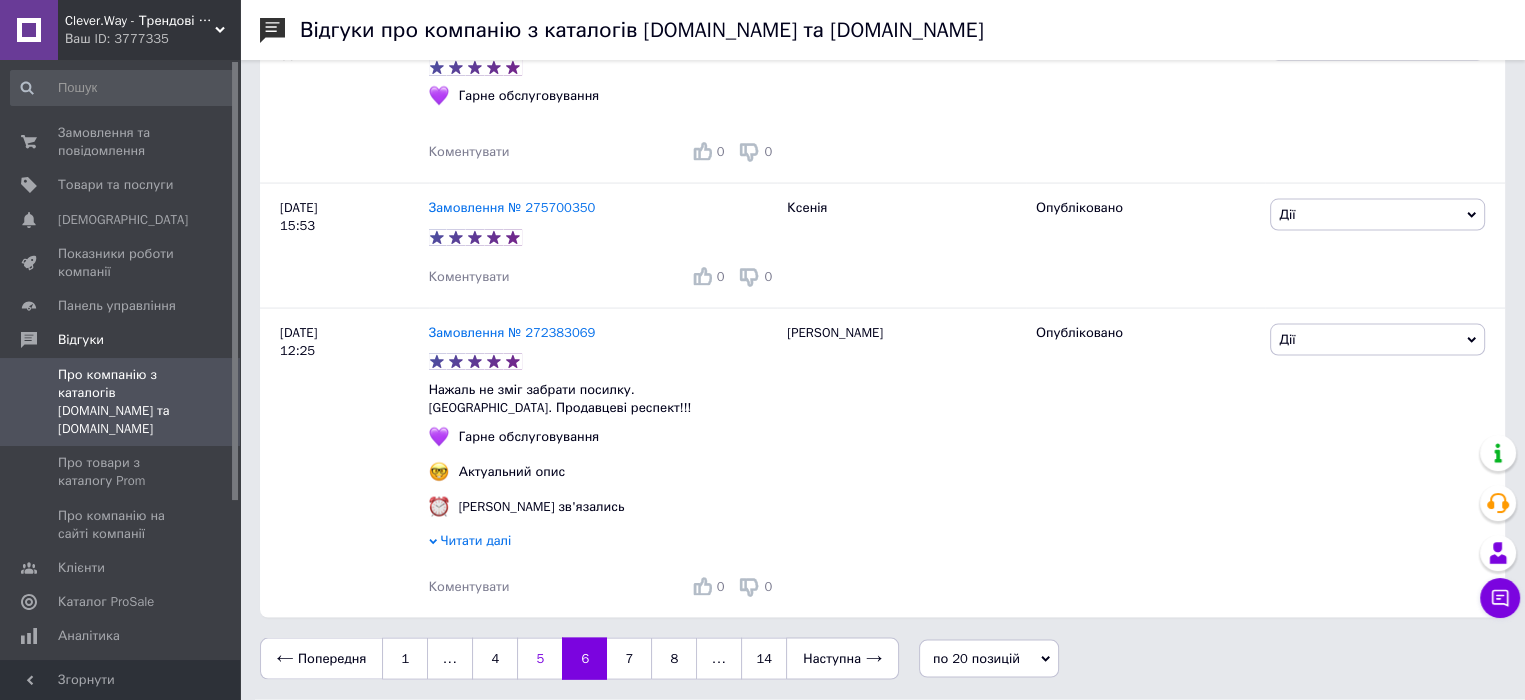 click on "5" at bounding box center (539, 659) 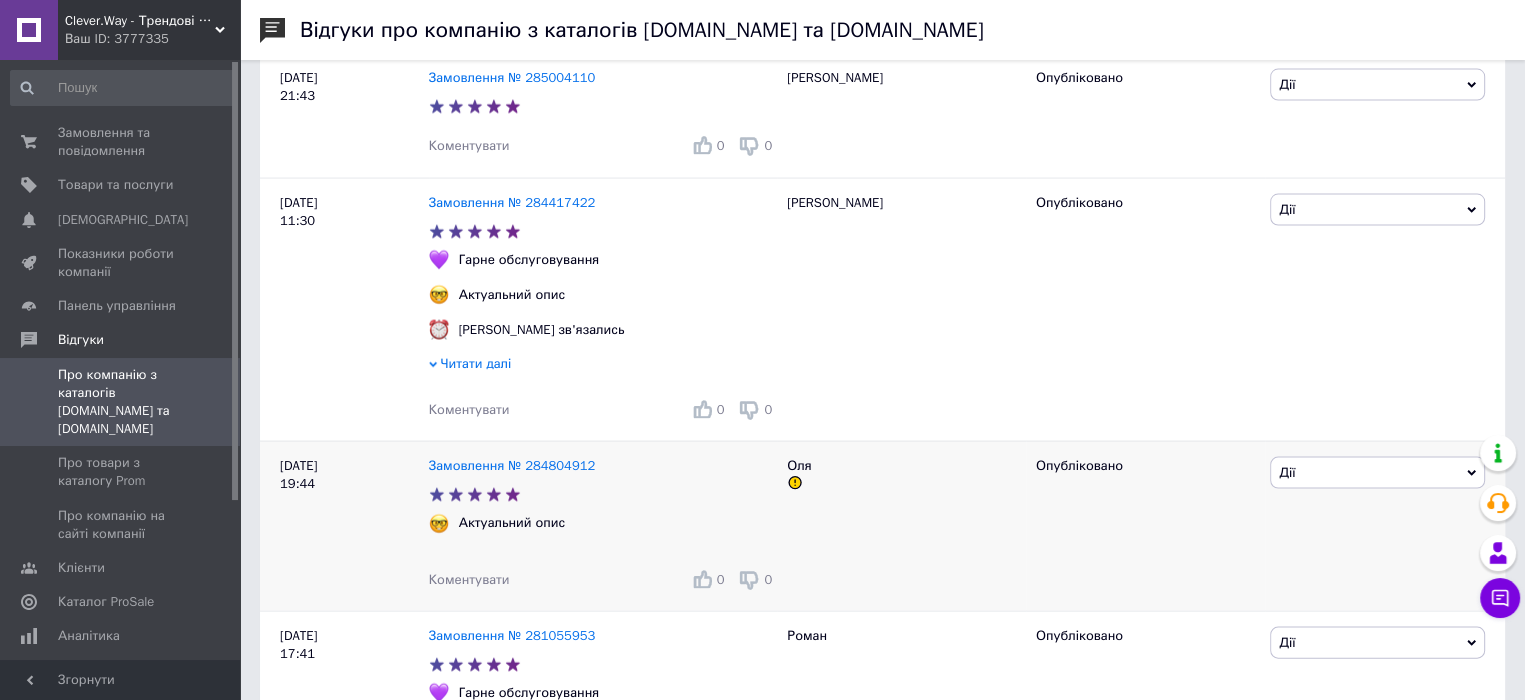 scroll, scrollTop: 4415, scrollLeft: 0, axis: vertical 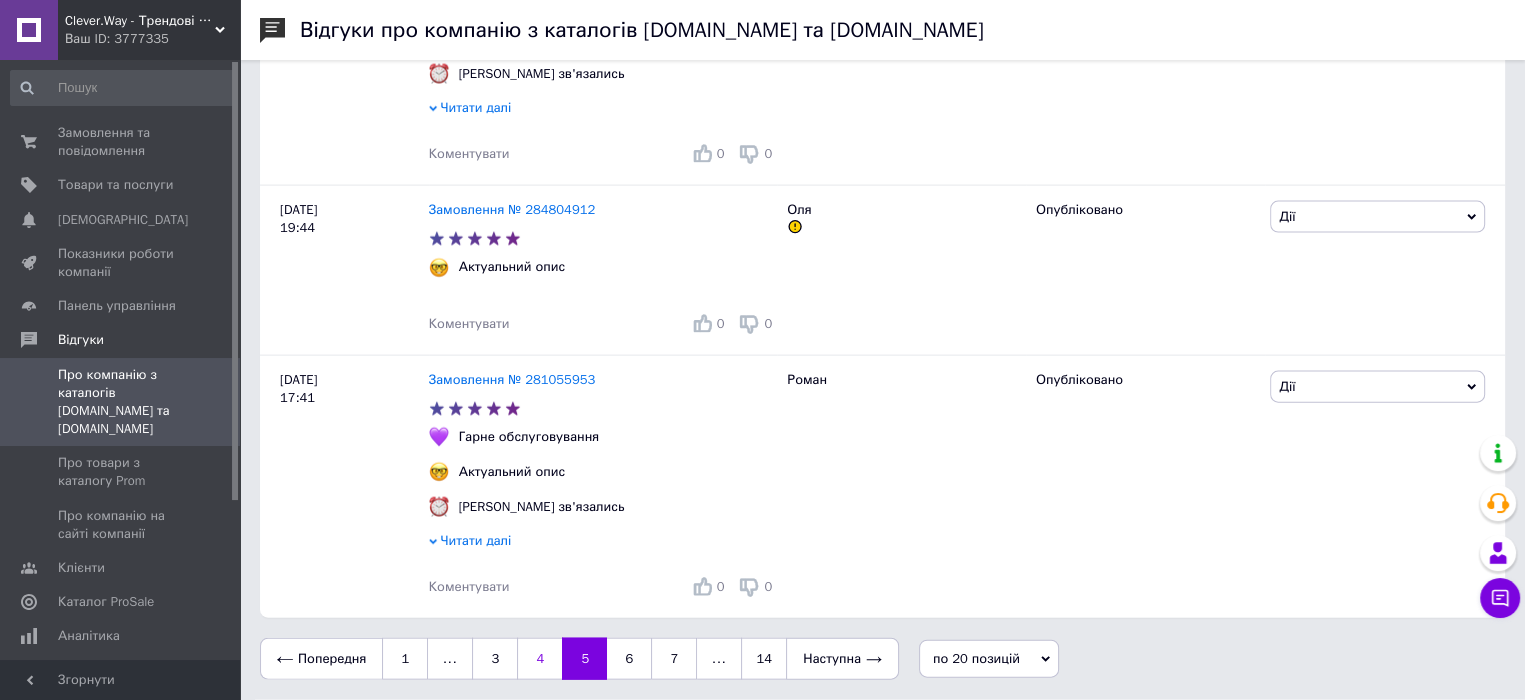 click on "4" at bounding box center [539, 659] 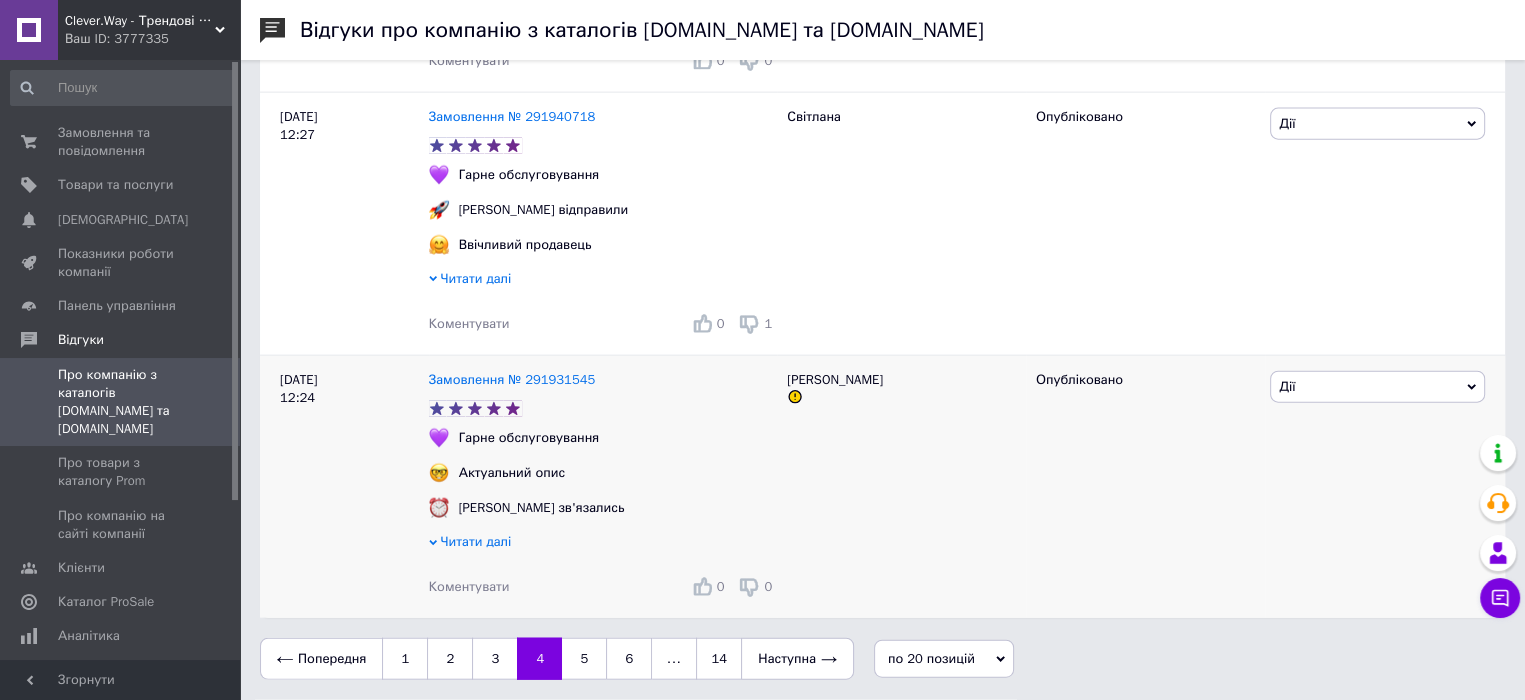 scroll, scrollTop: 4723, scrollLeft: 0, axis: vertical 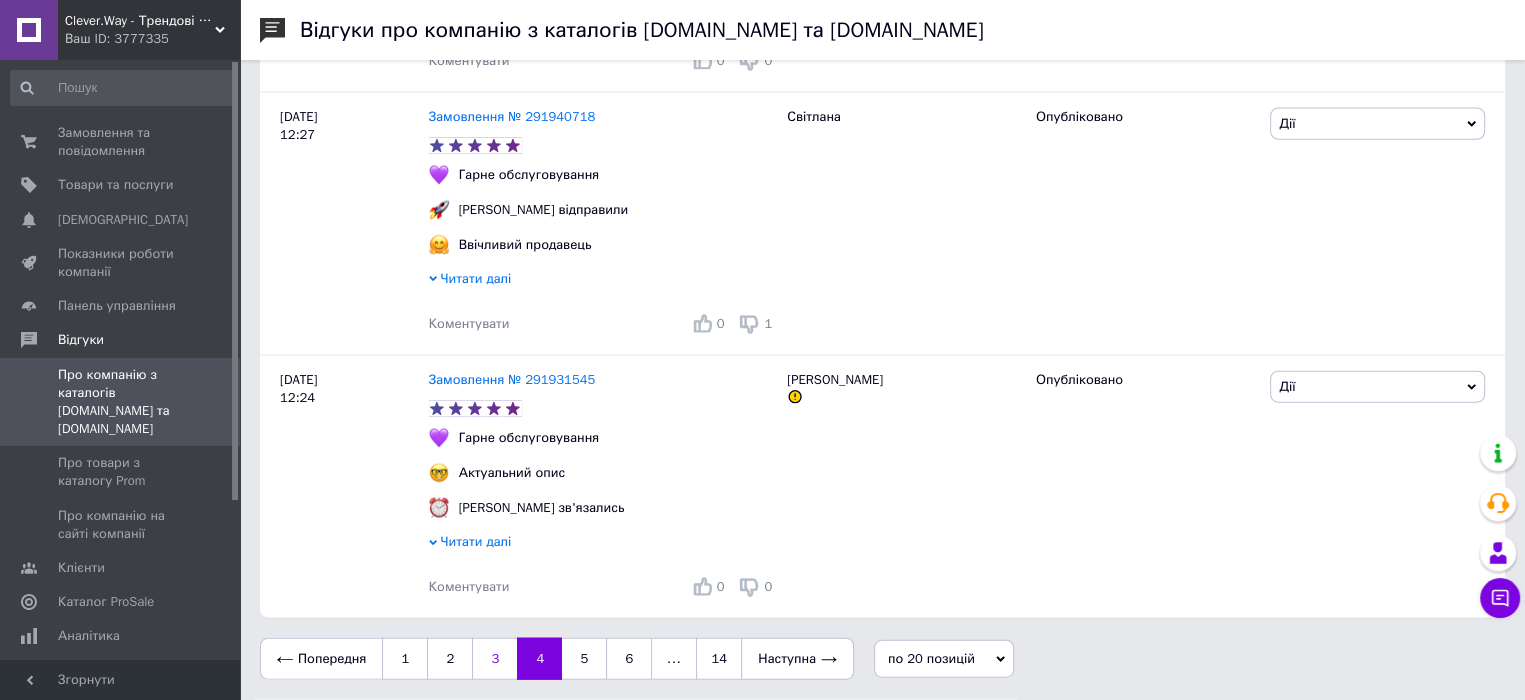 click on "3" at bounding box center [494, 659] 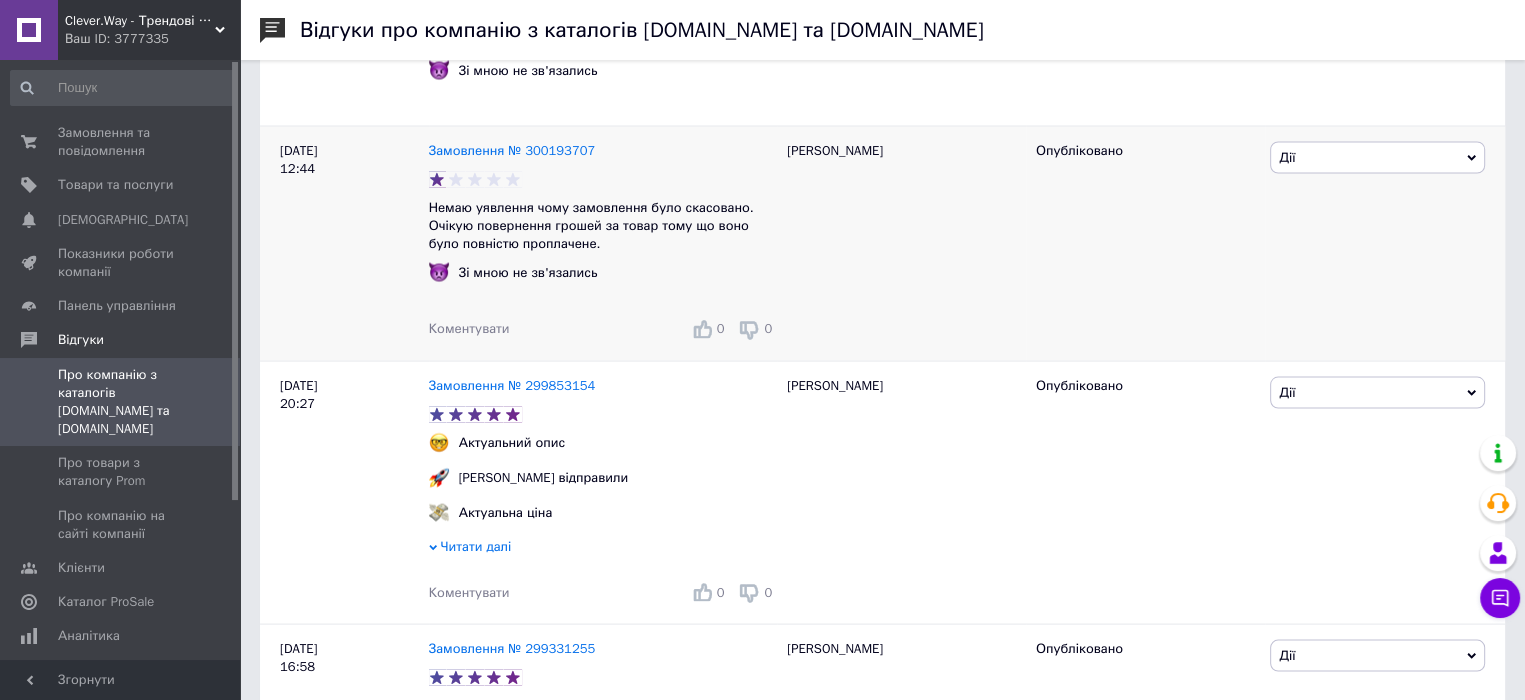 scroll, scrollTop: 4084, scrollLeft: 0, axis: vertical 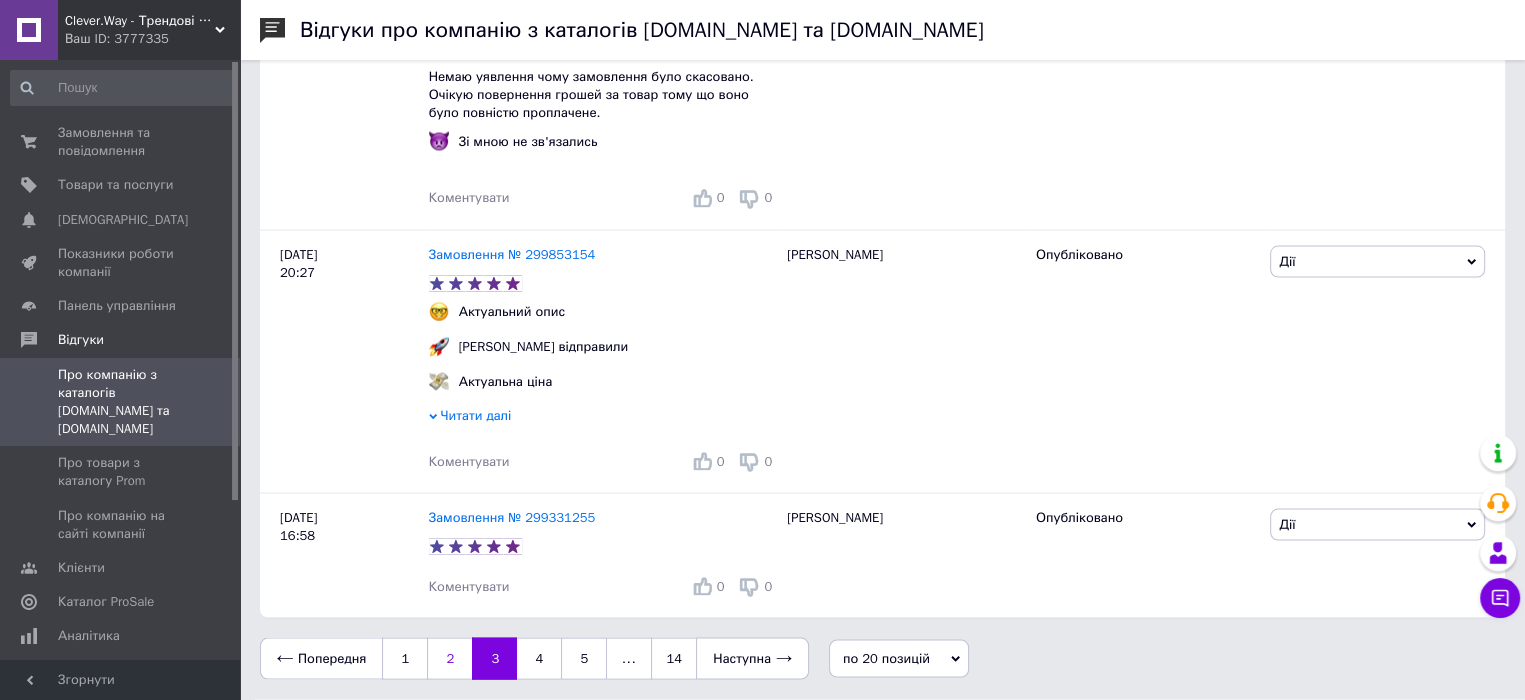 click on "2" at bounding box center [449, 659] 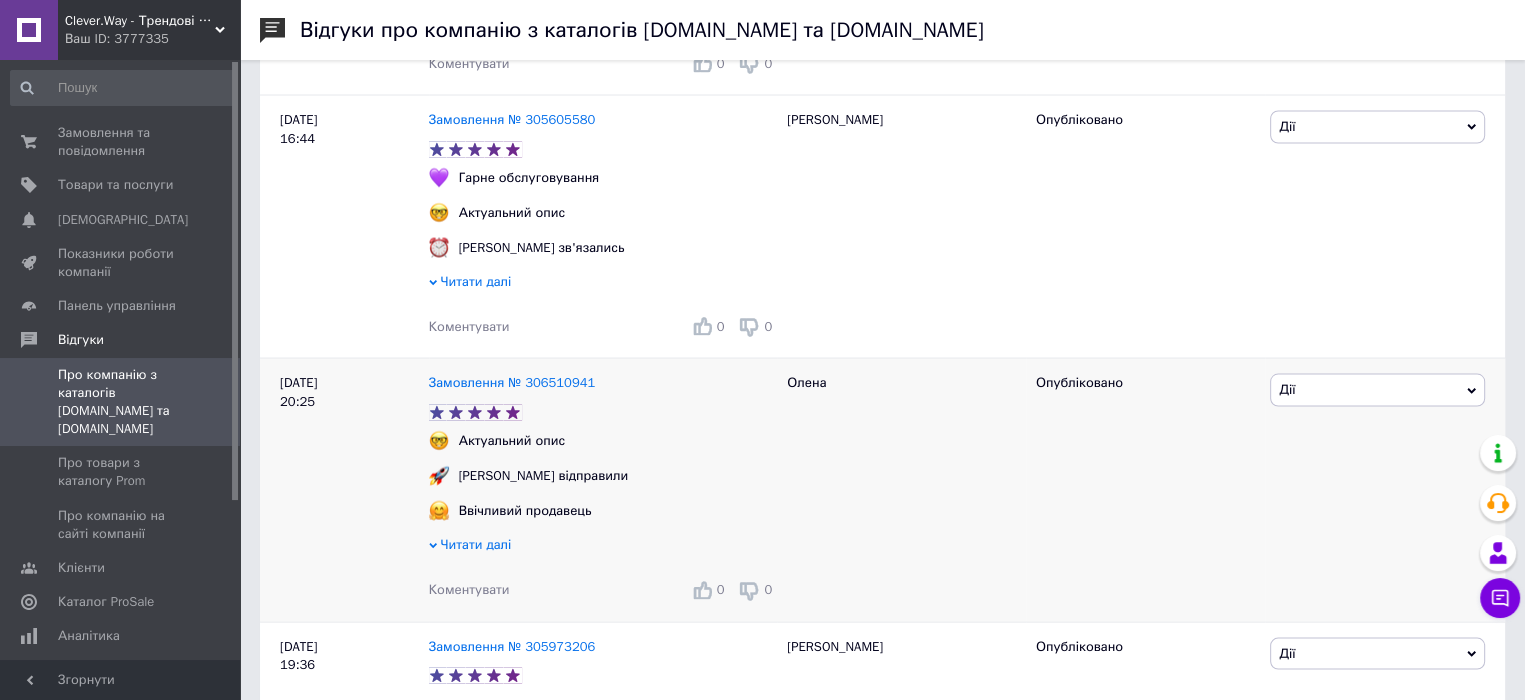 scroll, scrollTop: 4114, scrollLeft: 0, axis: vertical 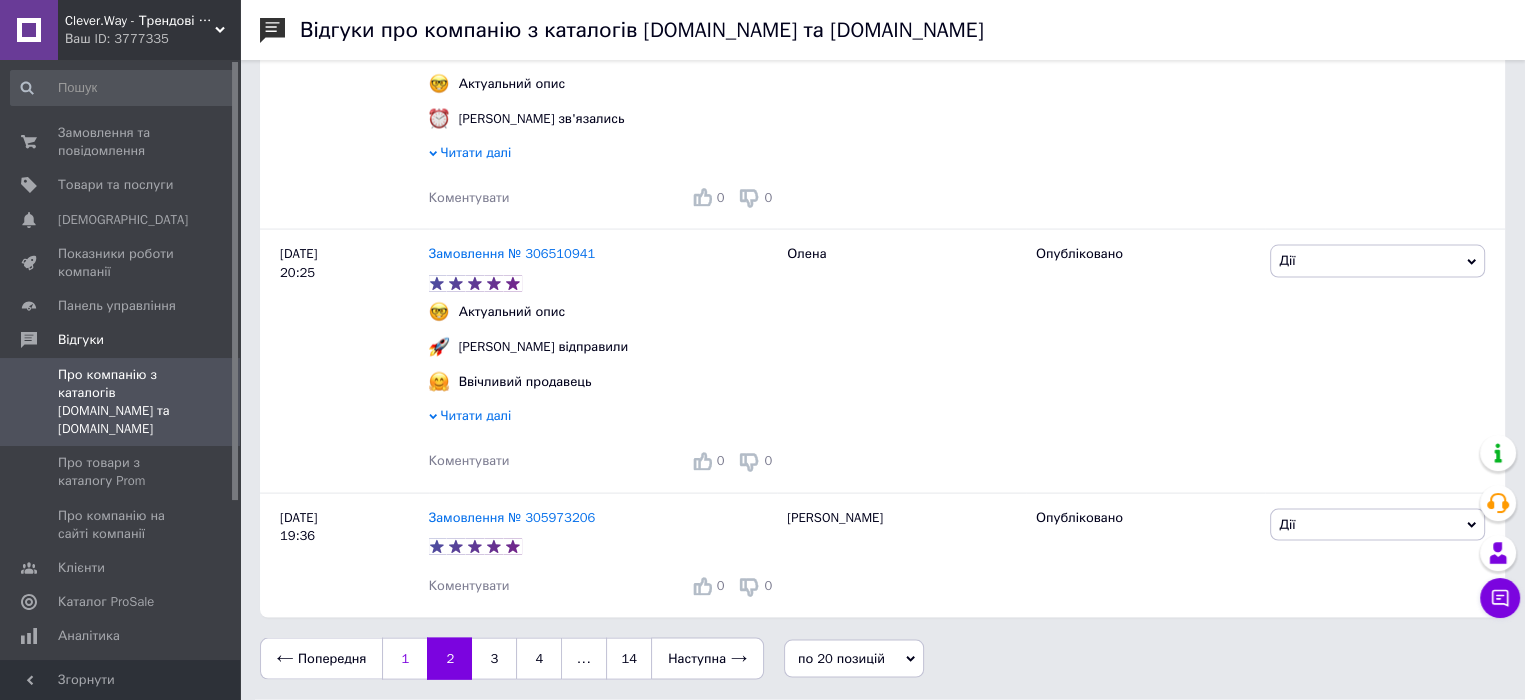 click on "1" at bounding box center (404, 659) 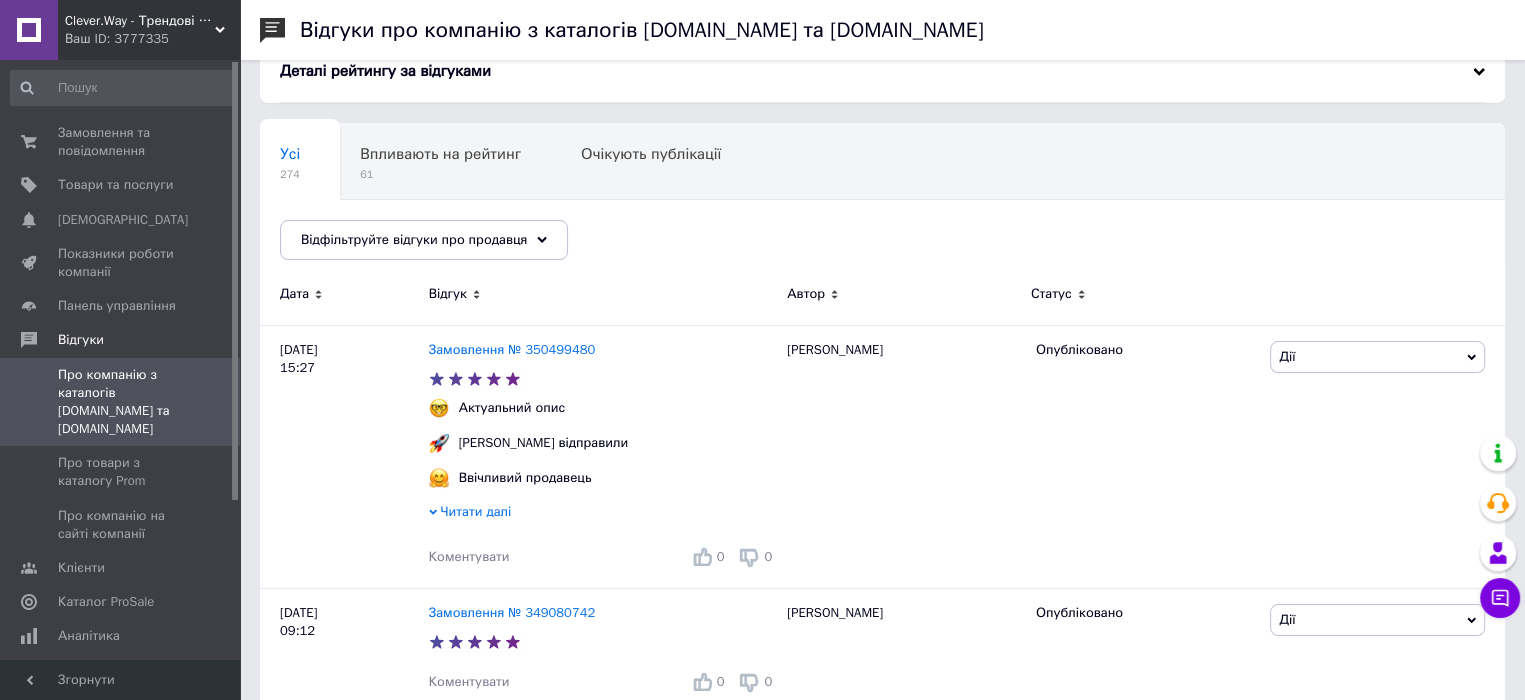 scroll, scrollTop: 0, scrollLeft: 0, axis: both 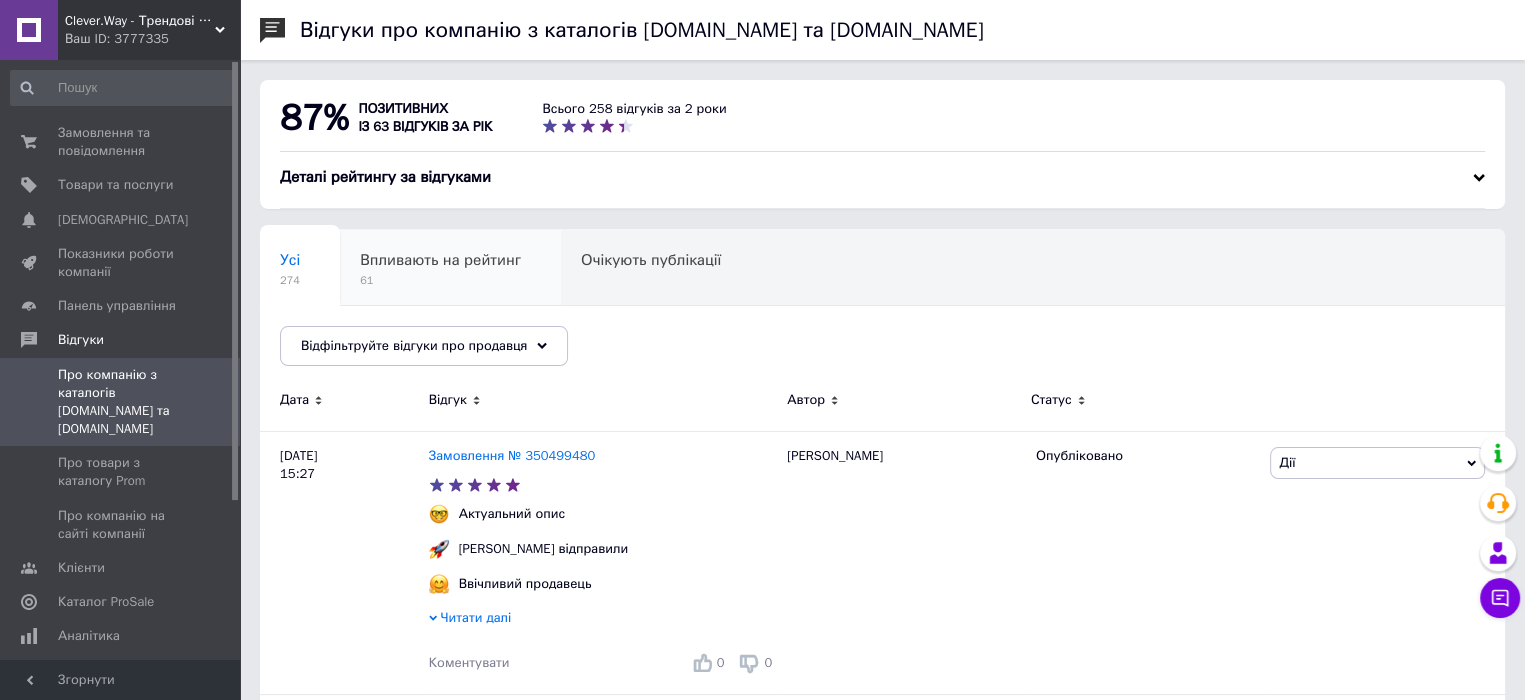 click on "Впливають на рейтинг" at bounding box center (440, 260) 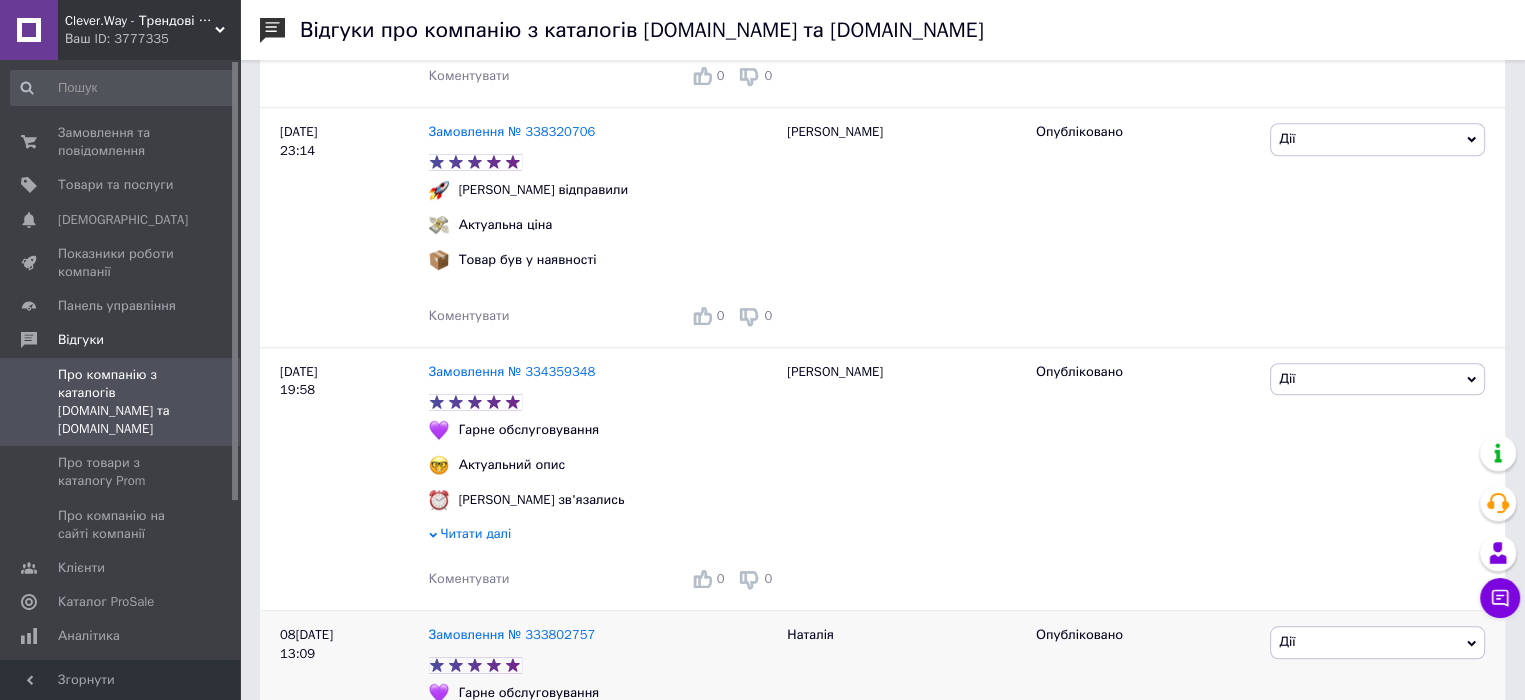 scroll, scrollTop: 2100, scrollLeft: 0, axis: vertical 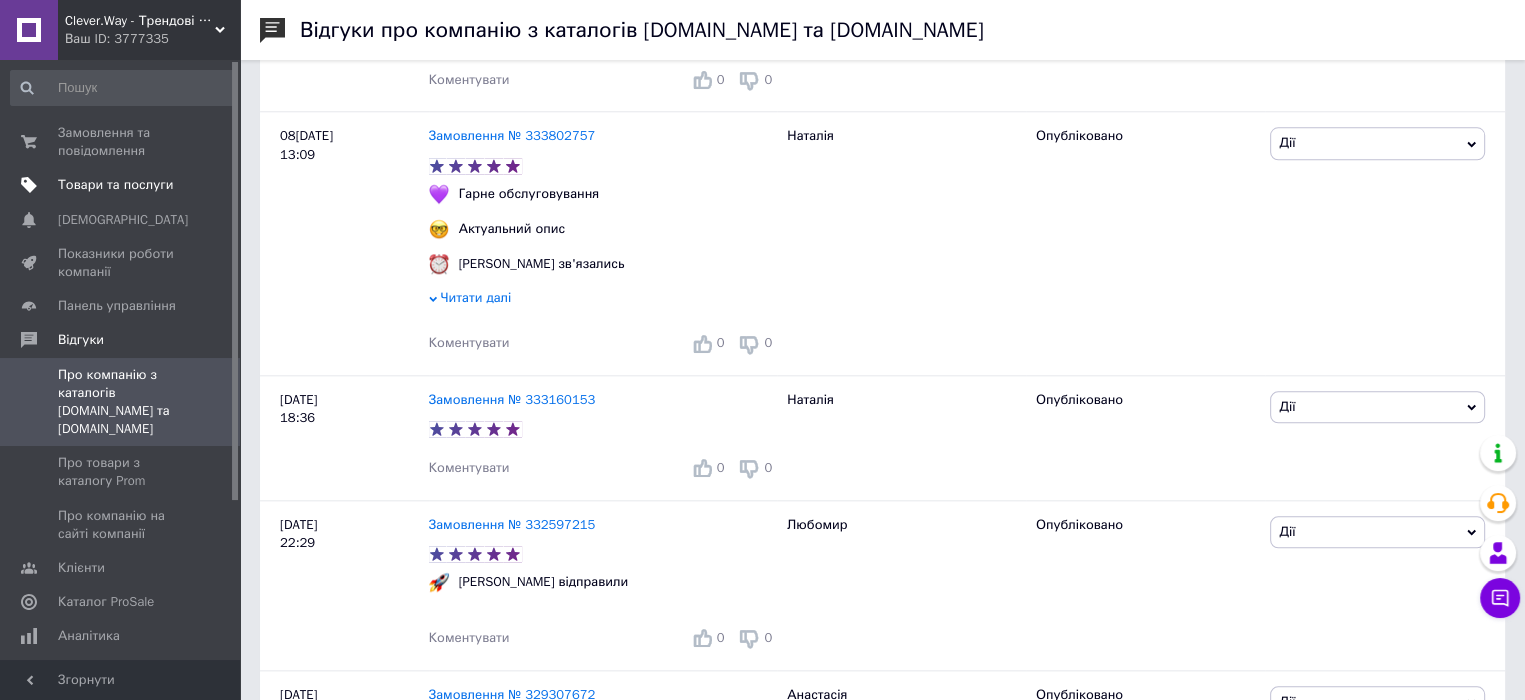 click on "Товари та послуги" at bounding box center (123, 185) 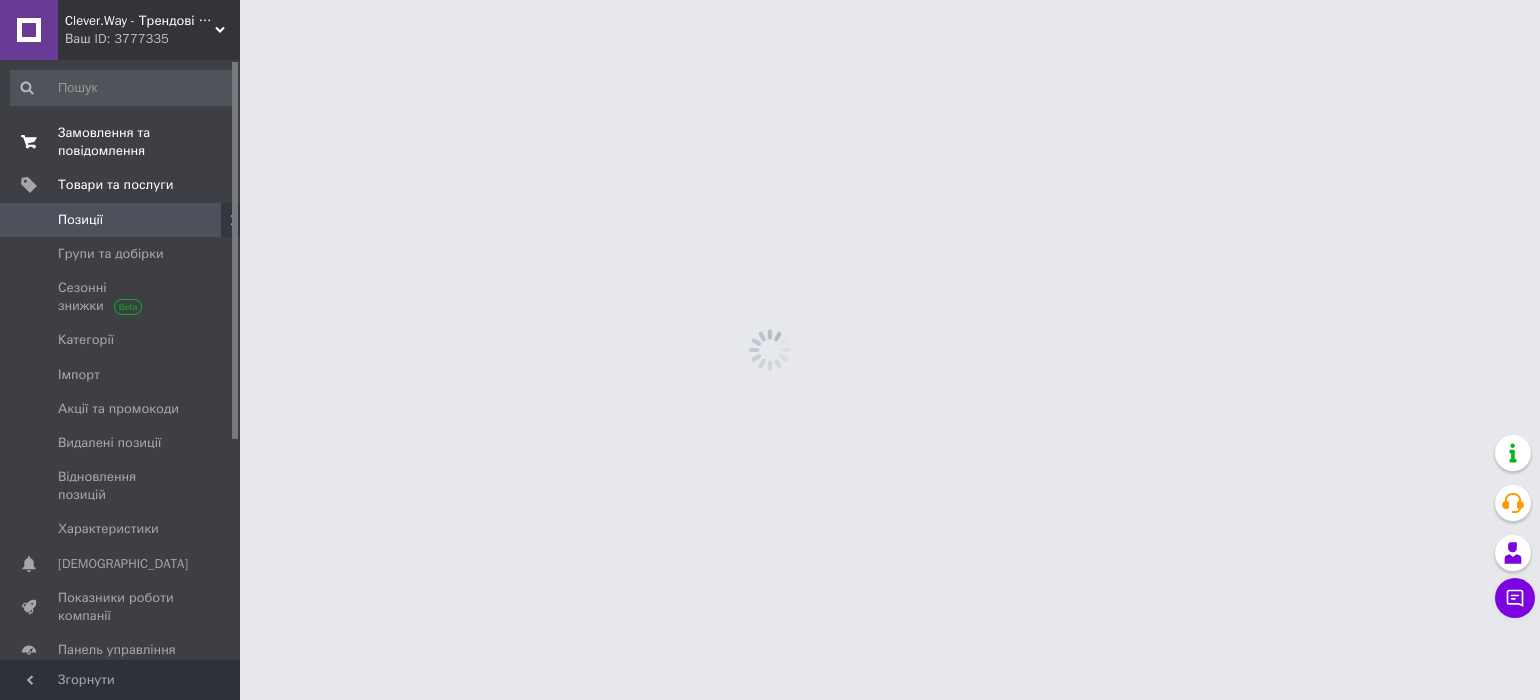click on "Замовлення та повідомлення 0 0" at bounding box center [123, 142] 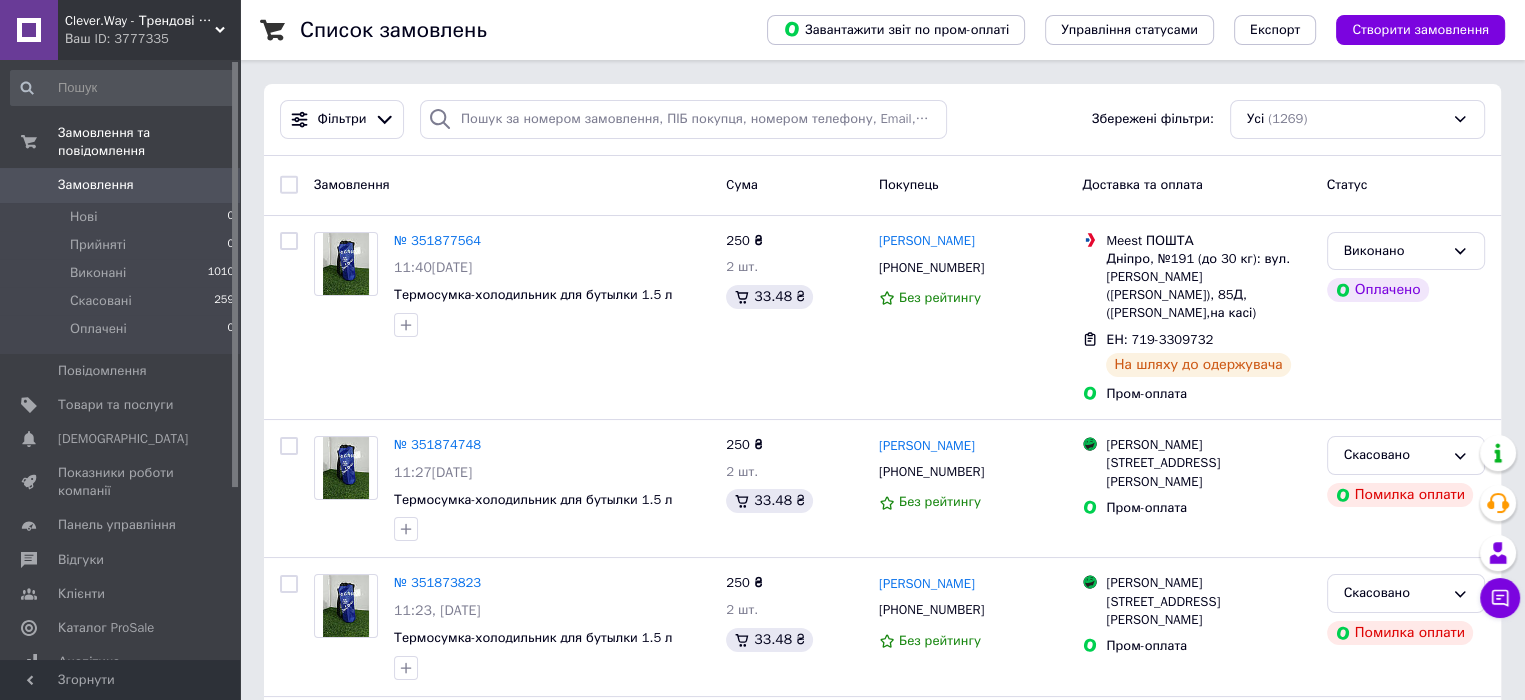 click on "Товари та послуги" at bounding box center (121, 405) 